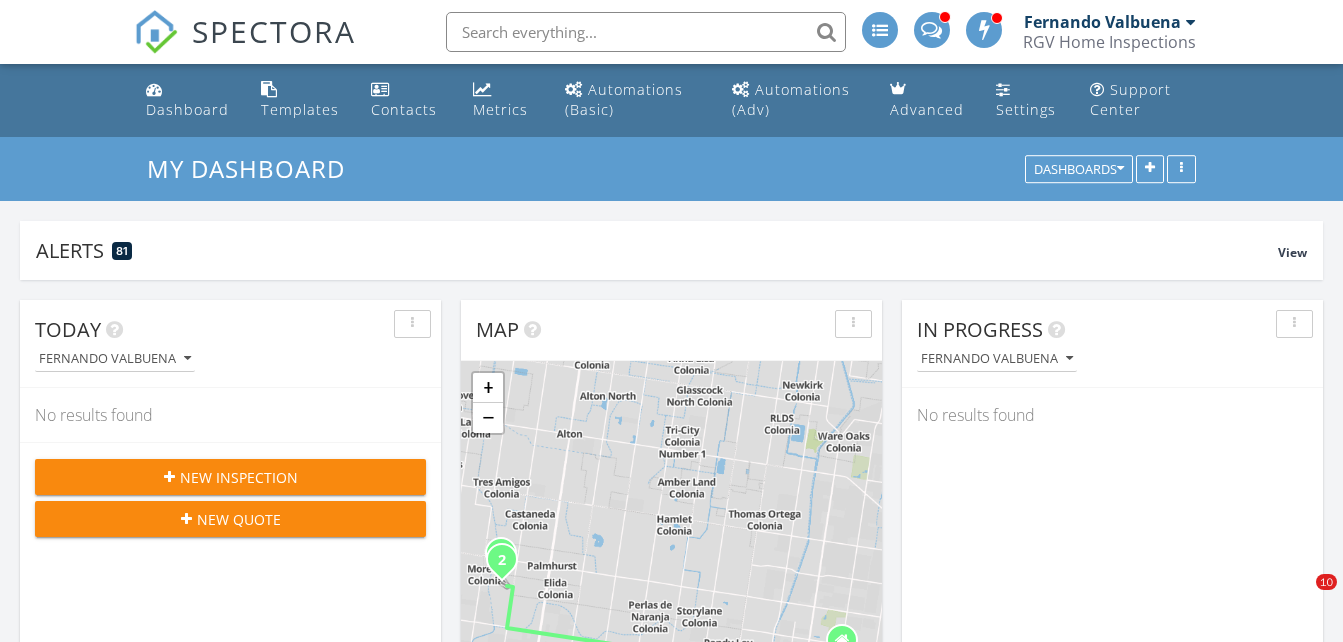 scroll, scrollTop: 1300, scrollLeft: 0, axis: vertical 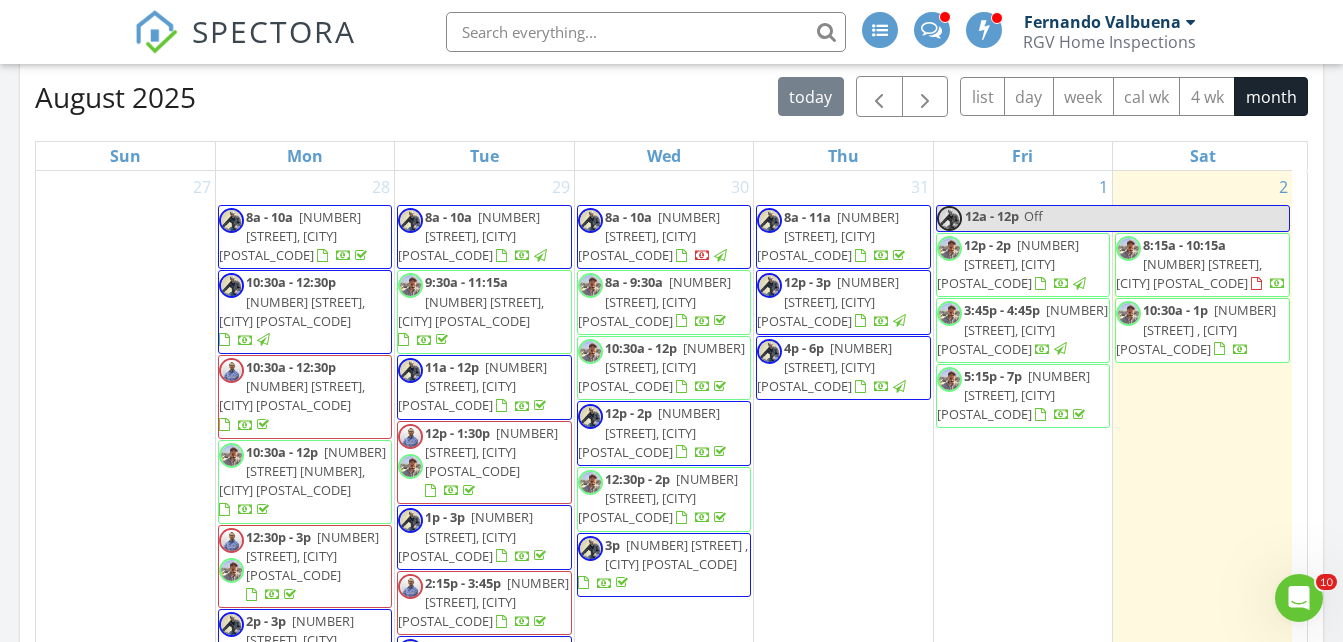 click on "[NUMBER] [STREET] [STREET_SUFFIX] , [CITY] [POSTAL_CODE]" at bounding box center [1196, 329] 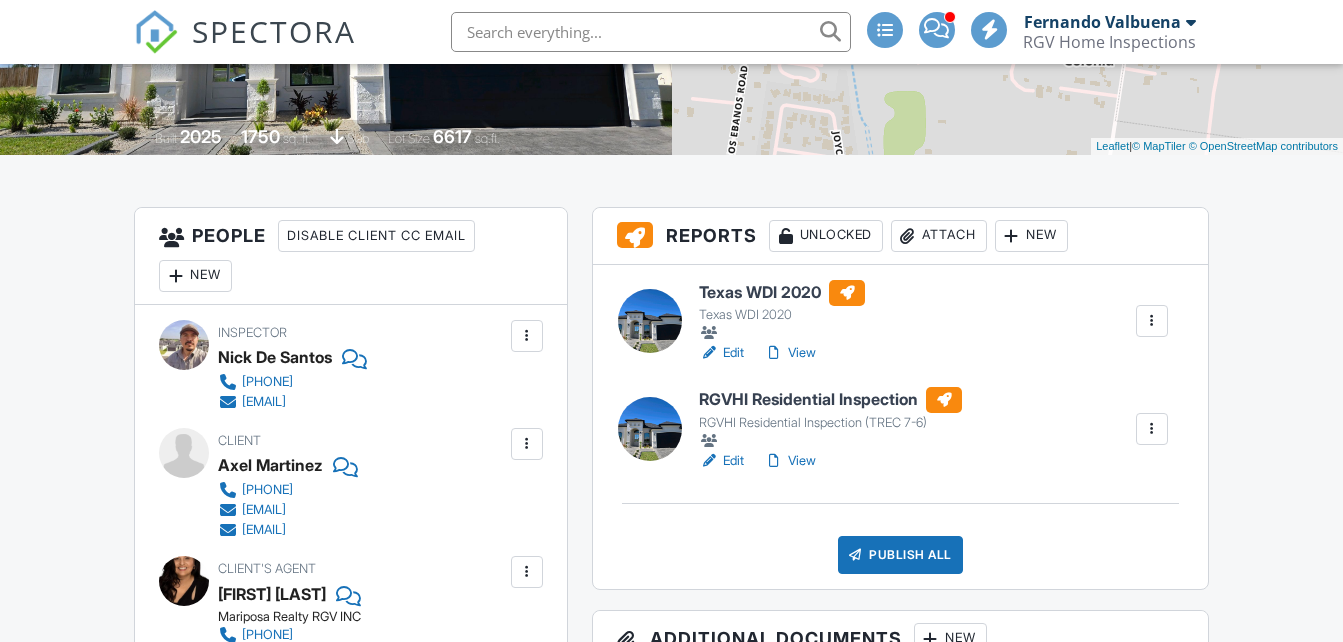 scroll, scrollTop: 400, scrollLeft: 0, axis: vertical 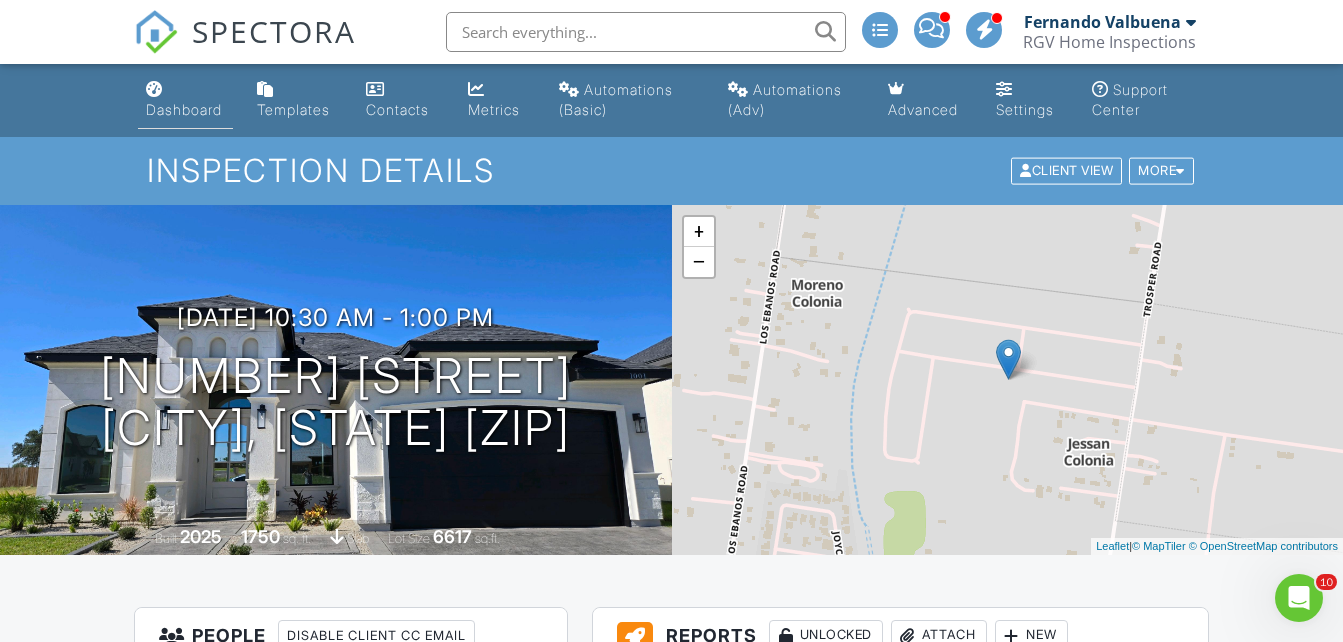 click on "Dashboard" at bounding box center (185, 100) 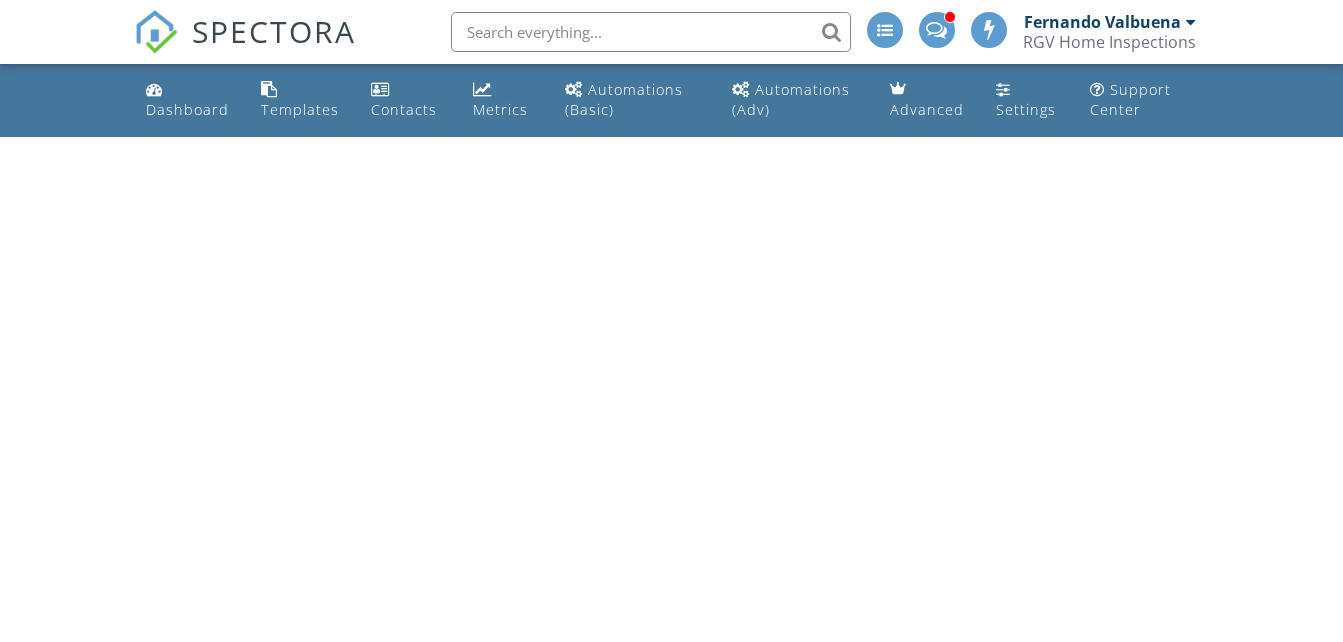 scroll, scrollTop: 0, scrollLeft: 0, axis: both 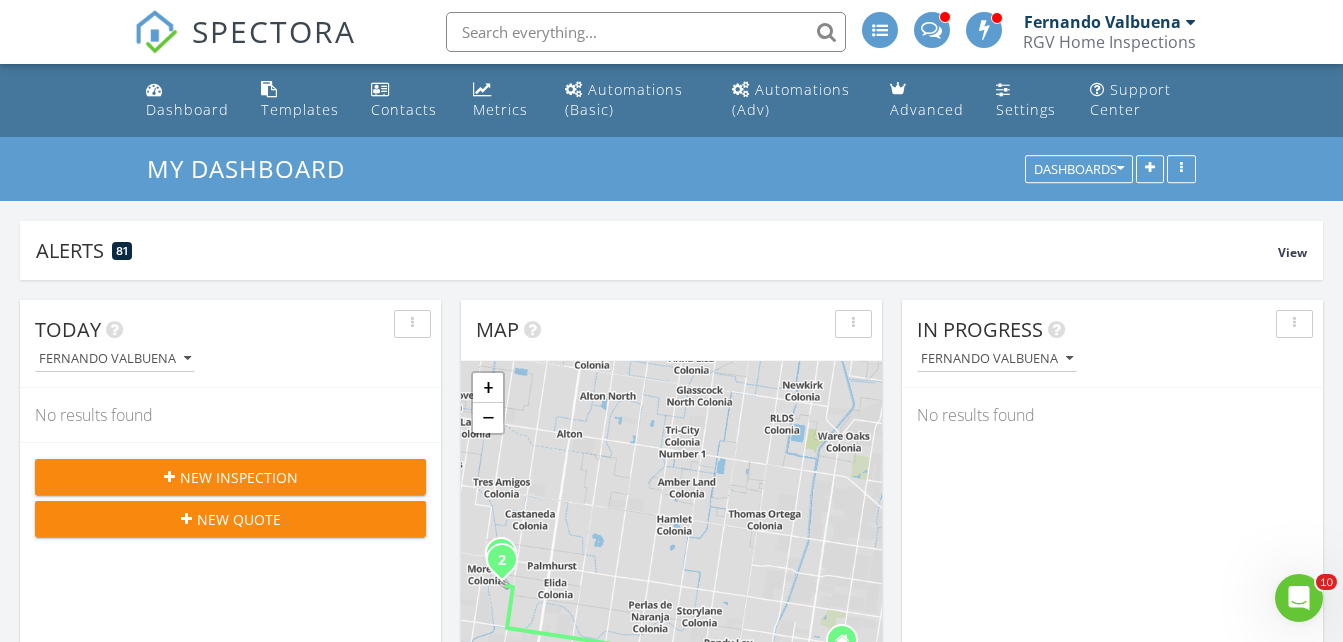 click at bounding box center [931, 28] 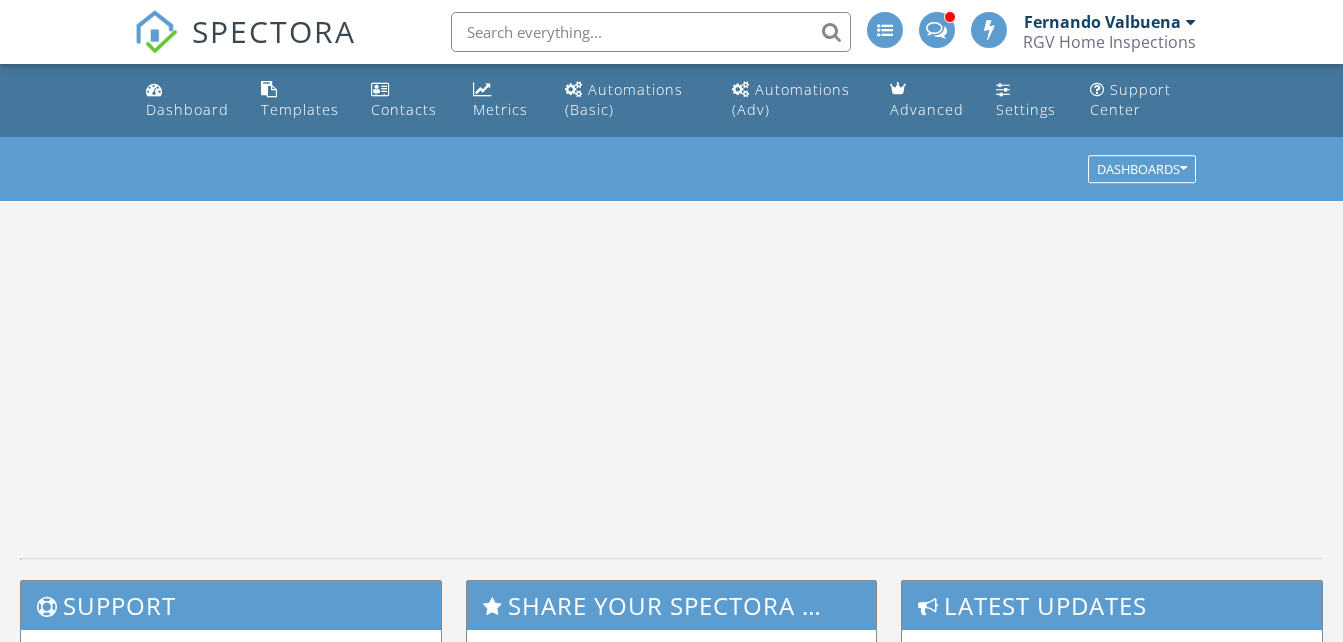 scroll, scrollTop: 0, scrollLeft: 0, axis: both 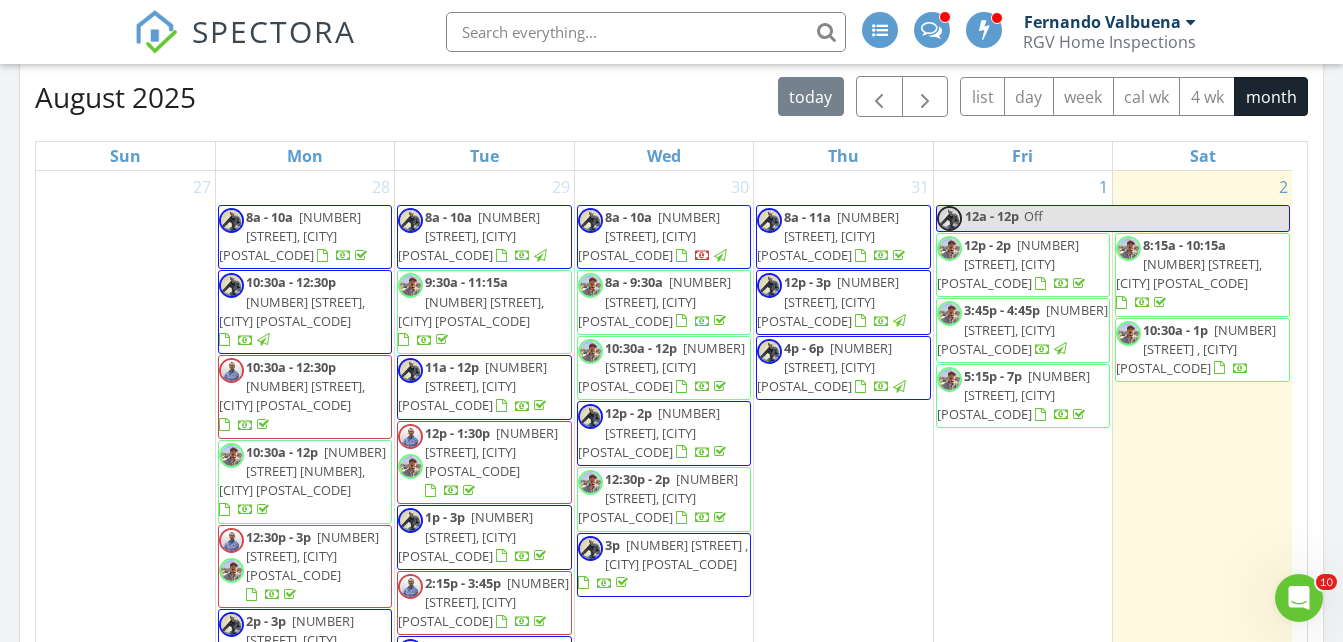 click at bounding box center (931, 28) 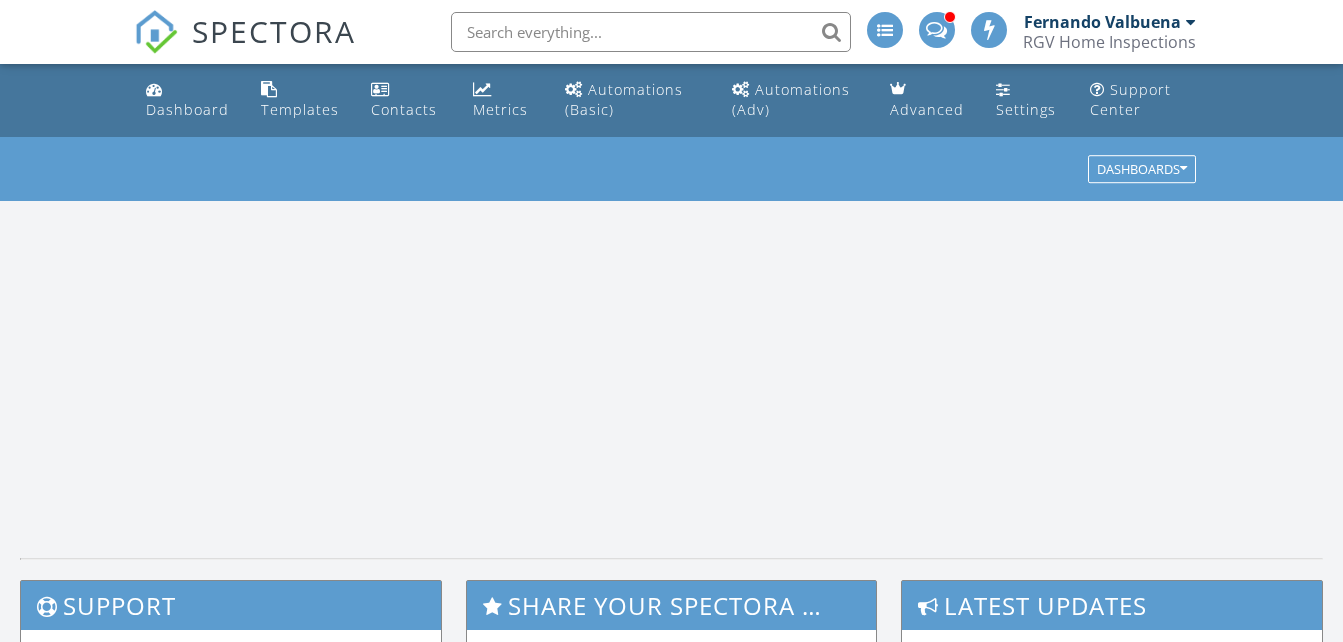 scroll, scrollTop: 0, scrollLeft: 0, axis: both 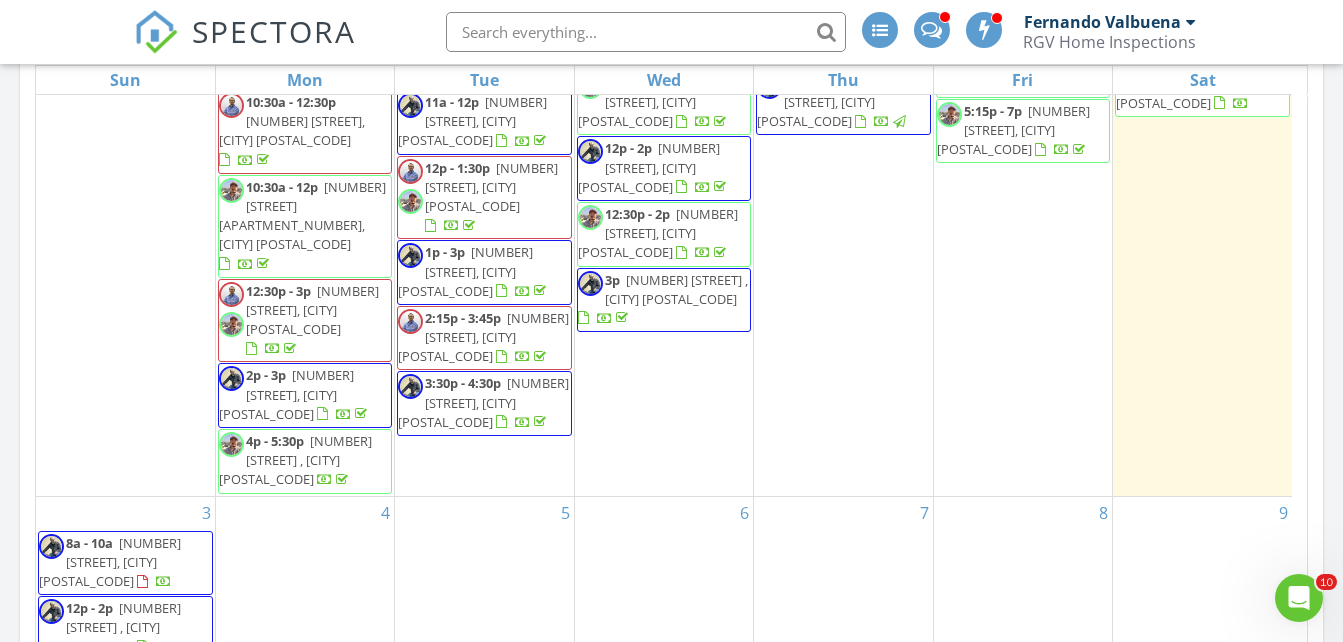 click on "4" at bounding box center (305, 613) 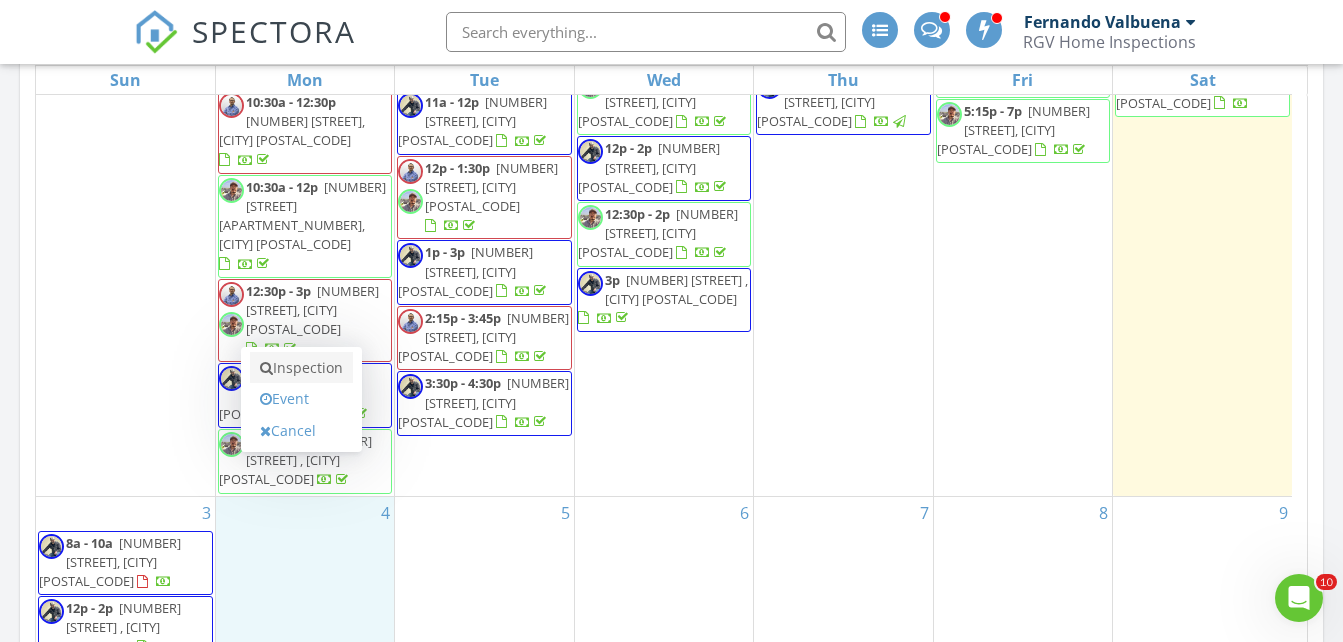 click on "Inspection" at bounding box center (301, 368) 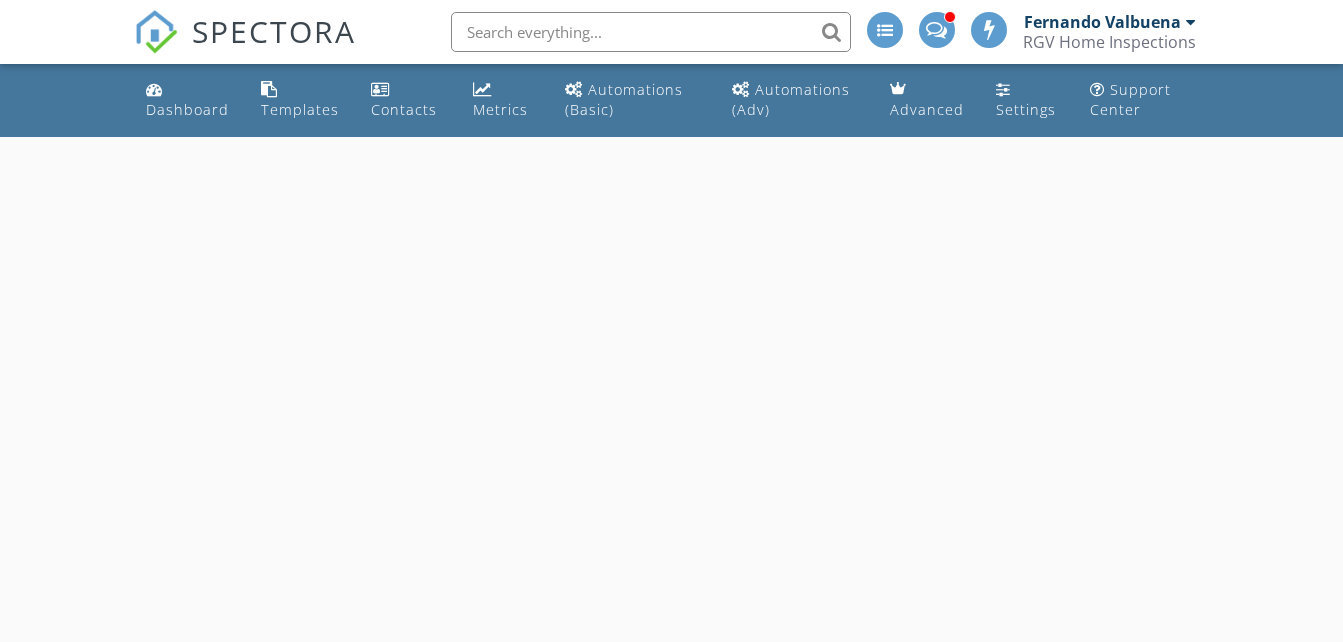 scroll, scrollTop: 0, scrollLeft: 0, axis: both 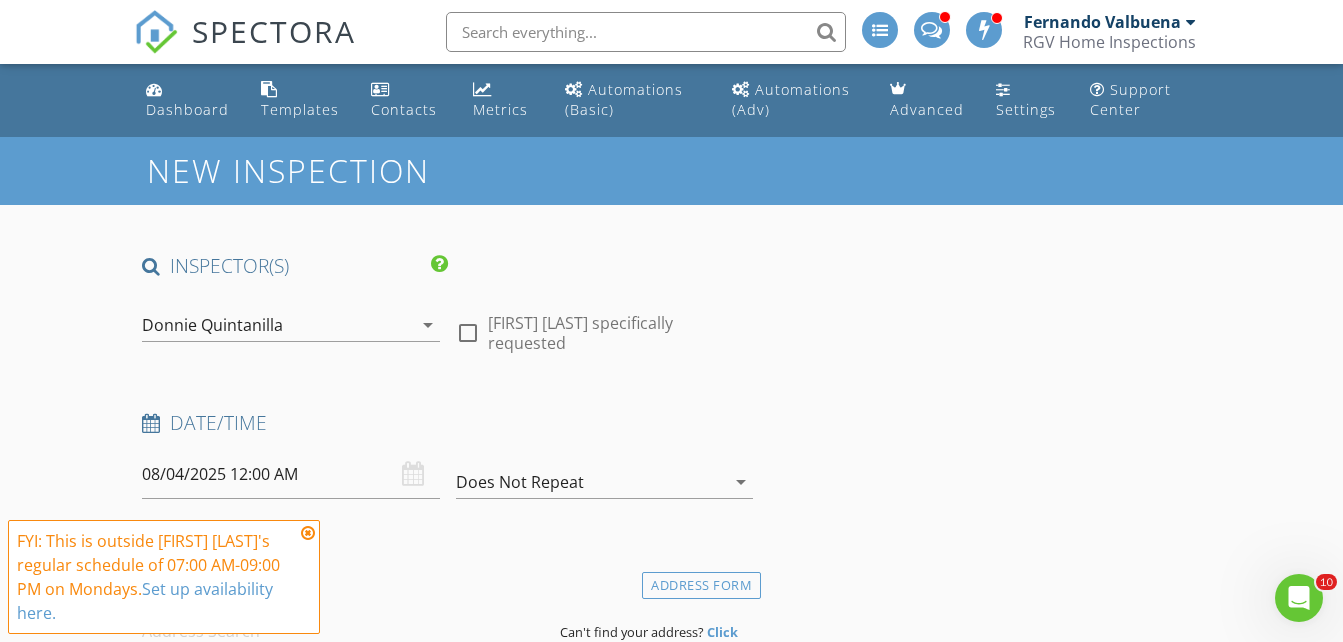 click on "SPECTORA" at bounding box center [274, 31] 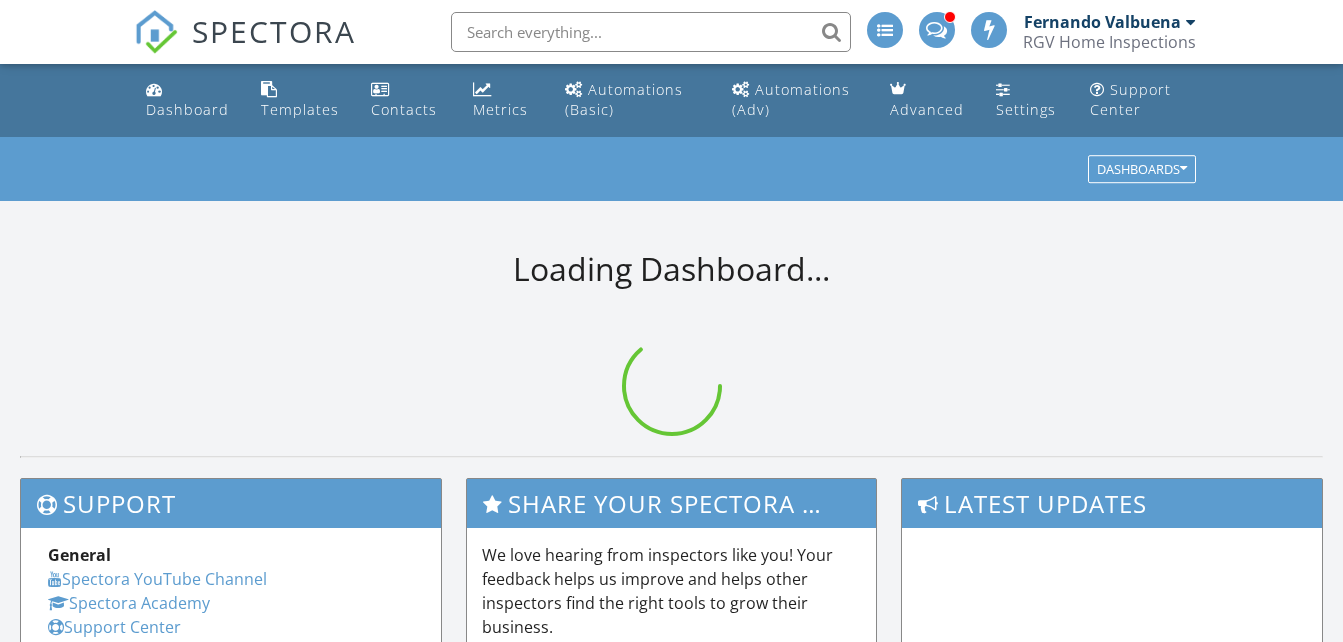scroll, scrollTop: 0, scrollLeft: 0, axis: both 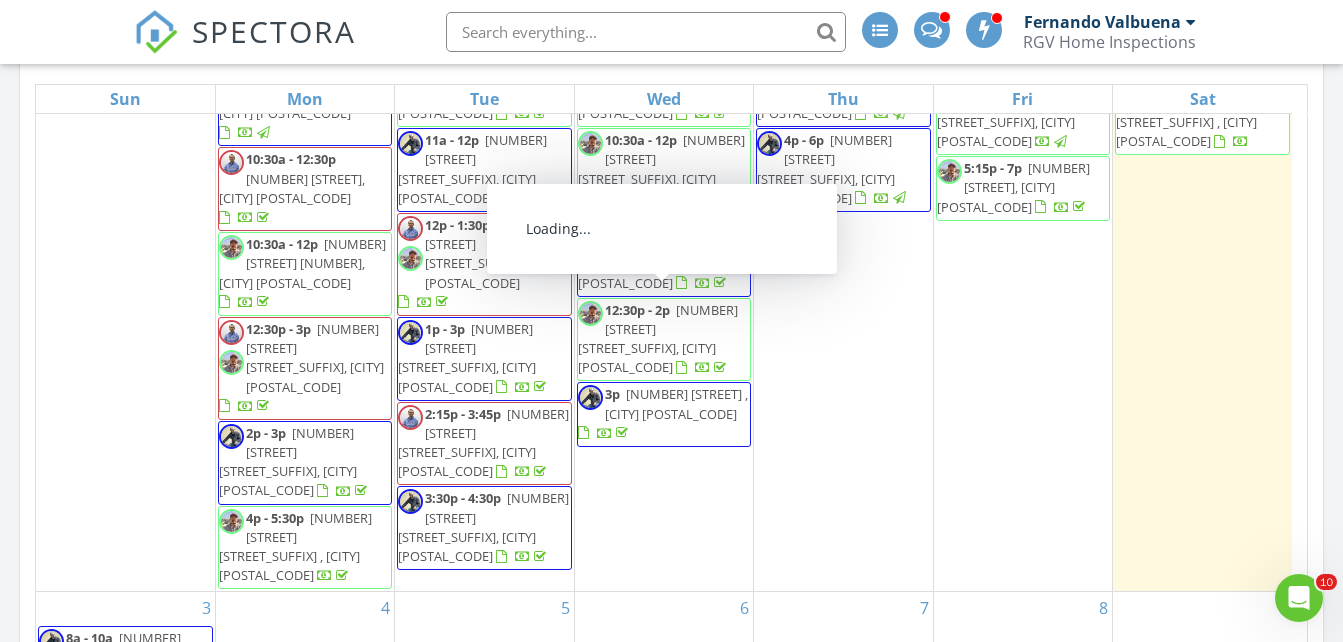 click on "4" at bounding box center (305, 727) 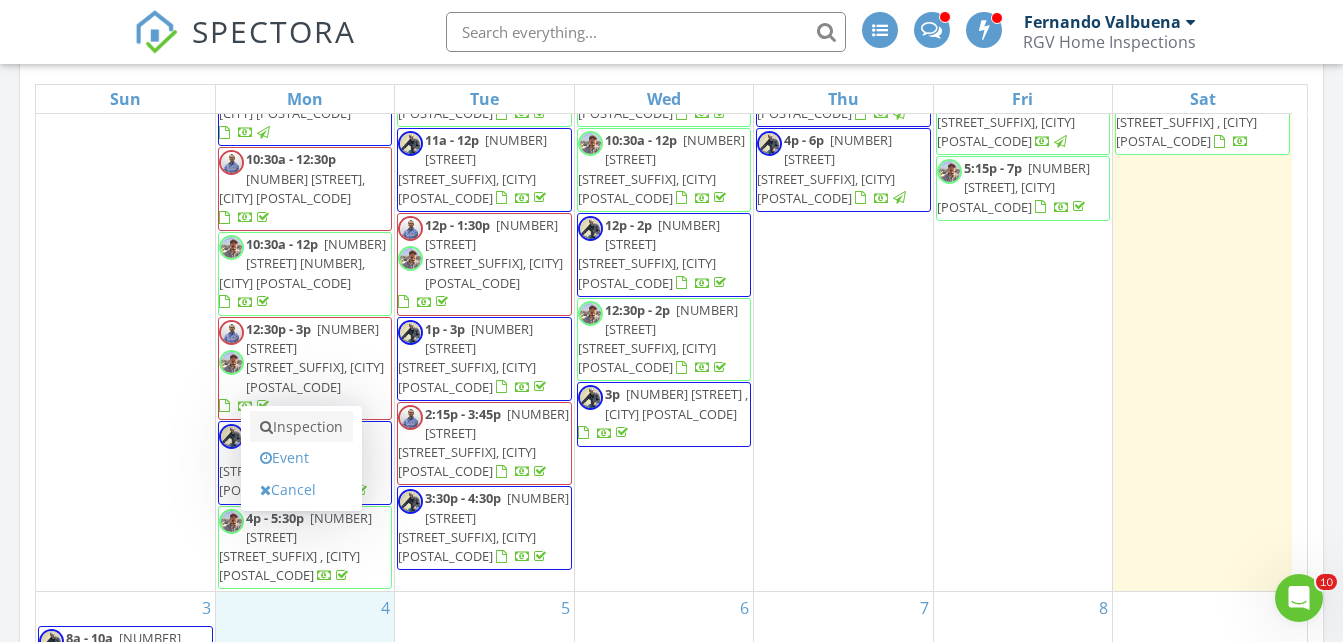 click on "Inspection" at bounding box center [301, 427] 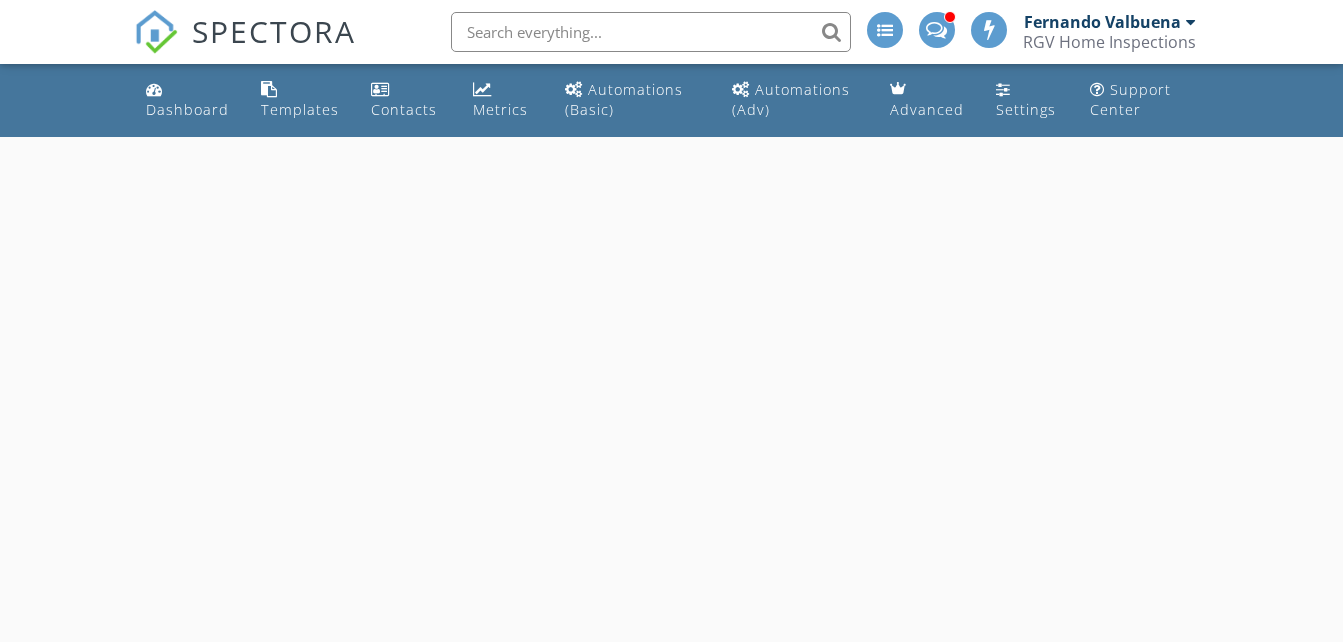 scroll, scrollTop: 0, scrollLeft: 0, axis: both 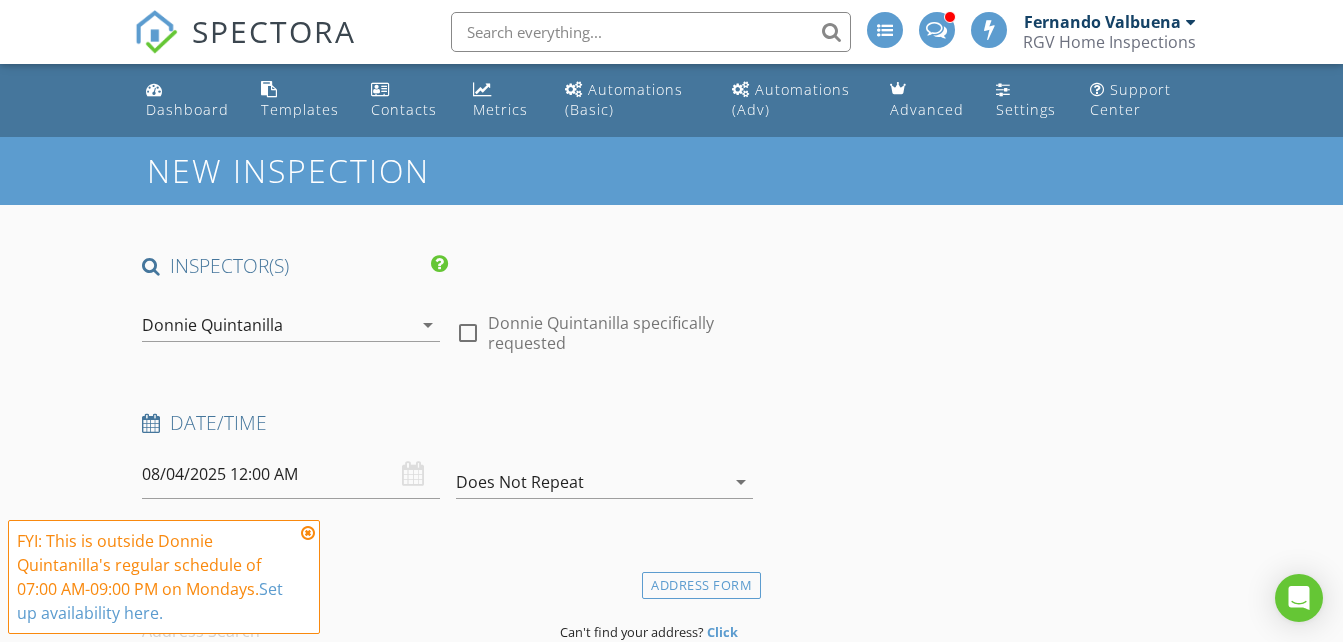 click on "Donnie Quintanilla" at bounding box center [212, 325] 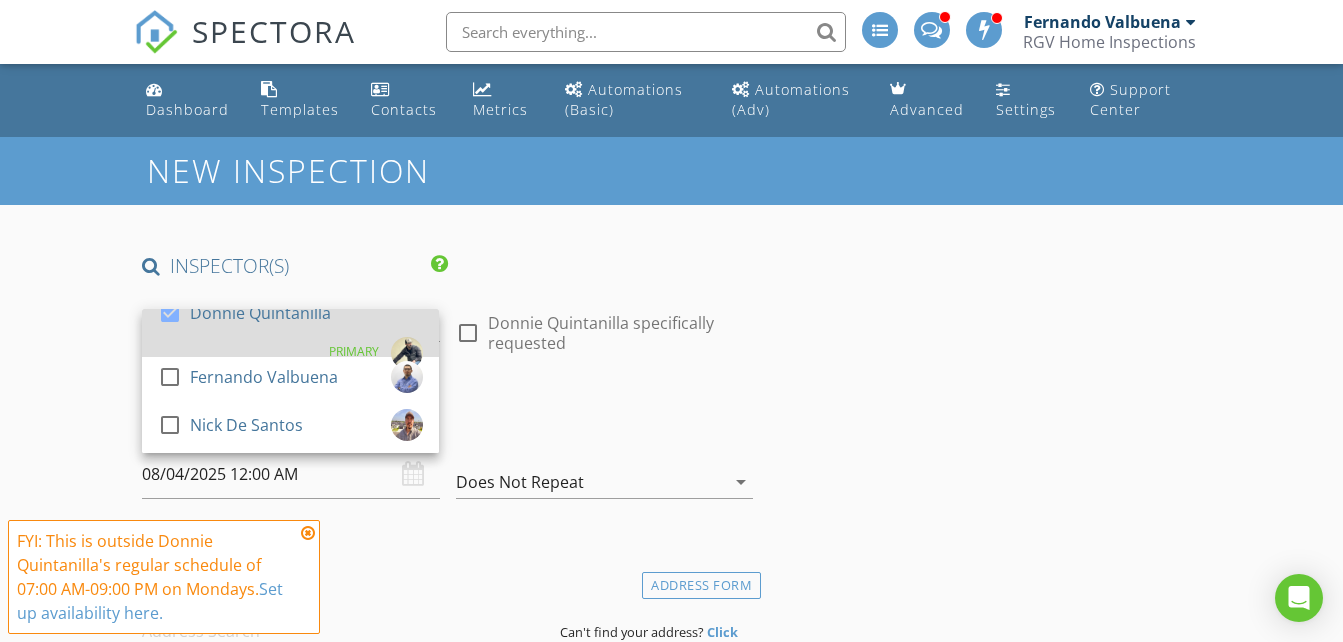 click on "check_box   Donnie Quintanilla" at bounding box center (244, 317) 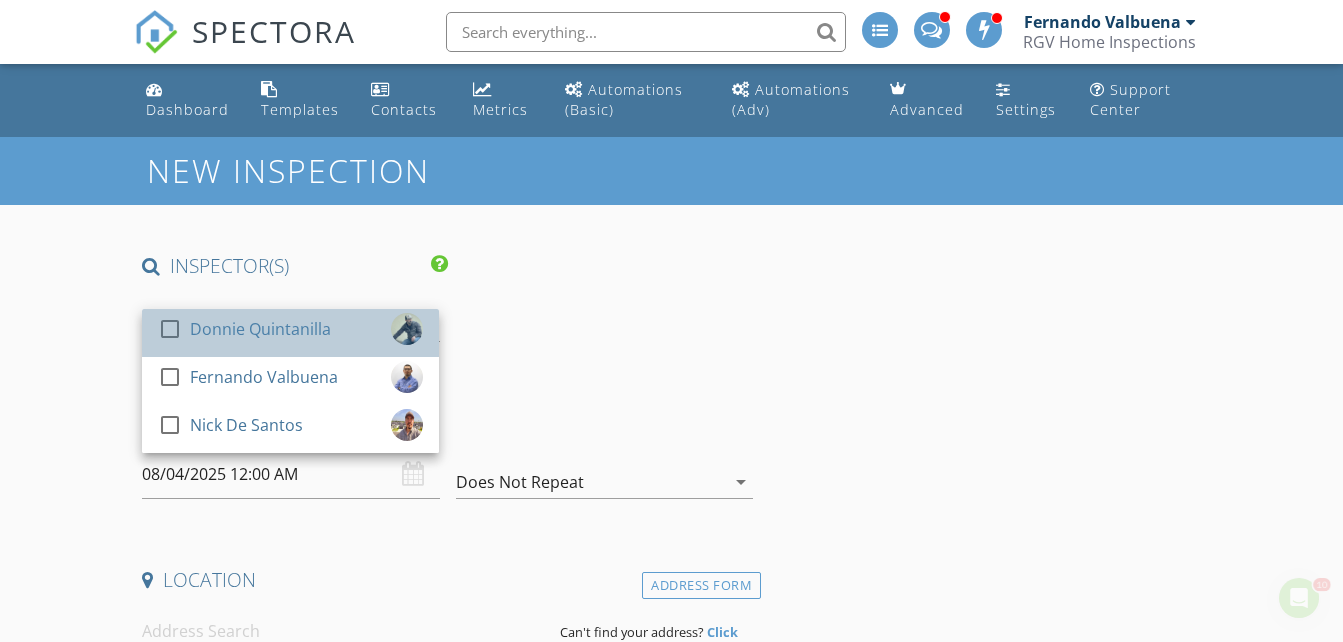 scroll, scrollTop: 0, scrollLeft: 0, axis: both 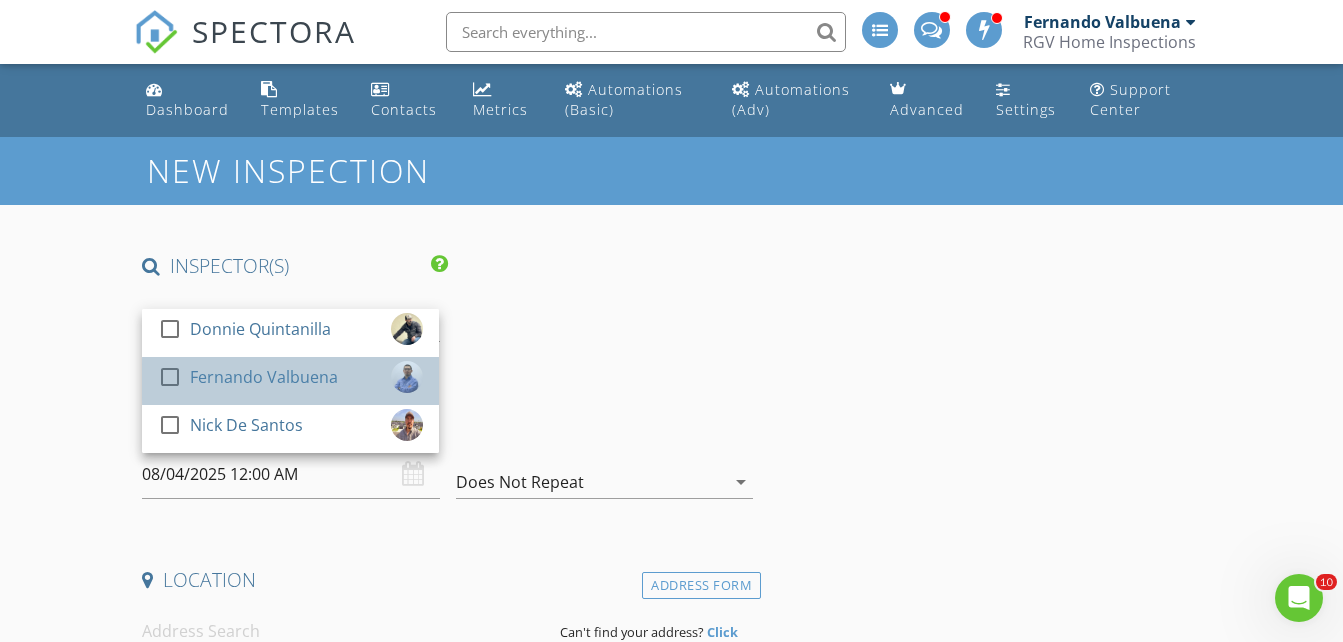 click on "Fernando Valbuena" at bounding box center (264, 377) 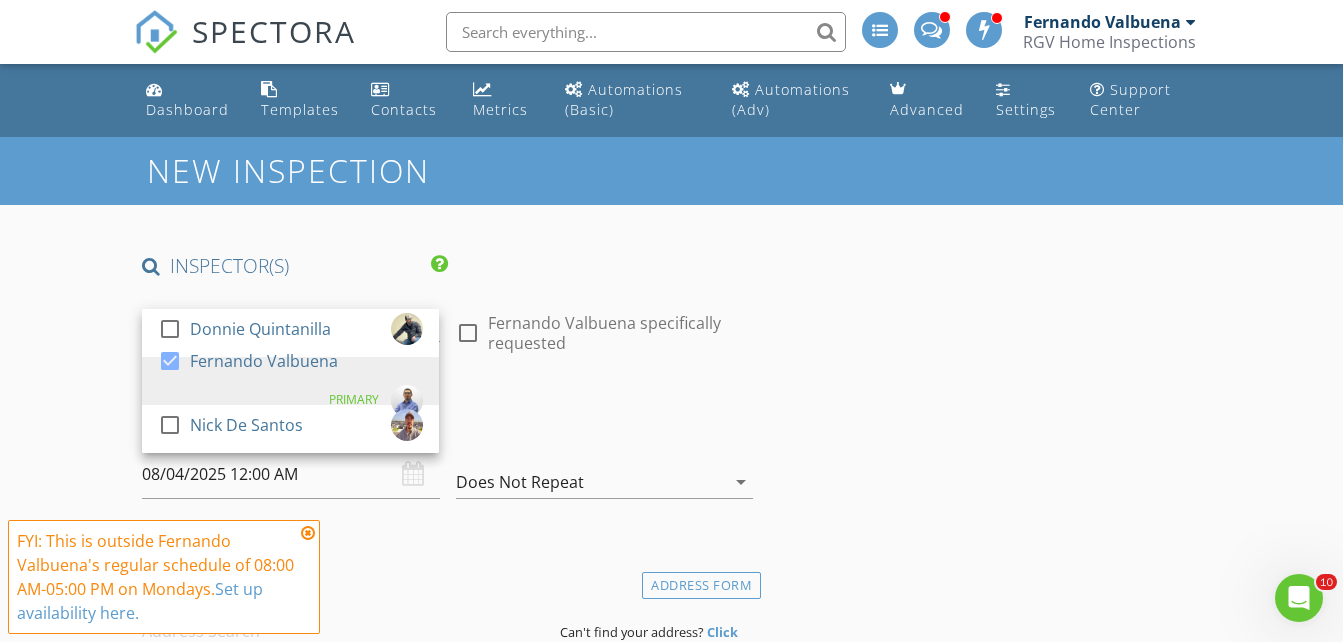 click on "New Inspection
INSPECTOR(S)
check_box_outline_blank   Donnie Quintanilla     check_box   Fernando Valbuena   PRIMARY   check_box_outline_blank   Nick De Santos     Fernando Valbuena arrow_drop_down   check_box_outline_blank Fernando Valbuena specifically requested
Date/Time
08/04/2025 12:00 AM   Does Not Repeat arrow_drop_down
Location
Address Form       Can't find your address?   Click here.
client
check_box Enable Client CC email for this inspection   Client Search     check_box_outline_blank Client is a Company/Organization     First Name   Last Name   Email   CC Email   Phone         Tags         Notes   Private Notes
ADDITIONAL client
SERVICES
check_box_outline_blank   Residential Inspection   Residential Home Inspection 750-1500 sq ft check_box_outline_blank" at bounding box center [671, 1879] 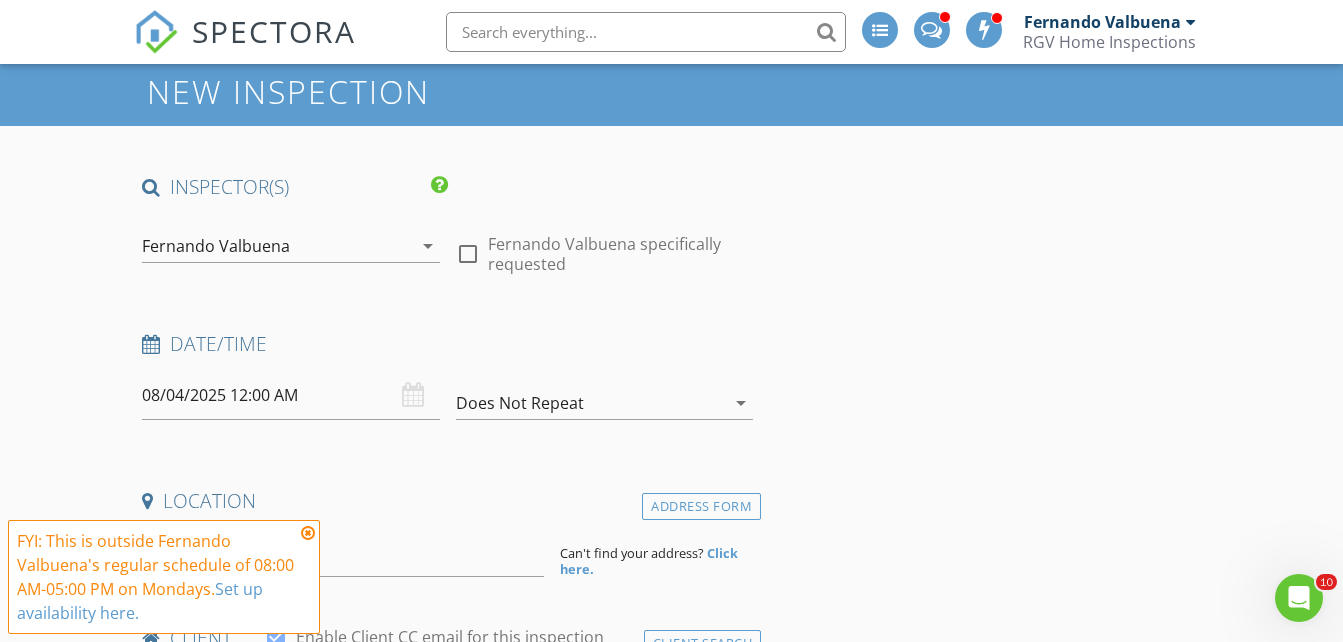 scroll, scrollTop: 200, scrollLeft: 0, axis: vertical 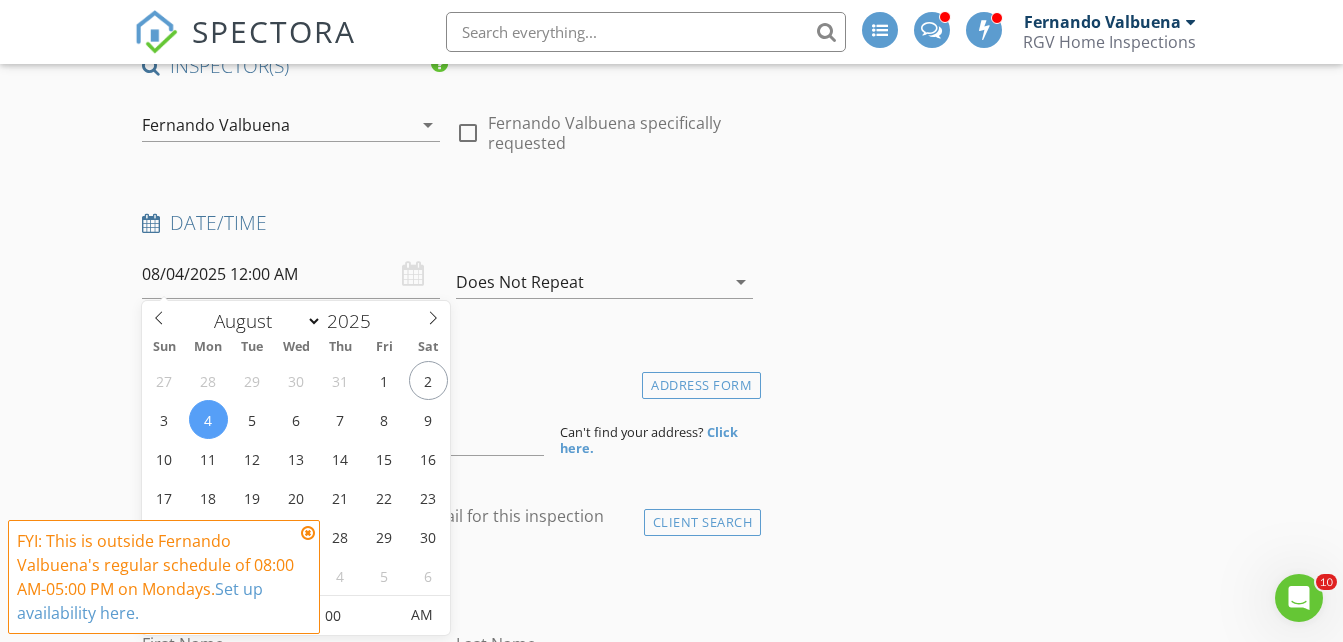 click on "SPECTORA
Fernando Valbuena
RGV Home Inspections
Role:
Inspector
Dashboard
New Inspection
Inspections
Calendar
Template Editor
Contacts
Automations (Basic)
Automations (Adv)
Team
Metrics
Payments
Data Exports
Billing
Conversations
Tasks
Reporting
Advanced
Equipment
Settings
What's New
Sign Out
This will disable all automated notifications for this inspection. Use this for mock inspections or inspections where you'd prefer not to send any communication out.     Real Estate Agent Victor" at bounding box center [671, 1611] 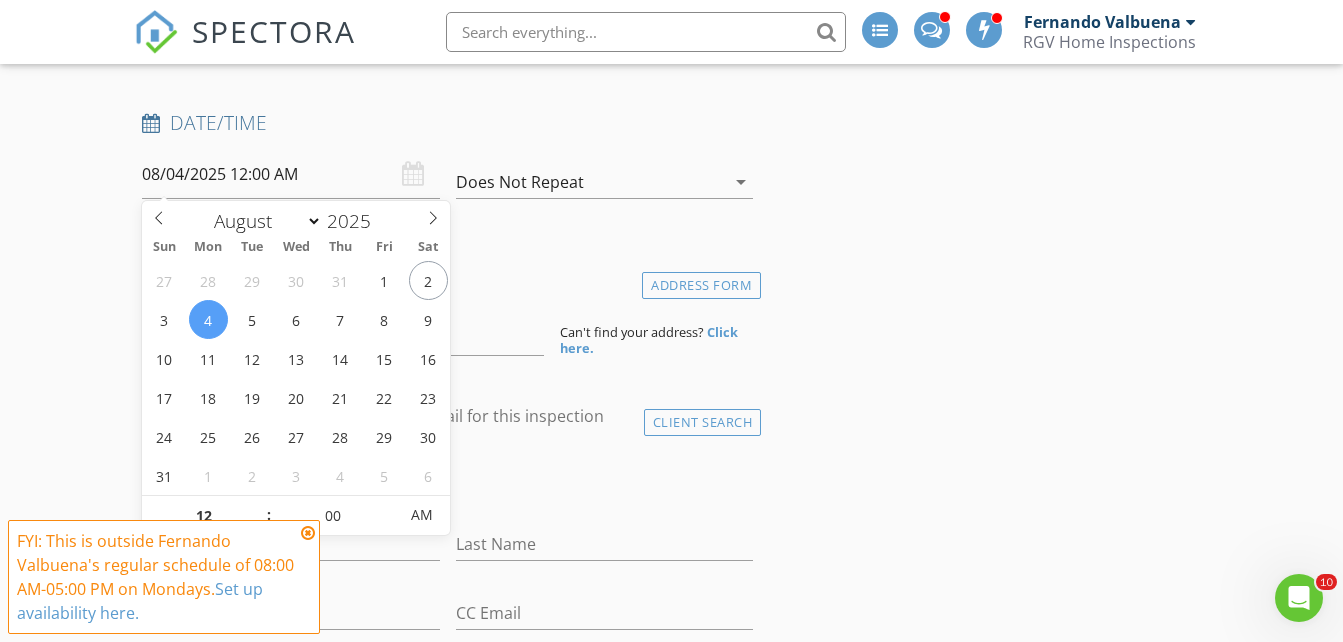 scroll, scrollTop: 200, scrollLeft: 0, axis: vertical 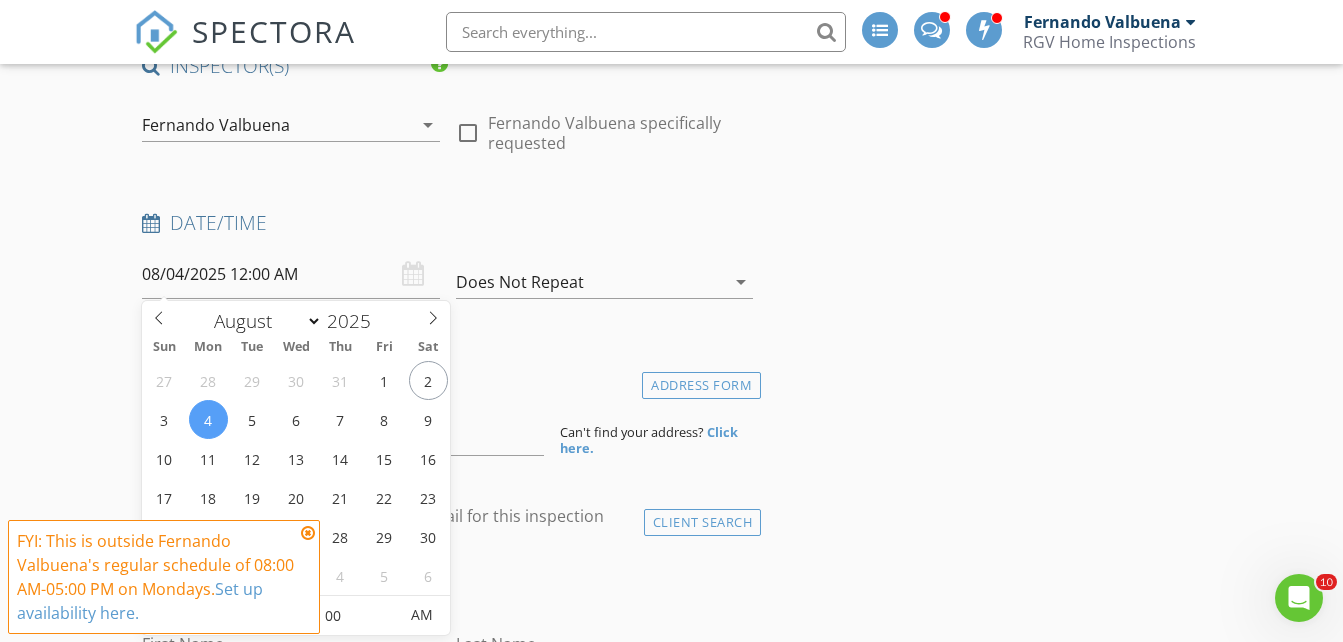 click on "Fernando Valbuena" at bounding box center [216, 125] 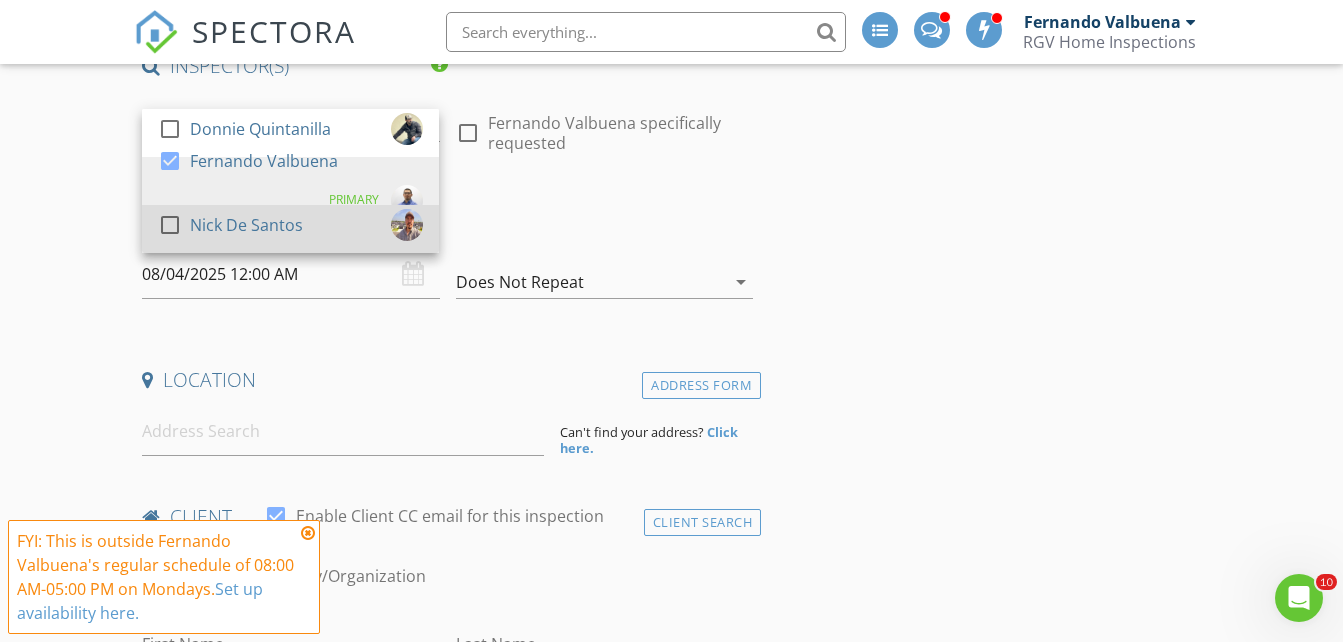 click on "Nick De Santos" at bounding box center [246, 225] 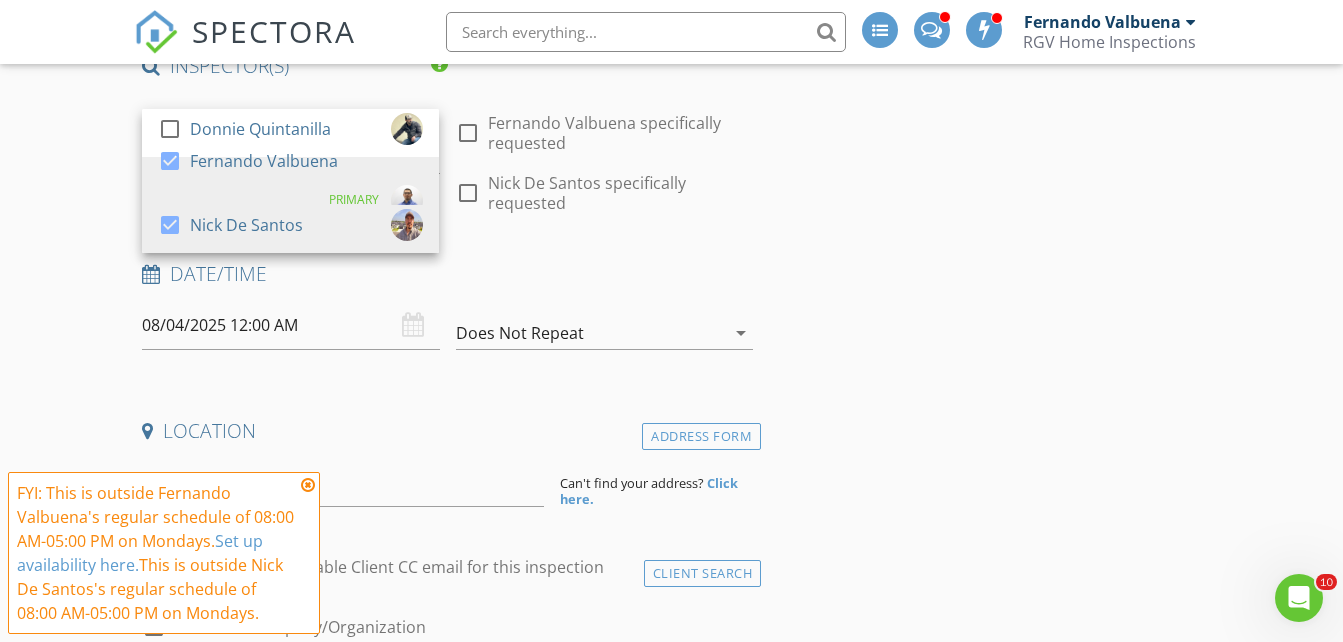 click on "New Inspection
INSPECTOR(S)
check_box_outline_blank   Donnie Quintanilla     check_box   Fernando Valbuena   PRIMARY   check_box   Nick De Santos     Fernando Valbuena,  Nick De Santos arrow_drop_down   check_box_outline_blank Fernando Valbuena specifically requested check_box_outline_blank Nick De Santos specifically requested
Date/Time
08/04/2025 12:00 AM   Does Not Repeat arrow_drop_down
Location
Address Form       Can't find your address?   Click here.
client
check_box Enable Client CC email for this inspection   Client Search     check_box_outline_blank Client is a Company/Organization     First Name   Last Name   Email   CC Email   Phone         Tags         Notes   Private Notes
ADD ADDITIONAL client
SERVICES
check_box_outline_blank   Residential Inspection" at bounding box center [671, 1704] 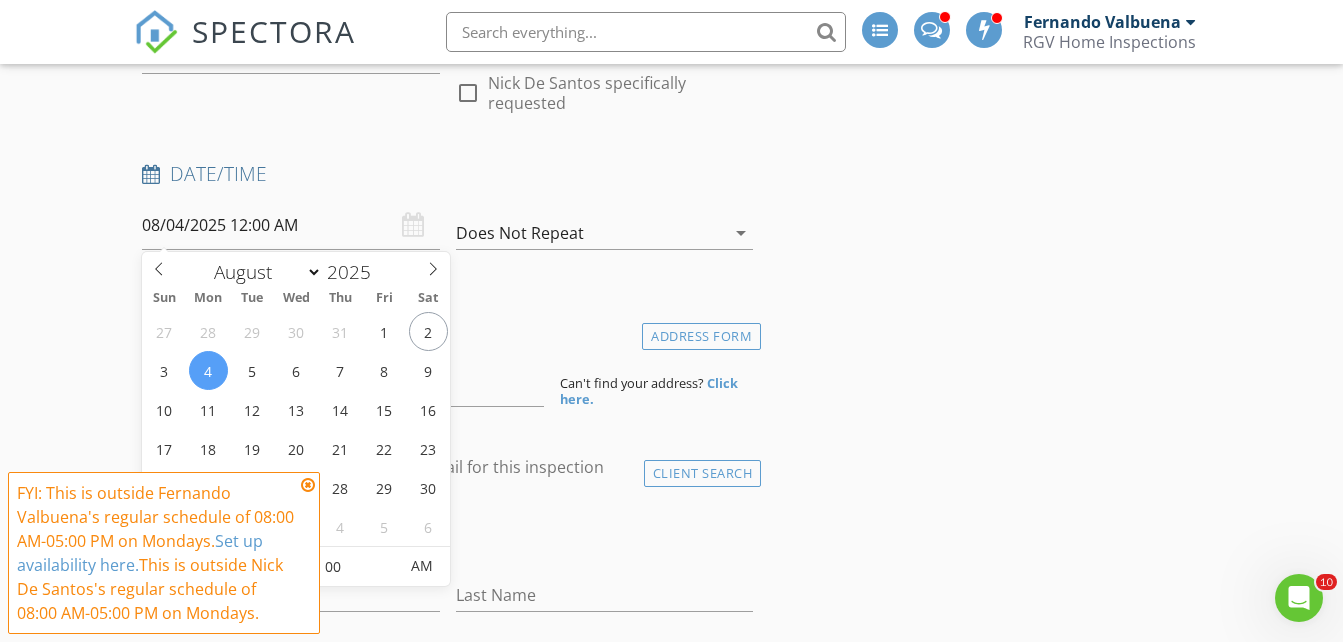 click on "08/04/2025 12:00 AM" at bounding box center [290, 225] 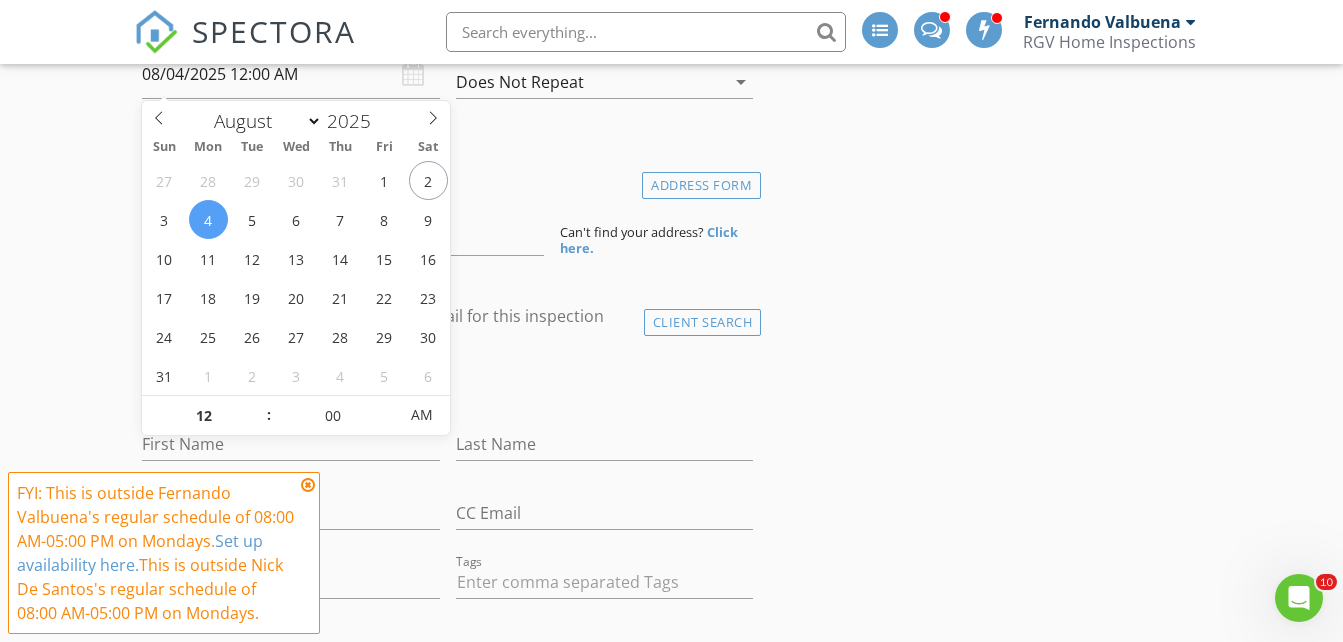 scroll, scrollTop: 500, scrollLeft: 0, axis: vertical 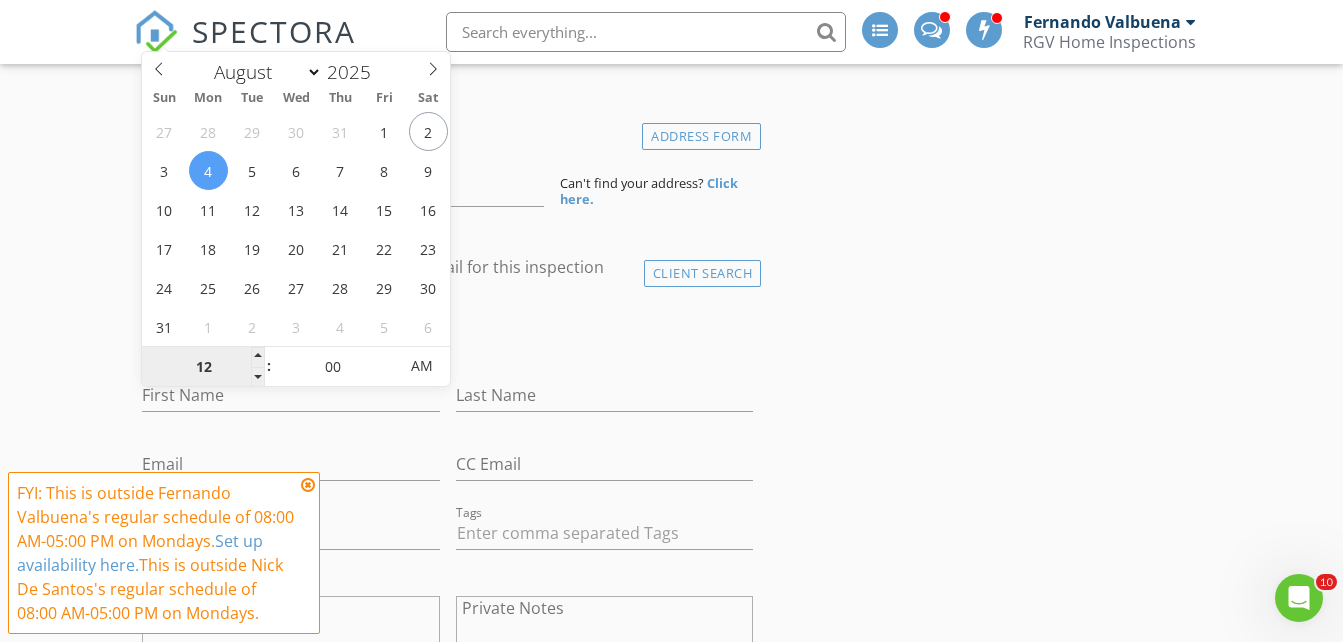 click on "12" at bounding box center (203, 367) 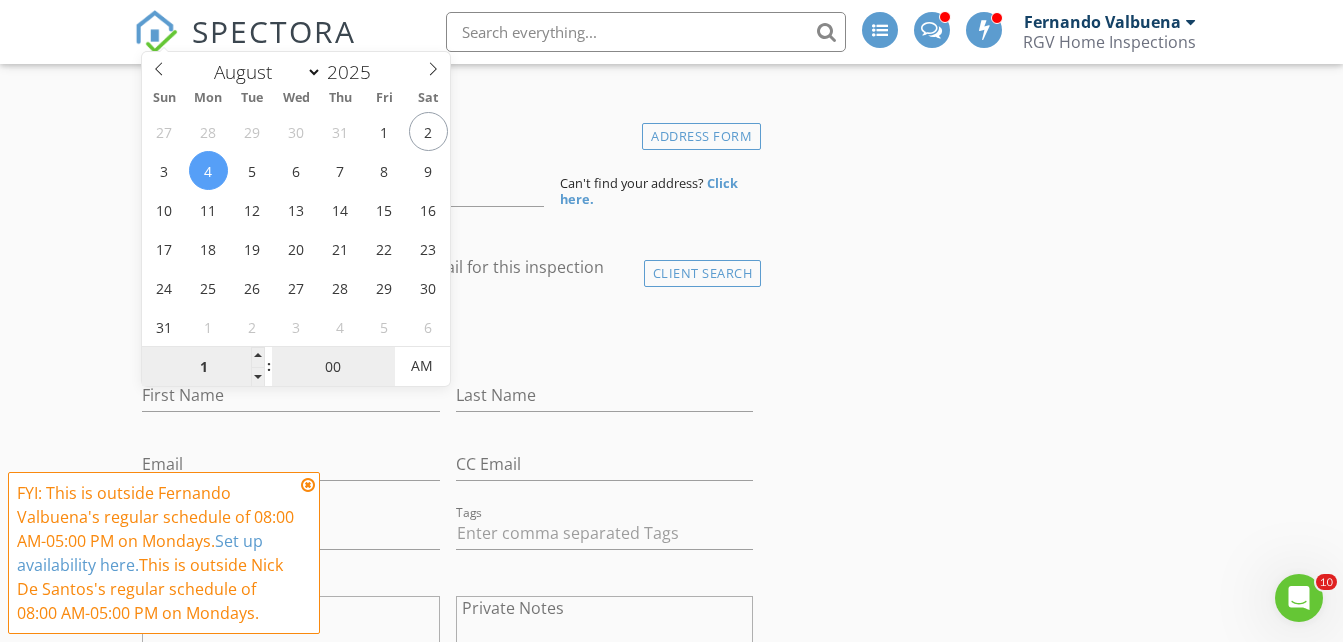 type on "01" 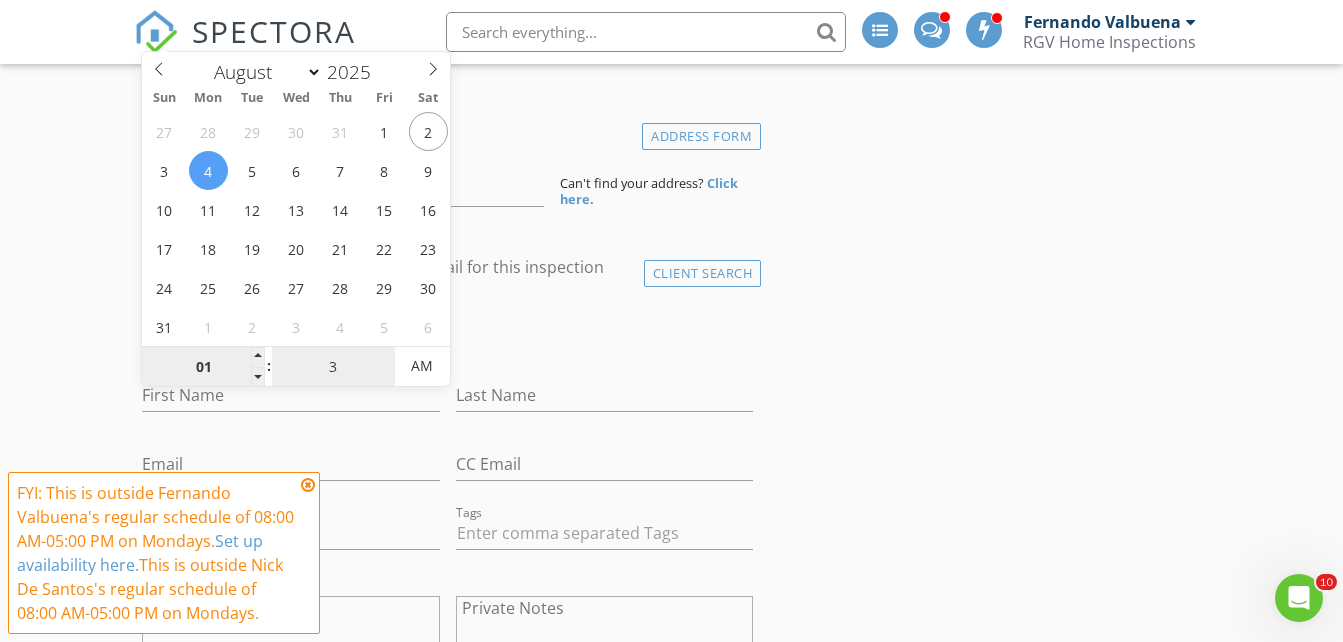 type on "30" 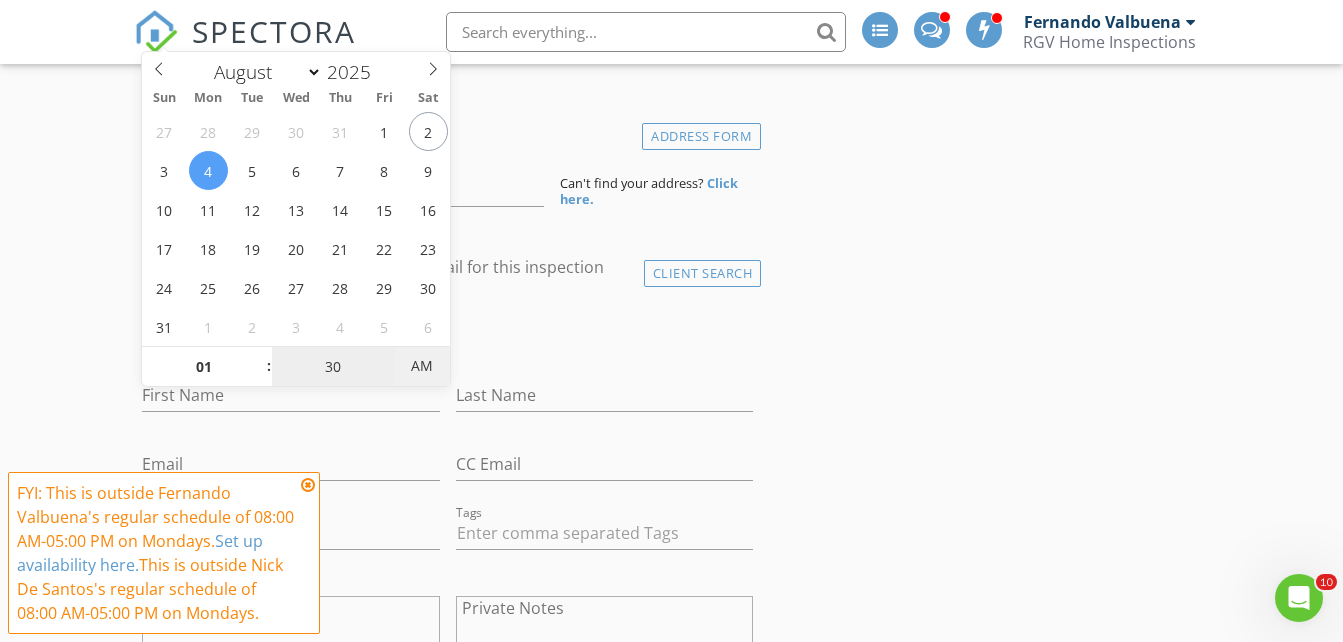 type on "08/04/2025 1:30 PM" 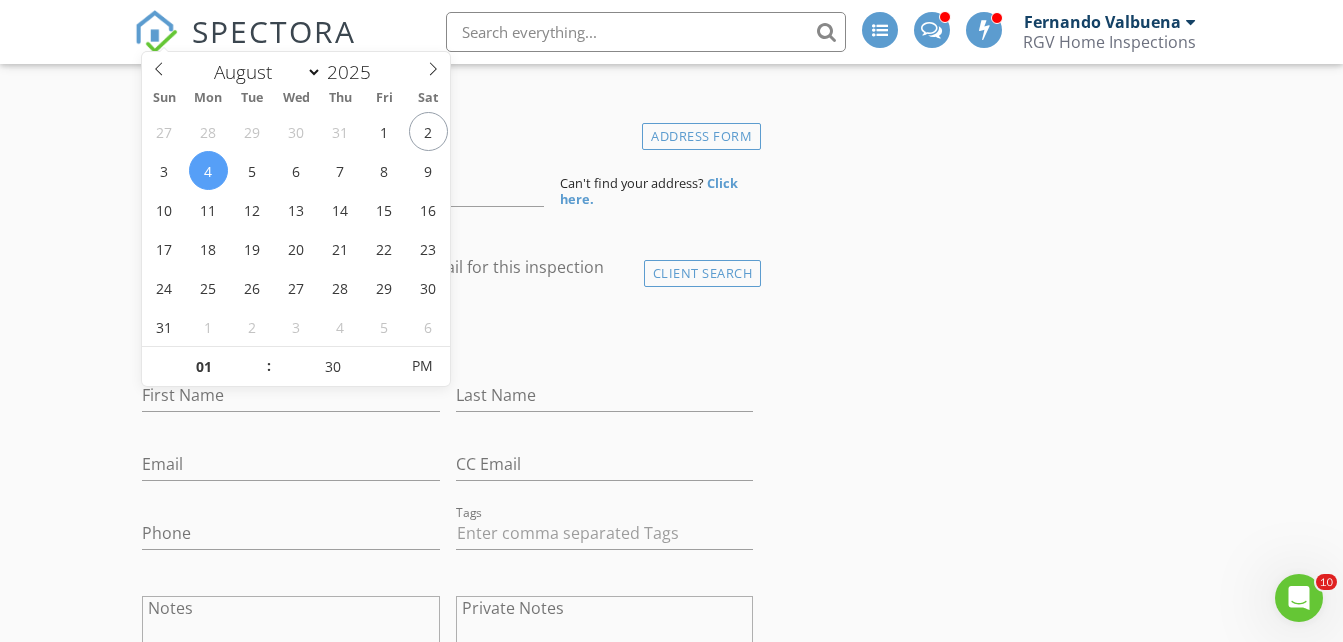 click on "New Inspection
INSPECTOR(S)
check_box_outline_blank   Donnie Quintanilla     check_box   Fernando Valbuena   PRIMARY   check_box   Nick De Santos     Fernando Valbuena,  Nick De Santos arrow_drop_down   check_box_outline_blank Fernando Valbuena specifically requested check_box_outline_blank Nick De Santos specifically requested
Date/Time
08/04/2025 1:30 PM   Does Not Repeat arrow_drop_down
Location
Address Form       Can't find your address?   Click here.
client
check_box Enable Client CC email for this inspection   Client Search     check_box_outline_blank Client is a Company/Organization     First Name   Last Name   Email   CC Email   Phone         Tags         Notes   Private Notes
ADD ADDITIONAL client
SERVICES
check_box_outline_blank   Residential Inspection" at bounding box center (671, 1404) 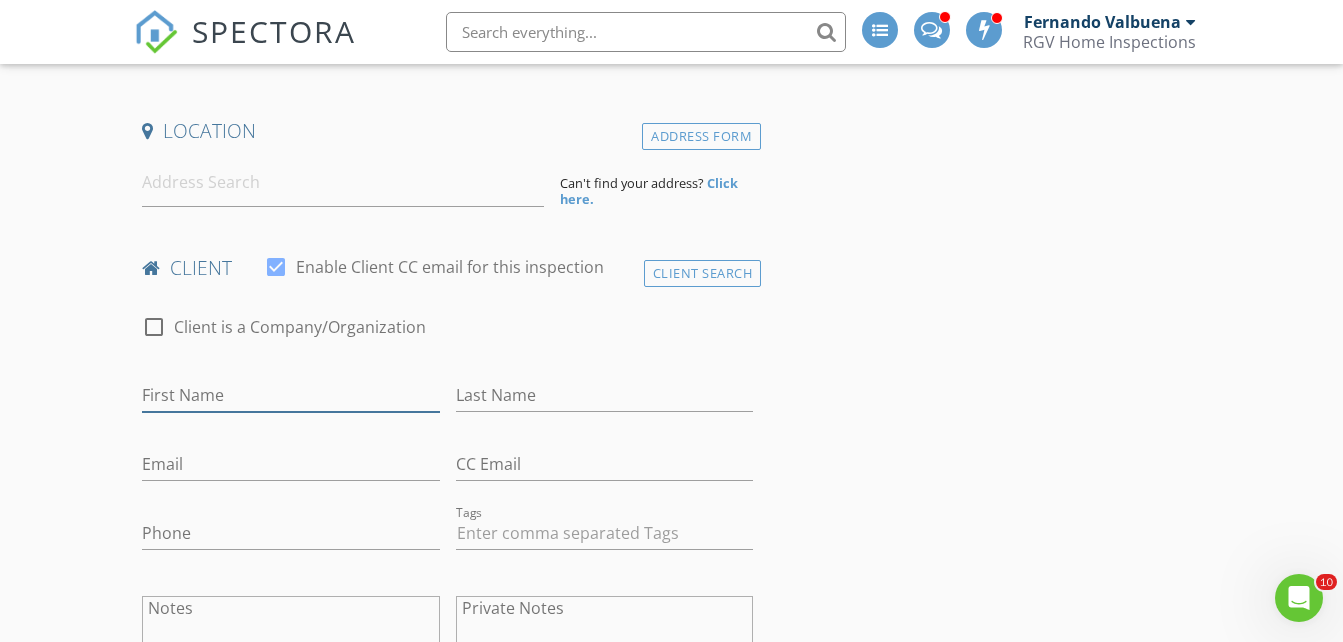 drag, startPoint x: 176, startPoint y: 389, endPoint x: 180, endPoint y: 379, distance: 10.770329 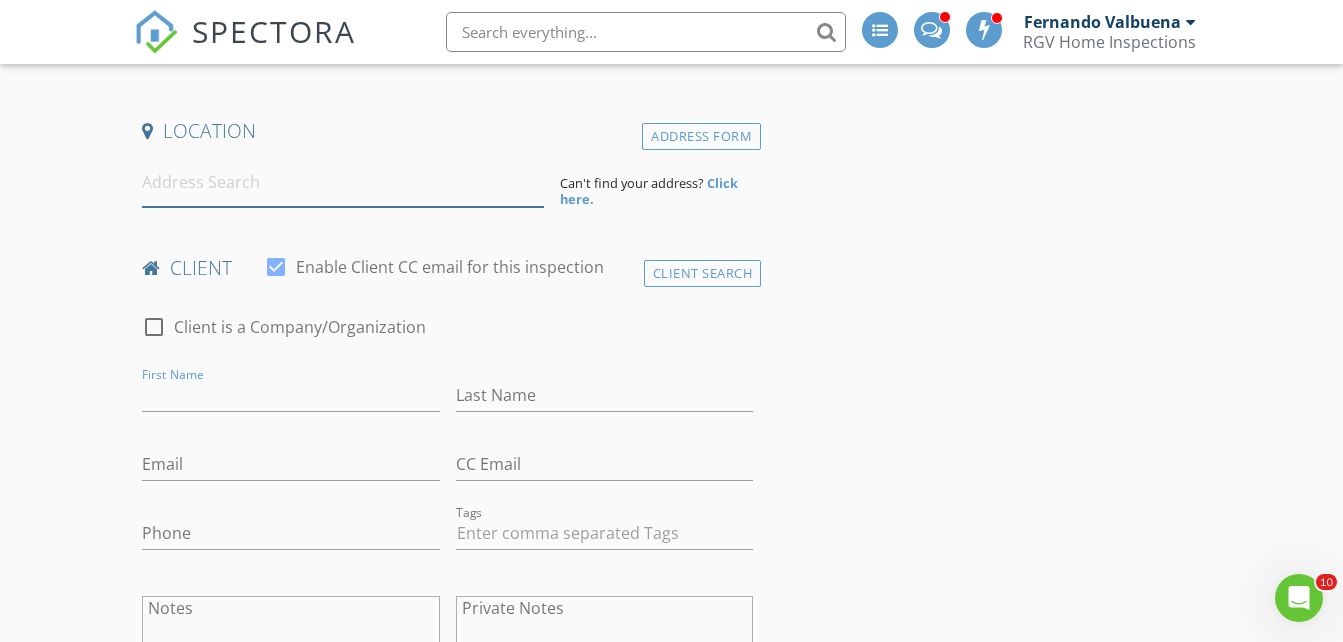 click at bounding box center (343, 182) 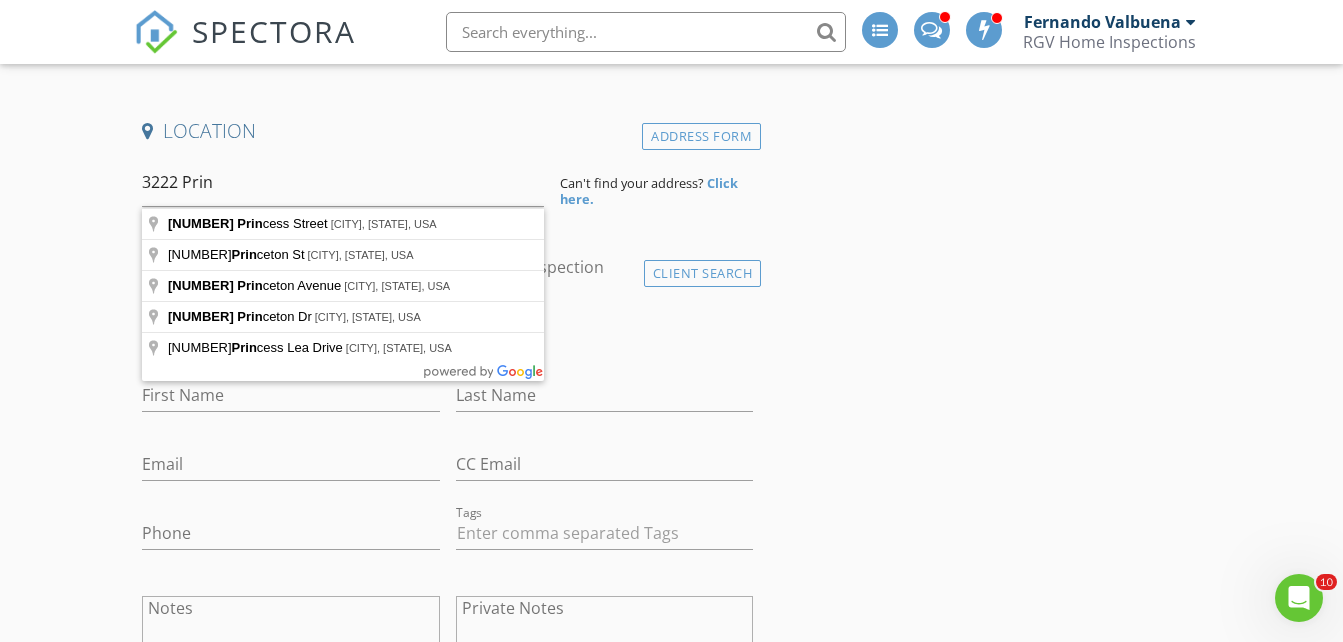 type on "3222 Princess Street, Edinburg, TX, USA" 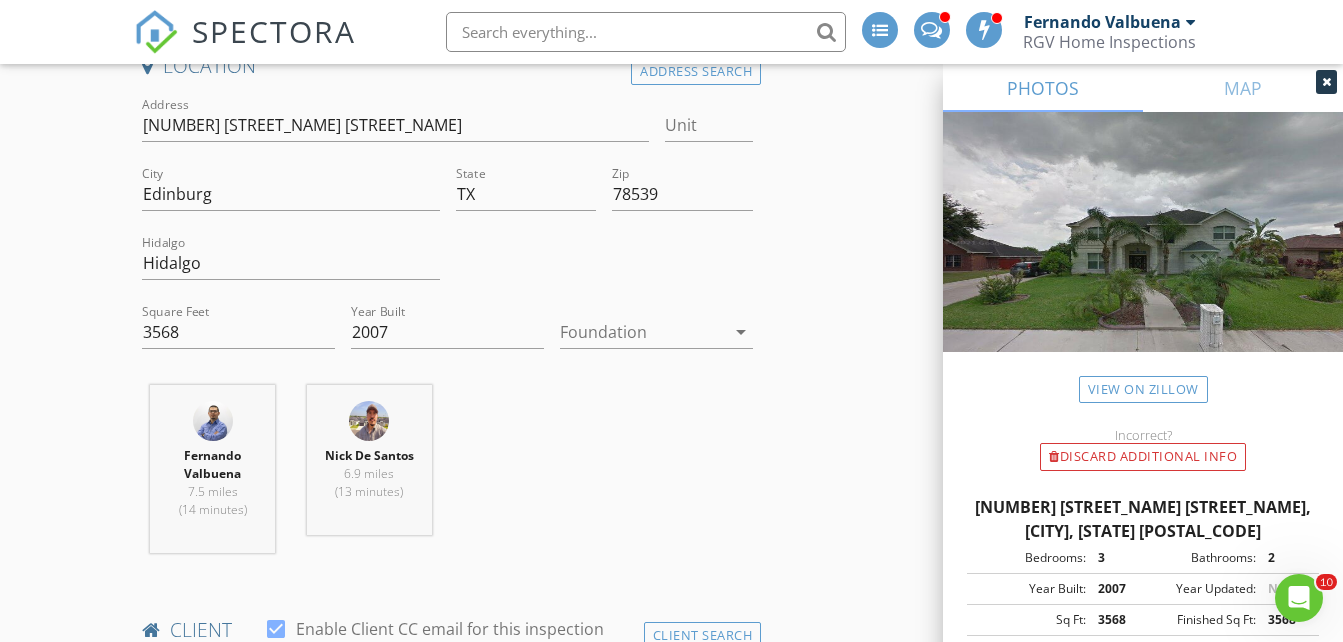 scroll, scrollTop: 600, scrollLeft: 0, axis: vertical 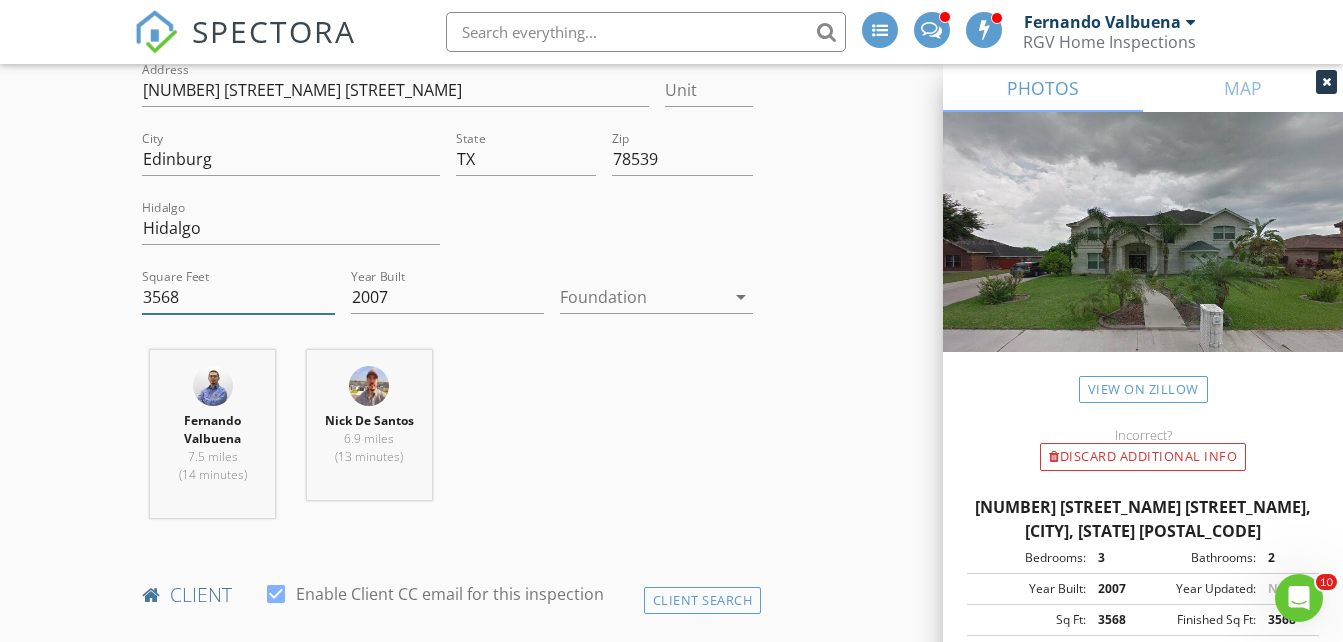 click on "3568" at bounding box center [238, 297] 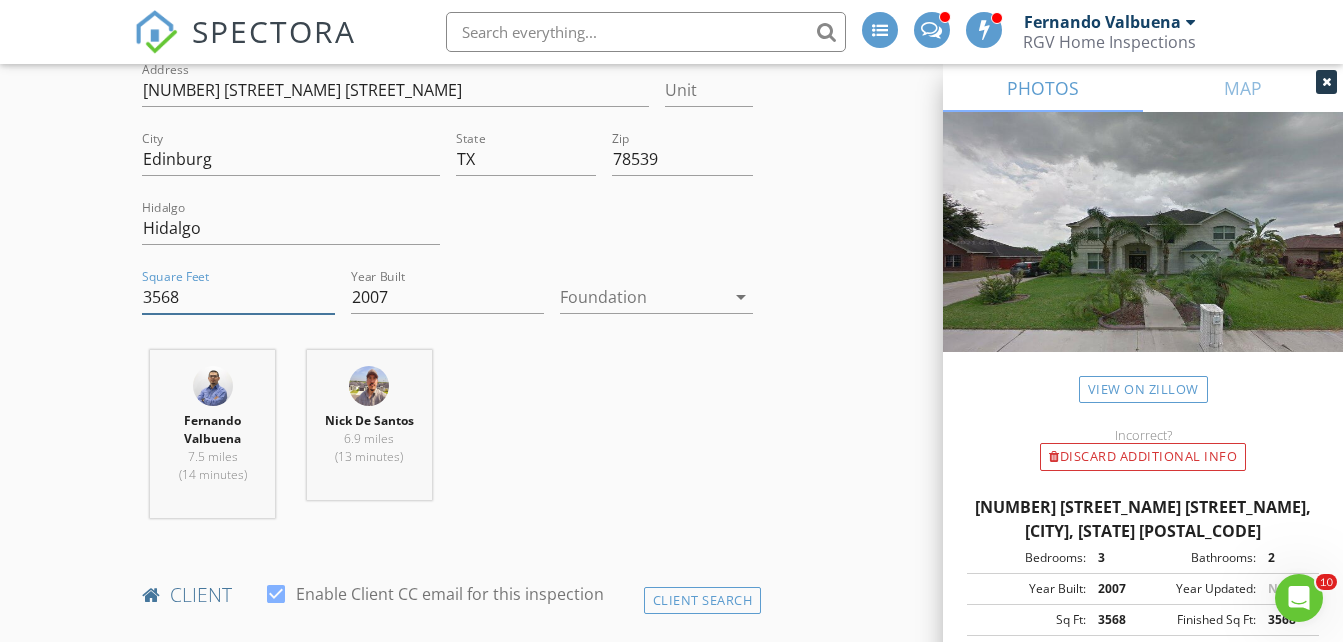 click on "3568" at bounding box center [238, 297] 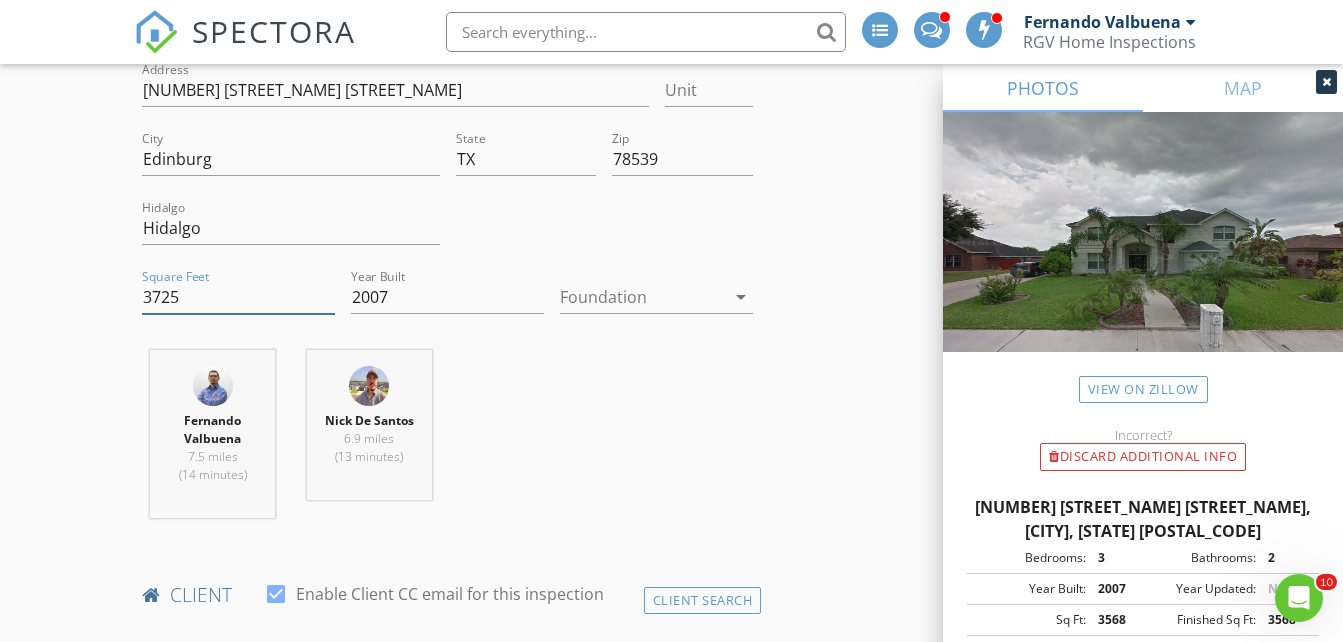 type on "3725" 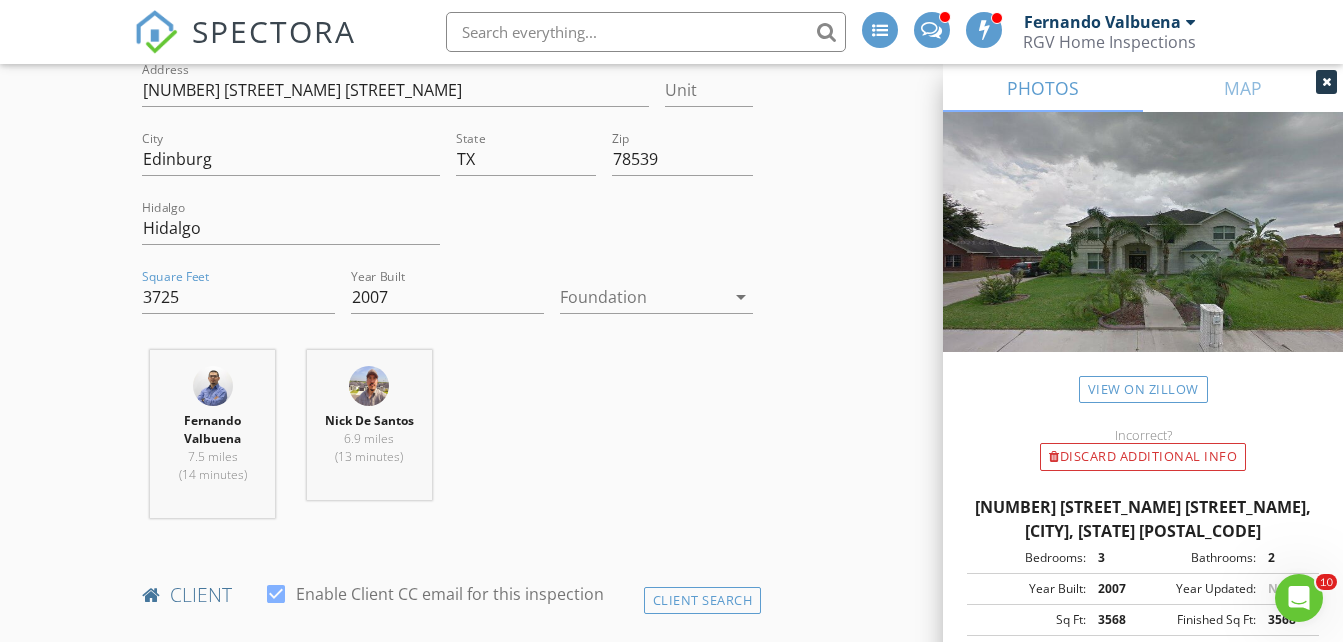 click at bounding box center [642, 297] 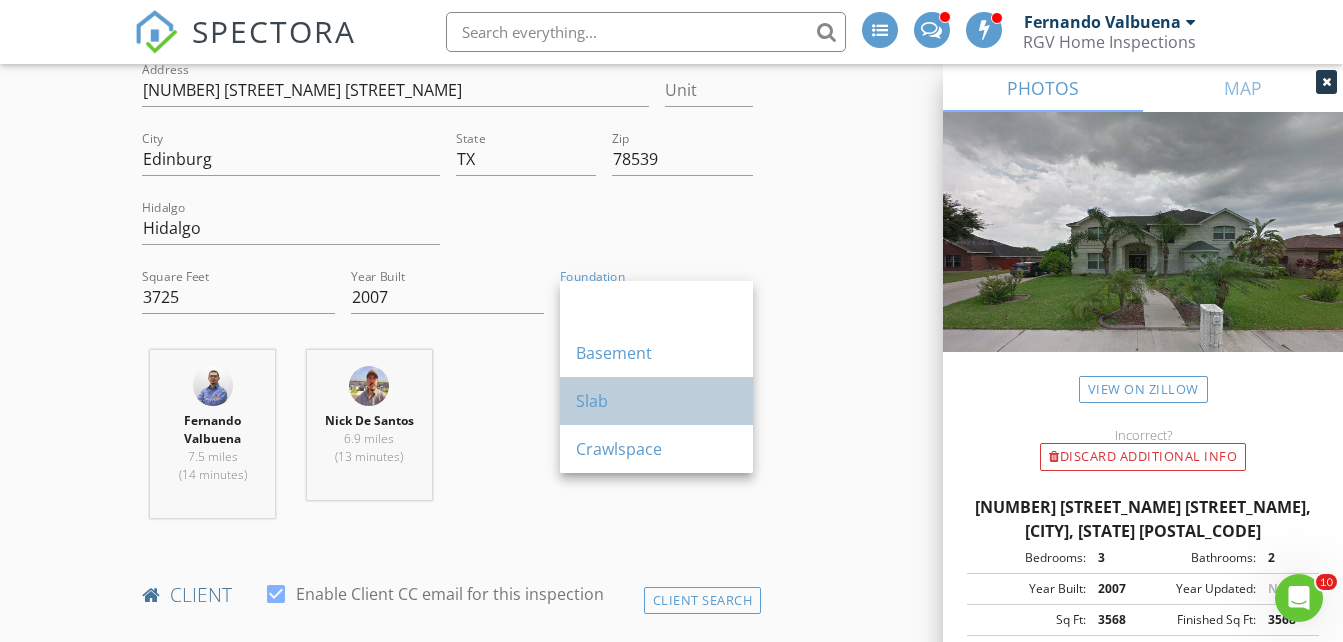 click on "Slab" at bounding box center [656, 401] 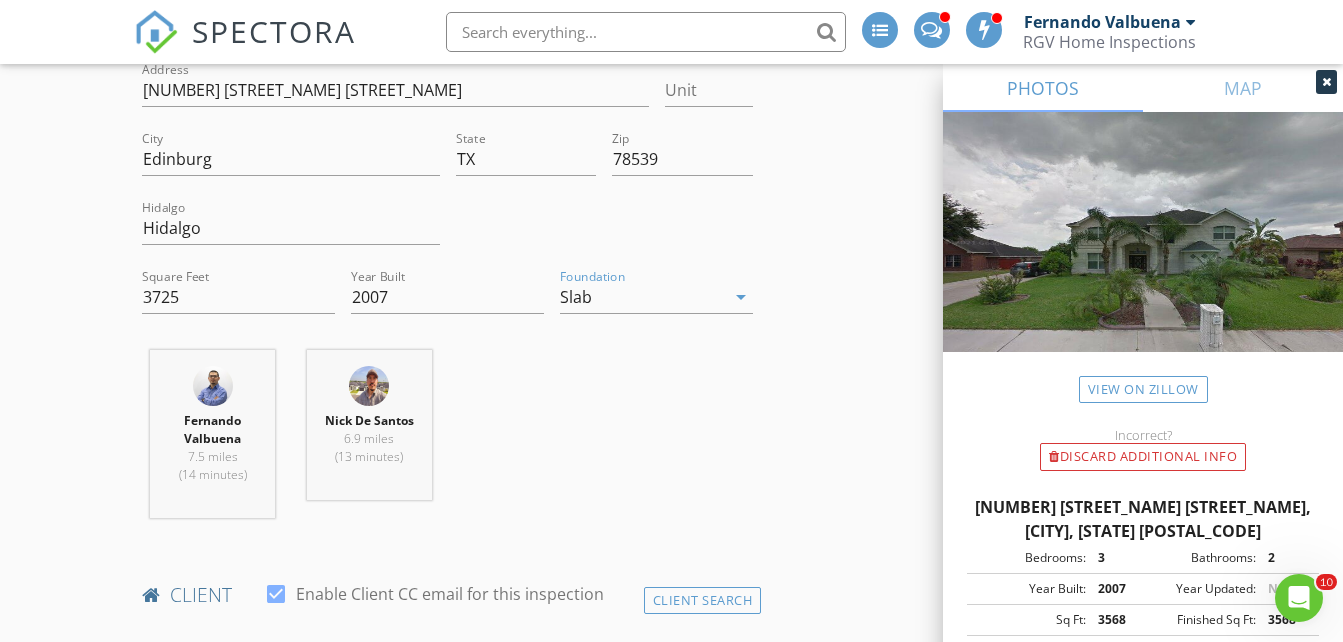 click on "New Inspection
INSPECTOR(S)
check_box_outline_blank   Donnie Quintanilla     check_box   Fernando Valbuena   PRIMARY   check_box   Nick De Santos     Fernando Valbuena,  Nick De Santos arrow_drop_down   check_box_outline_blank Fernando Valbuena specifically requested check_box_outline_blank Nick De Santos specifically requested
Date/Time
08/04/2025 1:30 PM   Does Not Repeat arrow_drop_down
Location
Address Search       Address 3222 Princess St   Unit   City Edinburg   State TX   Zip 78539   Hidalgo Hidalgo     Square Feet 3725   Year Built 2007   Foundation Slab arrow_drop_down     Fernando Valbuena     7.5 miles     (14 minutes)         Nick De Santos     6.9 miles     (13 minutes)
client
check_box Enable Client CC email for this inspection   Client Search     check_box_outline_blank Client is a Company/Organization     First Name   Last Name   Email" at bounding box center [671, 1518] 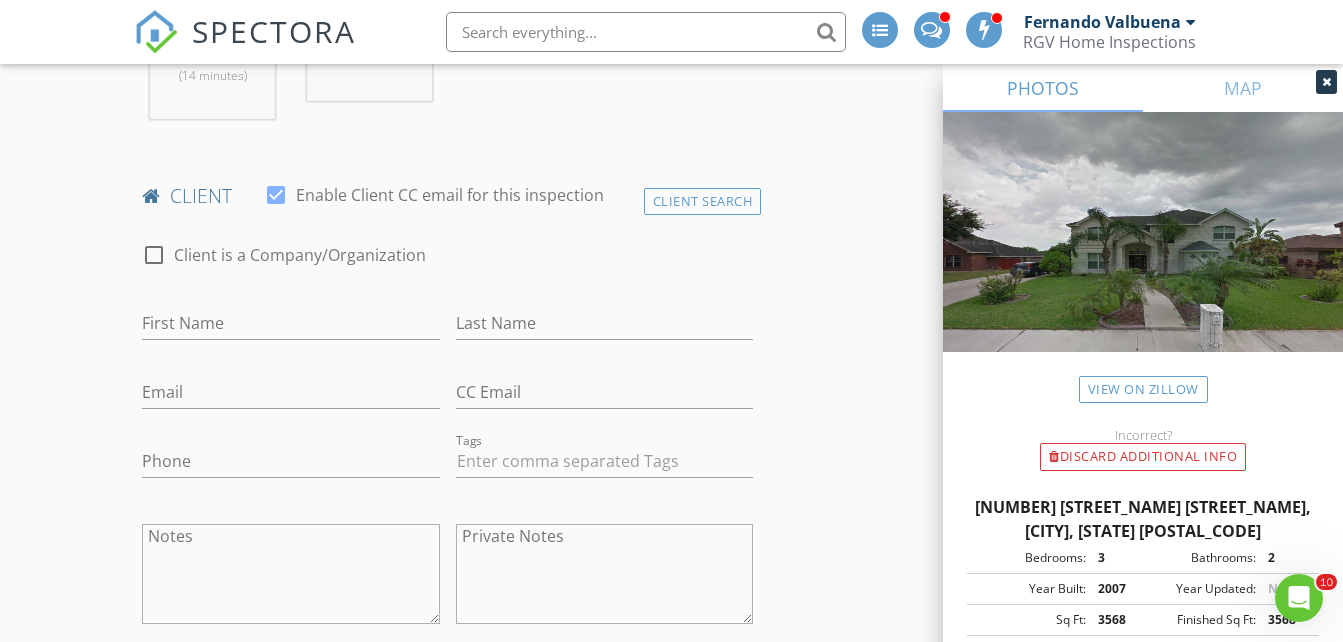 scroll, scrollTop: 1000, scrollLeft: 0, axis: vertical 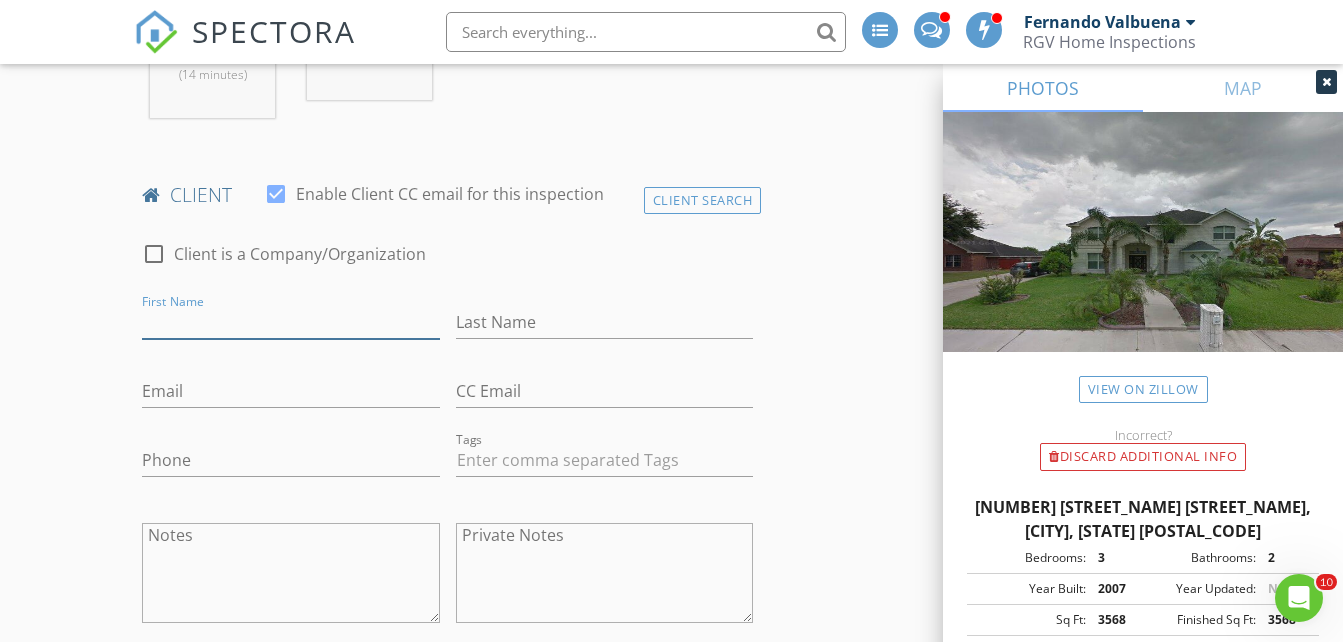 click on "First Name" at bounding box center [290, 322] 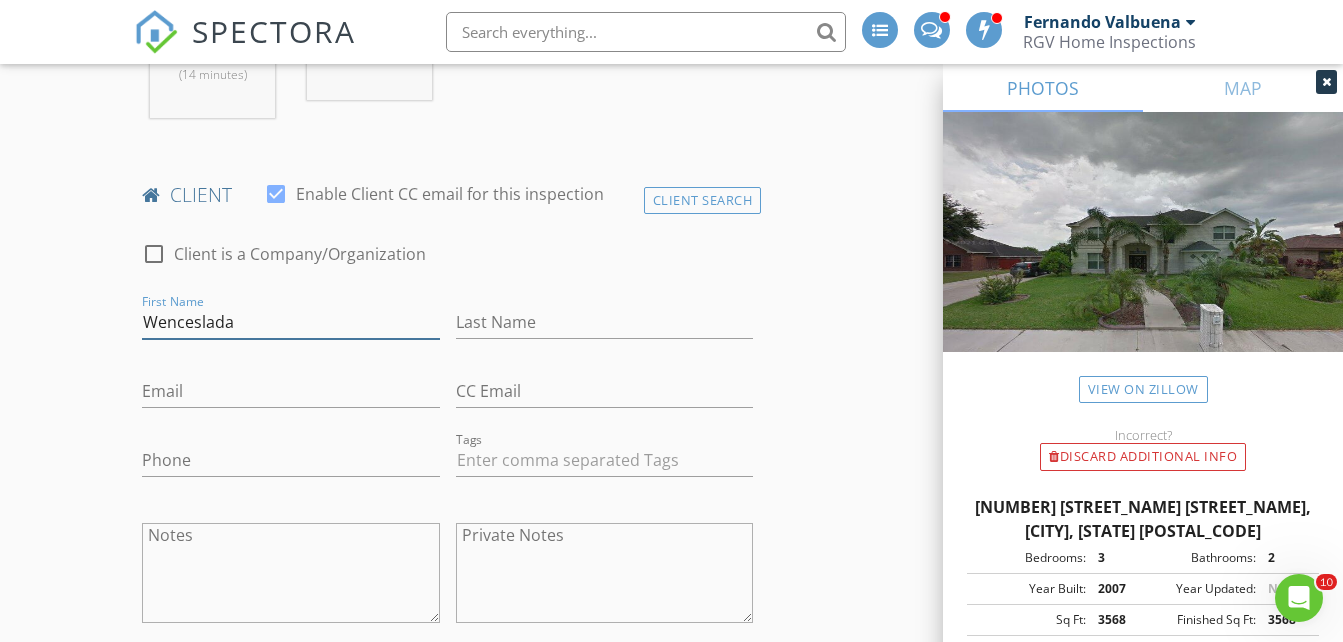 type on "Wenceslada" 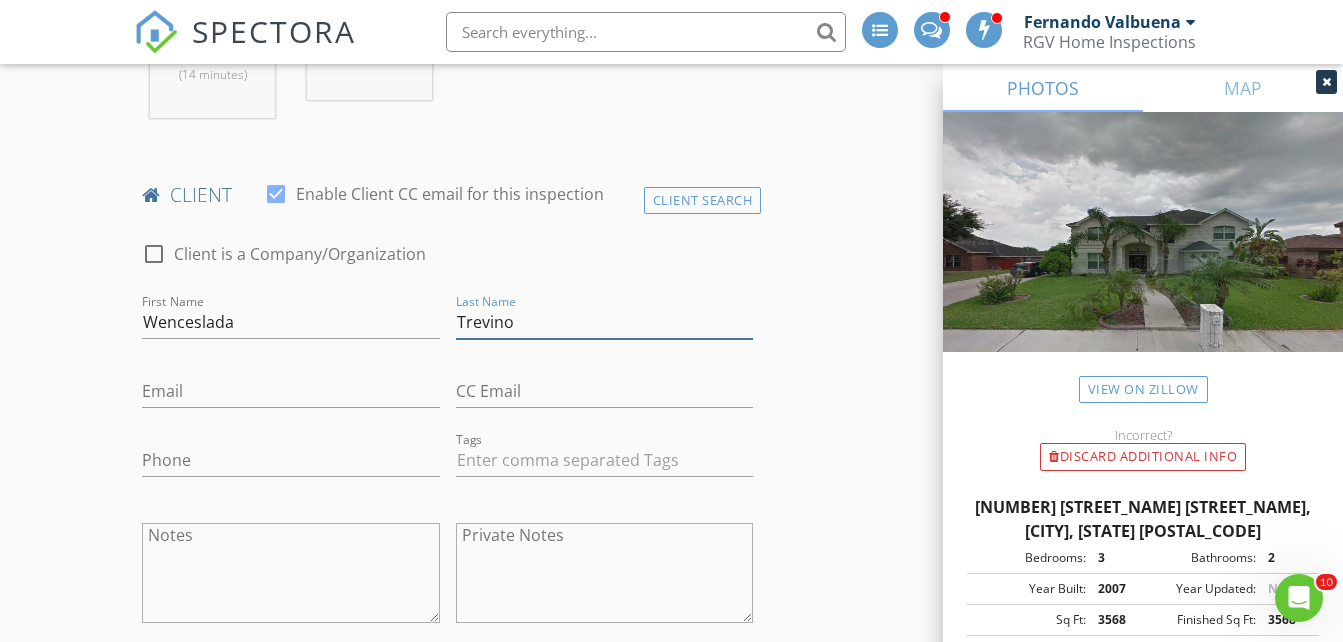 type on "Trevino" 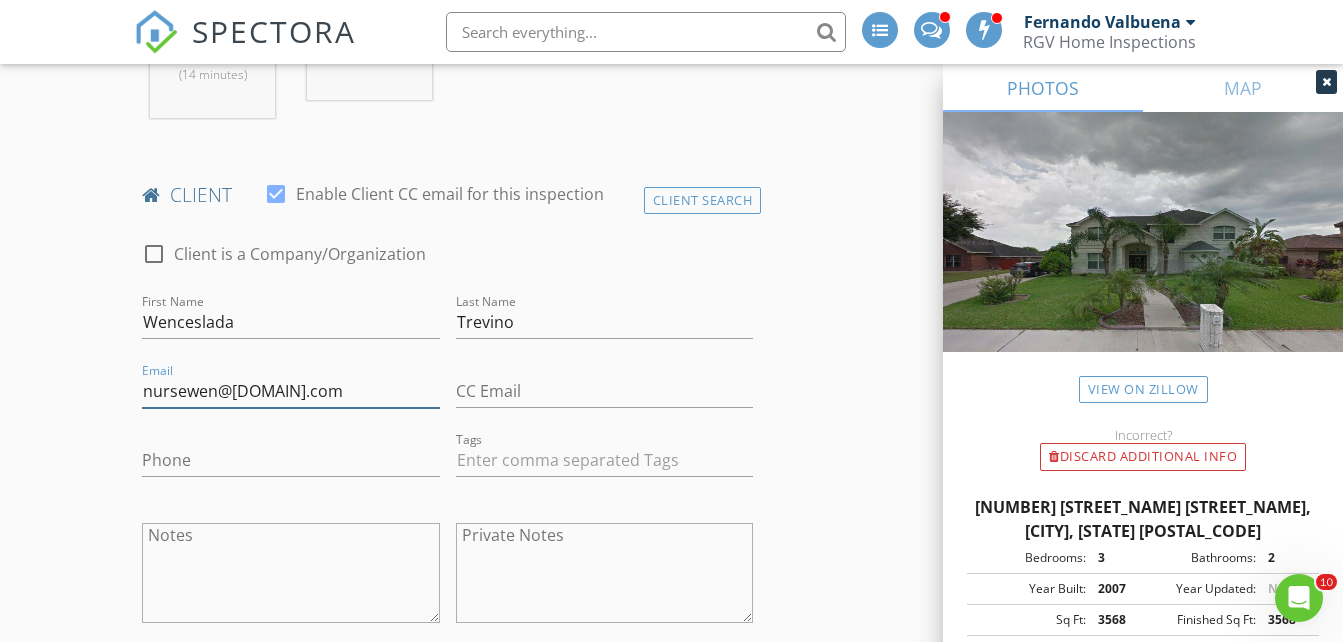 type on "nursewen@yahoo.com" 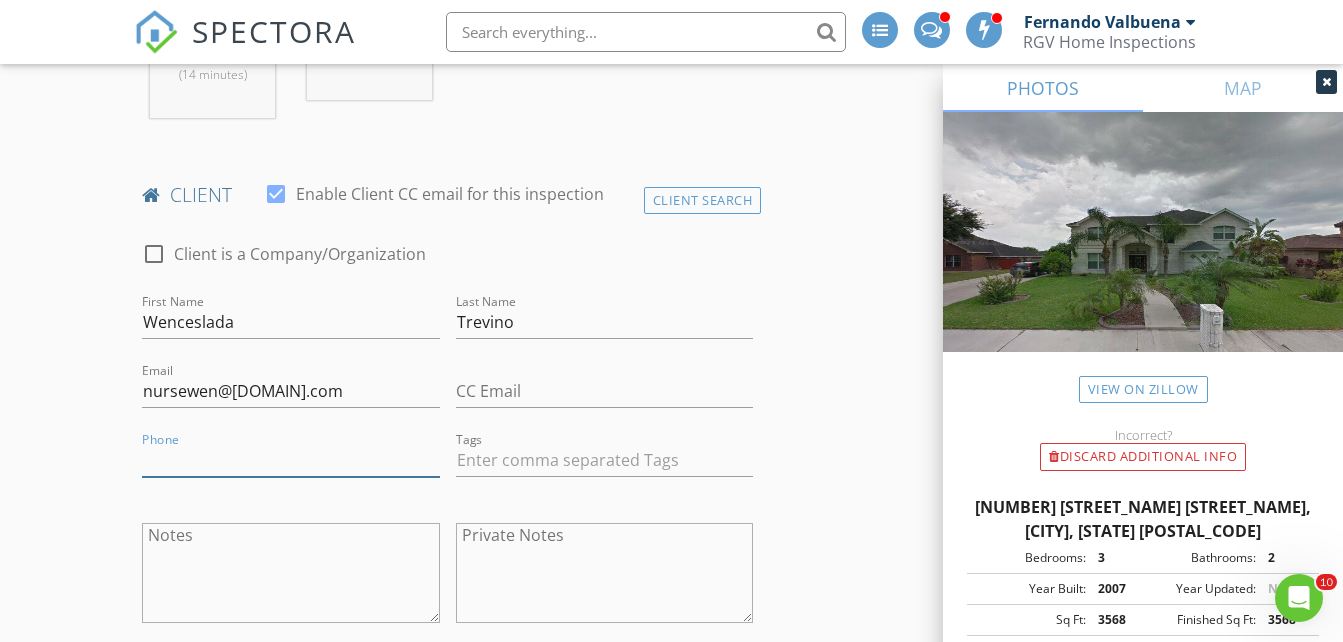 click on "Phone" at bounding box center [290, 460] 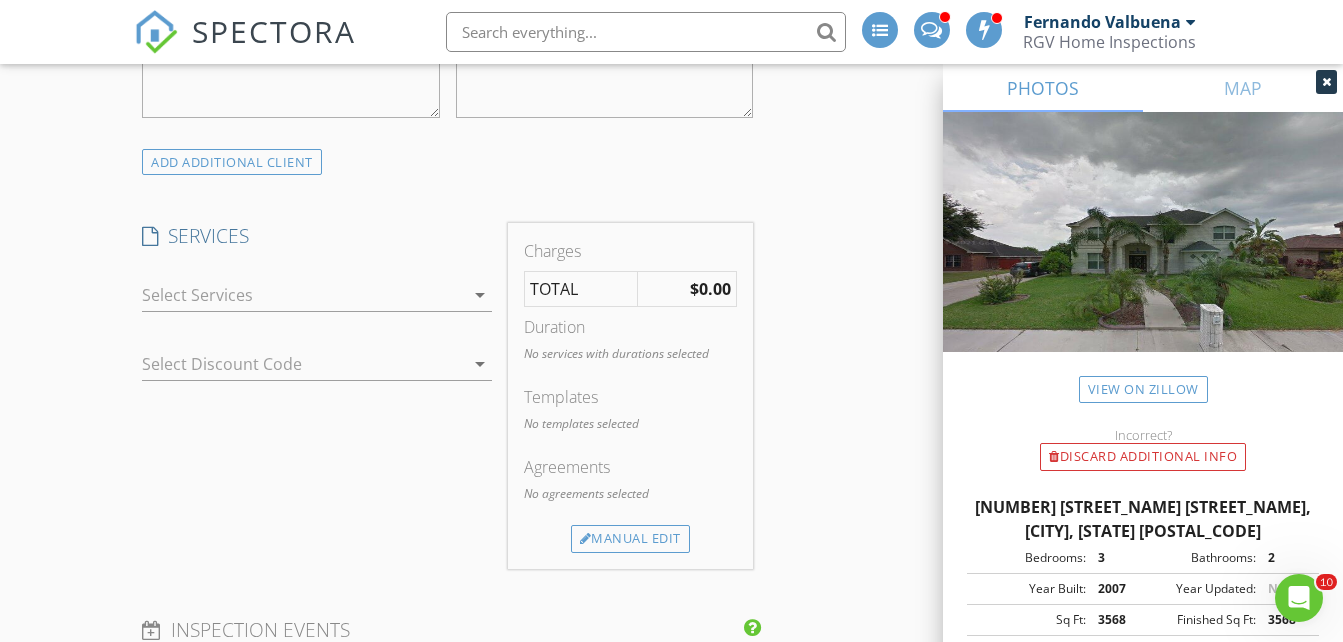 scroll, scrollTop: 1500, scrollLeft: 0, axis: vertical 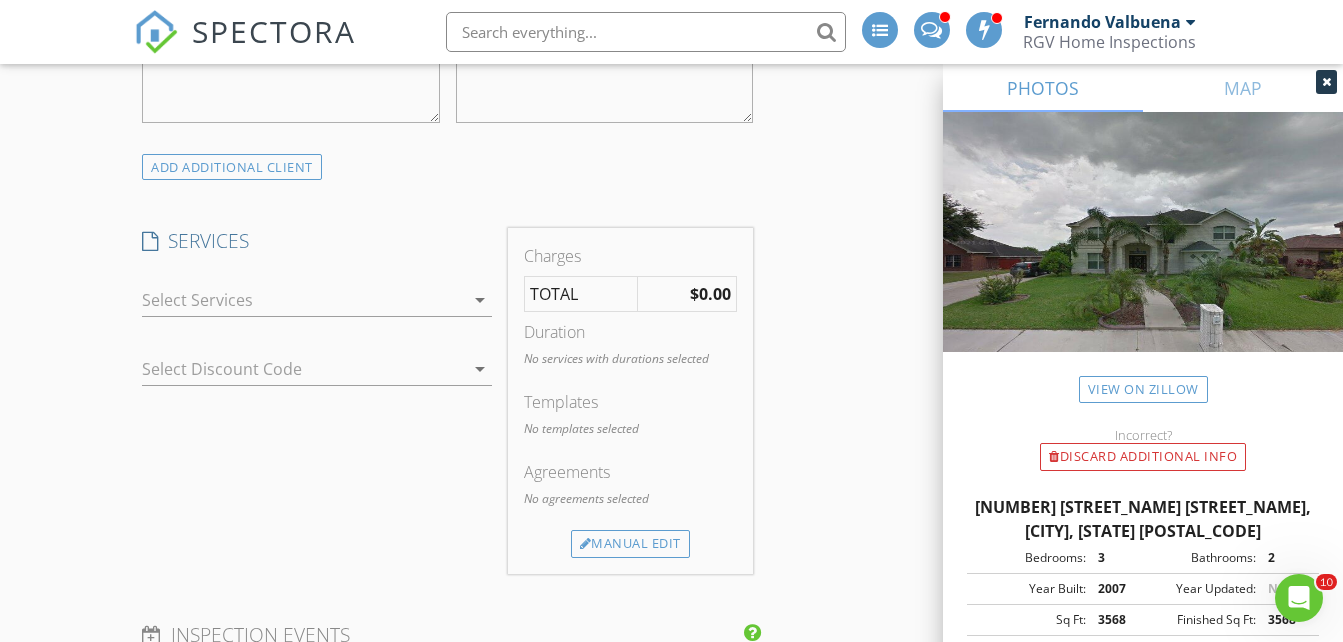 type on "956-874-7815" 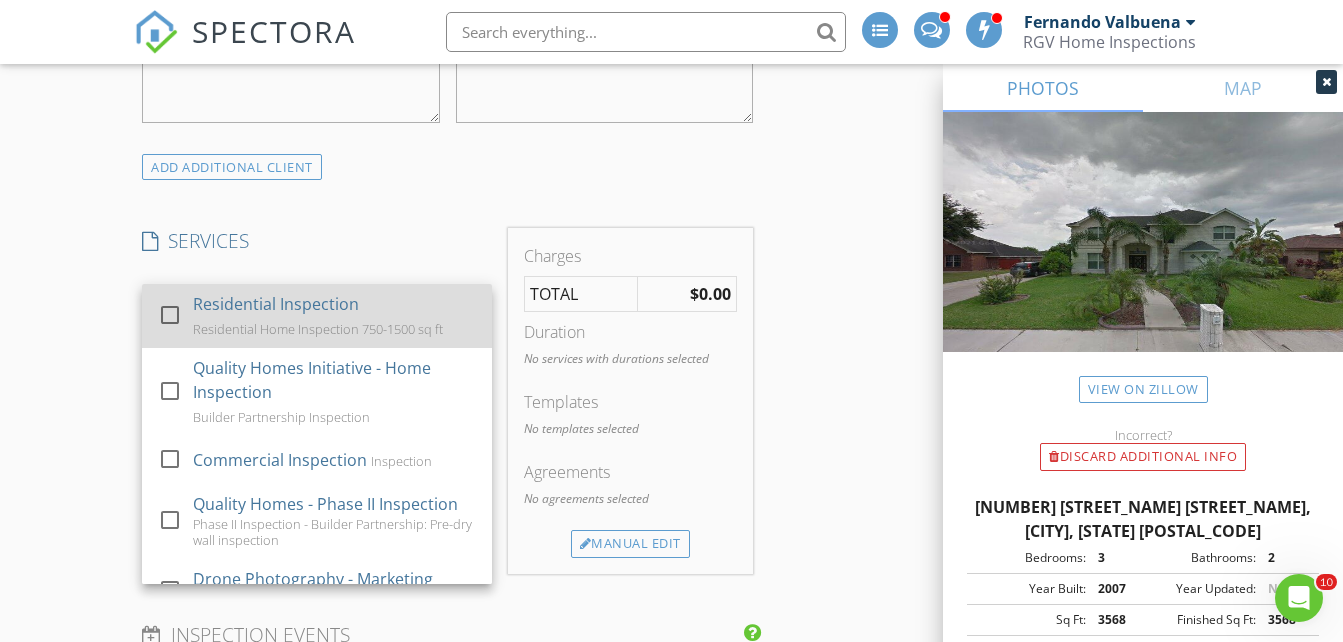 click on "Residential Inspection" at bounding box center (276, 304) 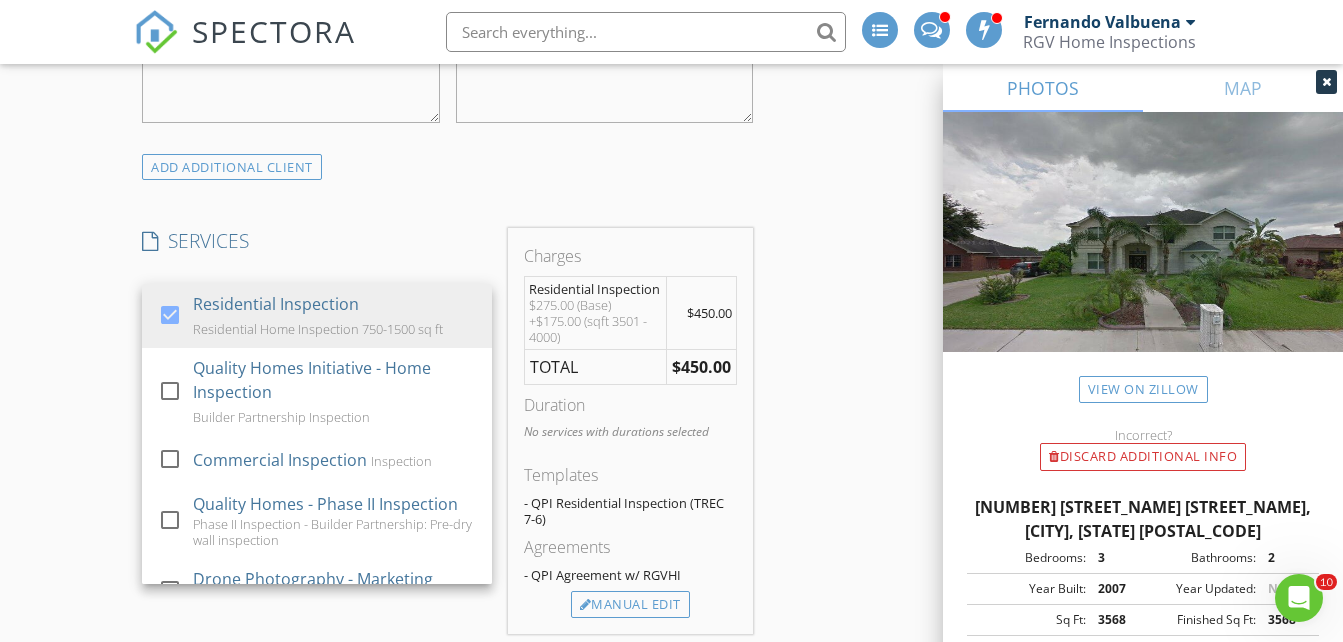 click on "INSPECTOR(S)
check_box_outline_blank   Donnie Quintanilla     check_box   Fernando Valbuena   PRIMARY   check_box   Nick De Santos     Fernando Valbuena,  Nick De Santos arrow_drop_down   check_box_outline_blank Fernando Valbuena specifically requested check_box_outline_blank Nick De Santos specifically requested
Date/Time
08/04/2025 1:30 PM   Does Not Repeat arrow_drop_down
Location
Address Search       Address 3222 Princess St   Unit   City Edinburg   State TX   Zip 78539   Hidalgo Hidalgo     Square Feet 3725   Year Built 2007   Foundation Slab arrow_drop_down     Fernando Valbuena     7.5 miles     (14 minutes)         Nick De Santos     6.9 miles     (13 minutes)
client
check_box Enable Client CC email for this inspection   Client Search     check_box_outline_blank Client is a Company/Organization     First Name Wenceslada   Last Name Trevino   Email" at bounding box center [671, 683] 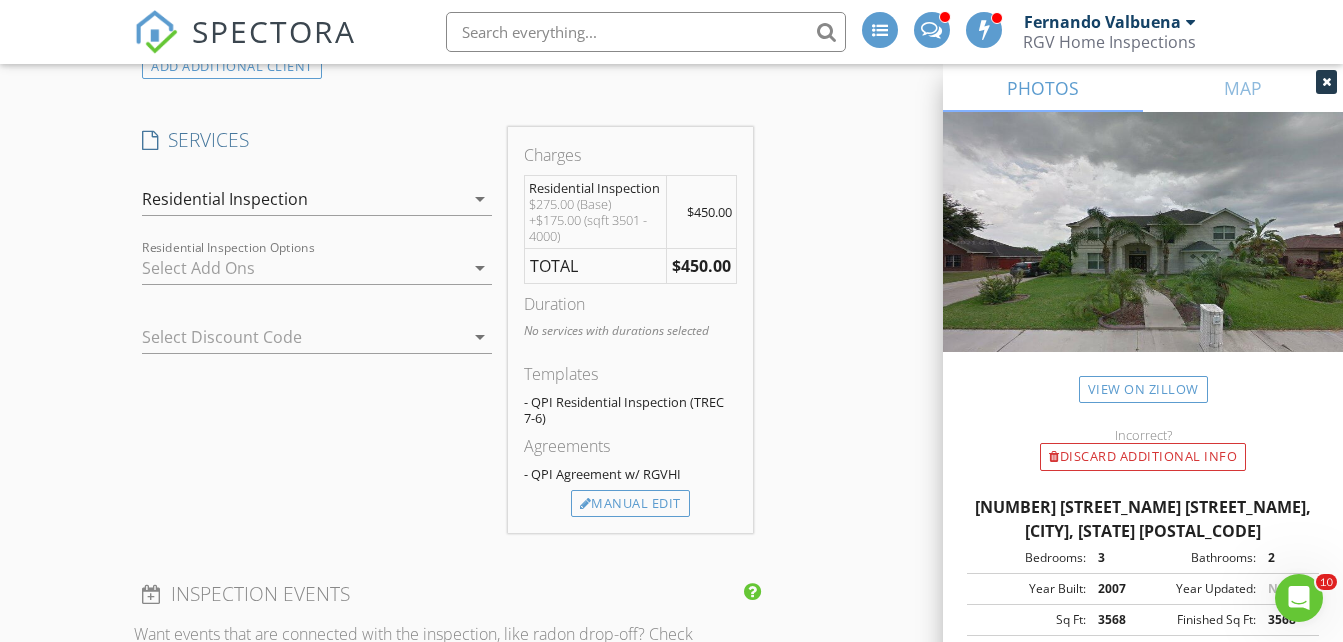 scroll, scrollTop: 1600, scrollLeft: 0, axis: vertical 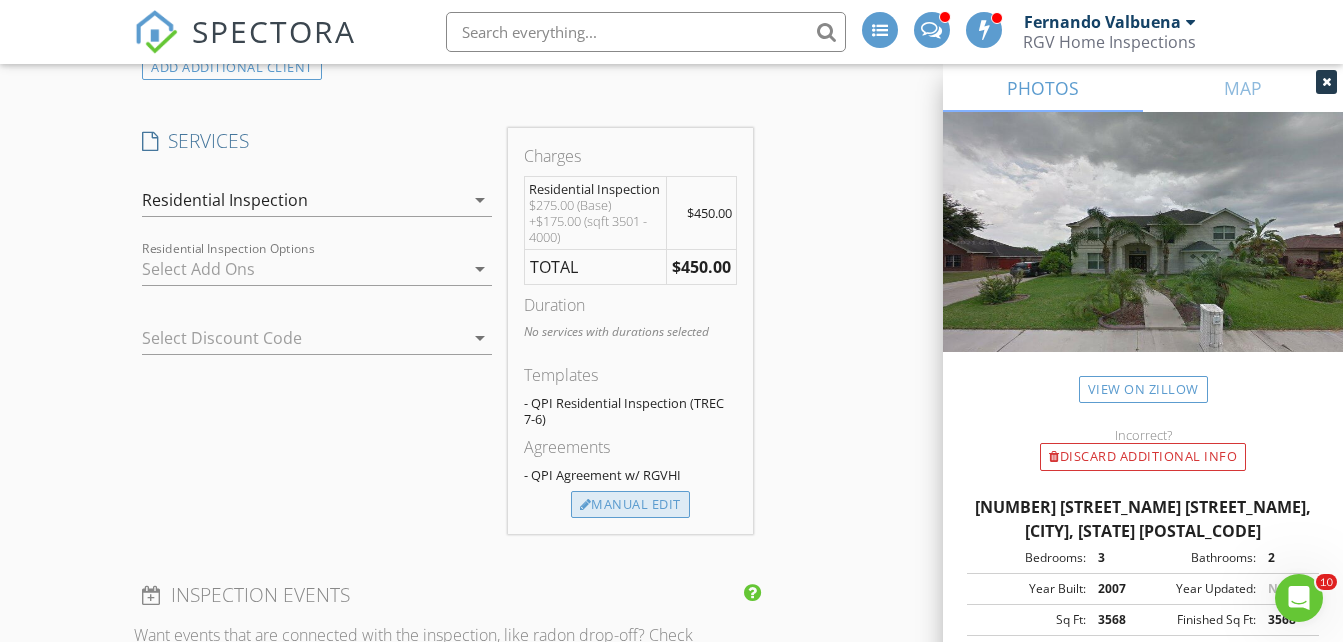 click on "Manual Edit" at bounding box center [630, 505] 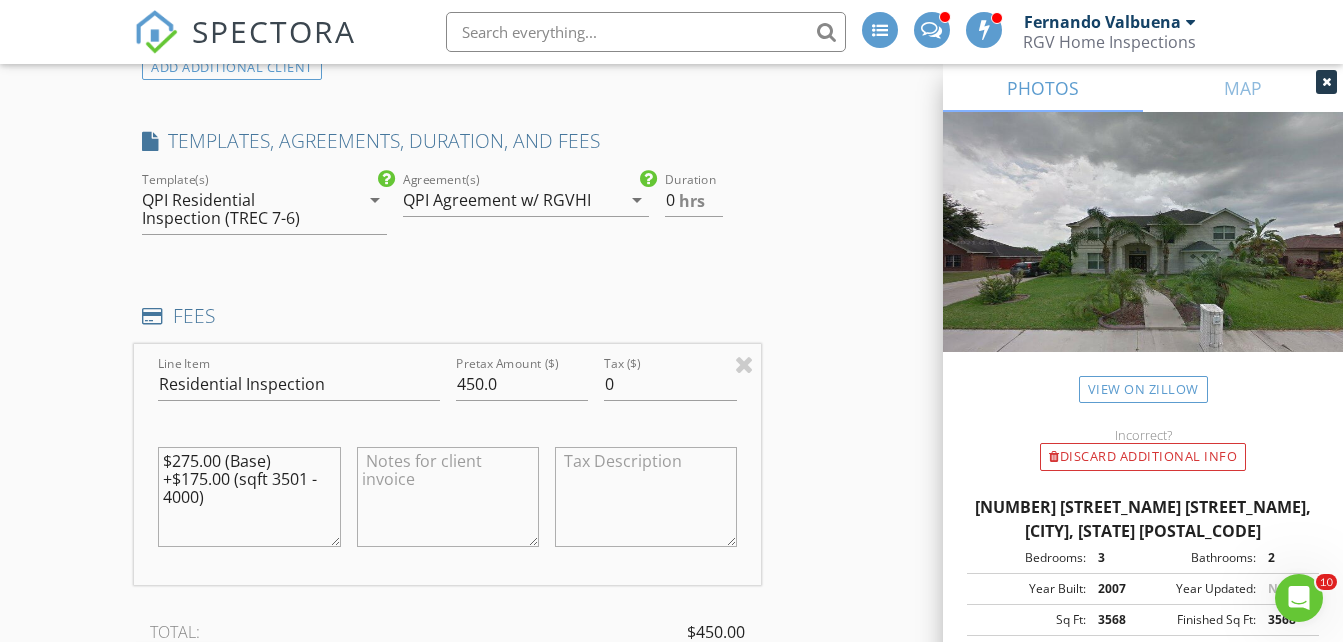 click on "QPI Residential Inspection (TREC 7-6)" at bounding box center (239, 209) 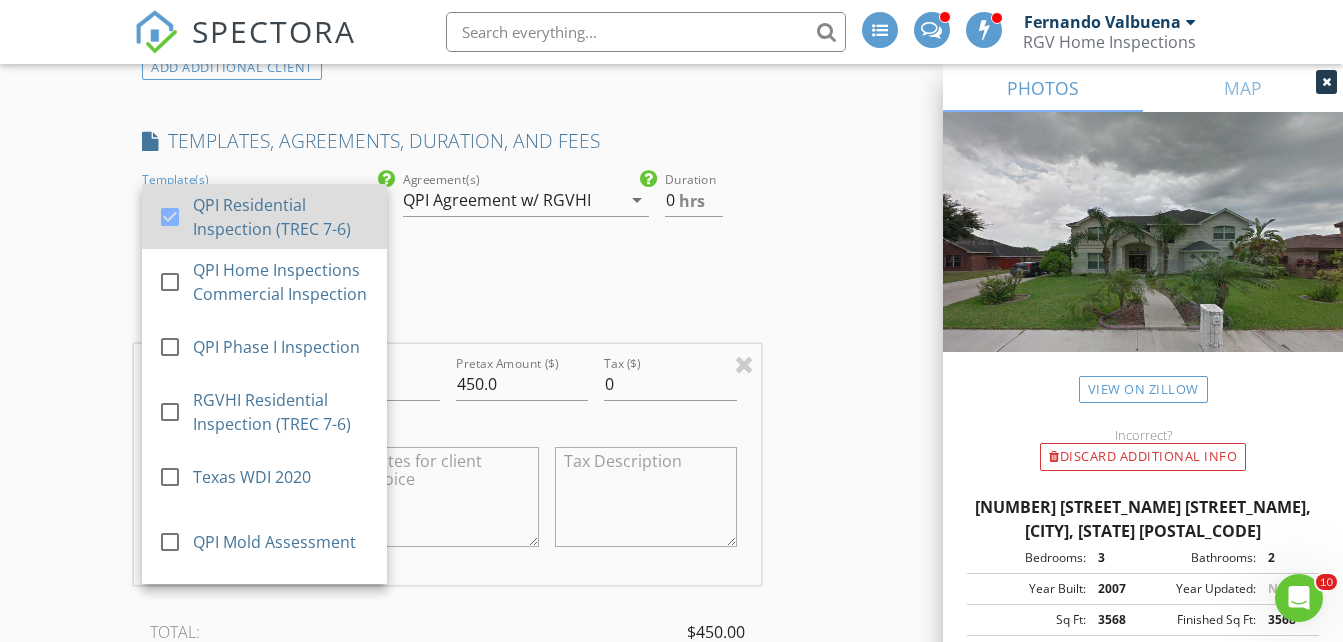 click on "QPI Residential Inspection (TREC 7-6)" at bounding box center (283, 217) 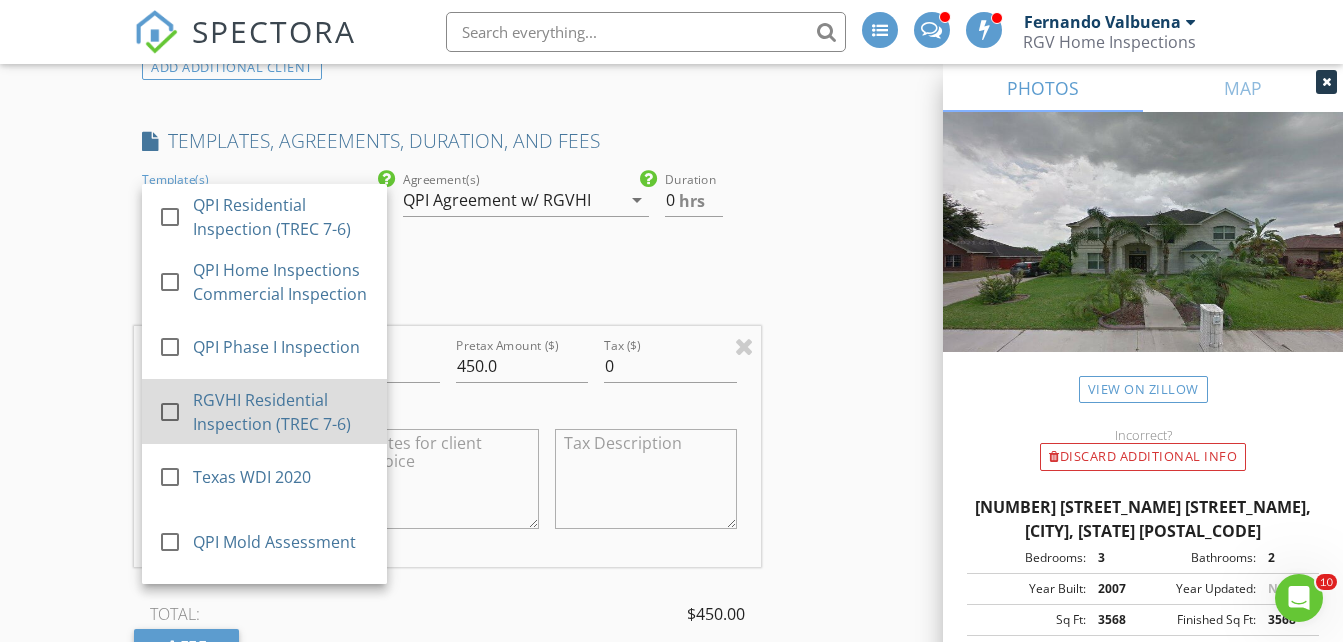 click on "RGVHI Residential Inspection (TREC 7-6)" at bounding box center (283, 412) 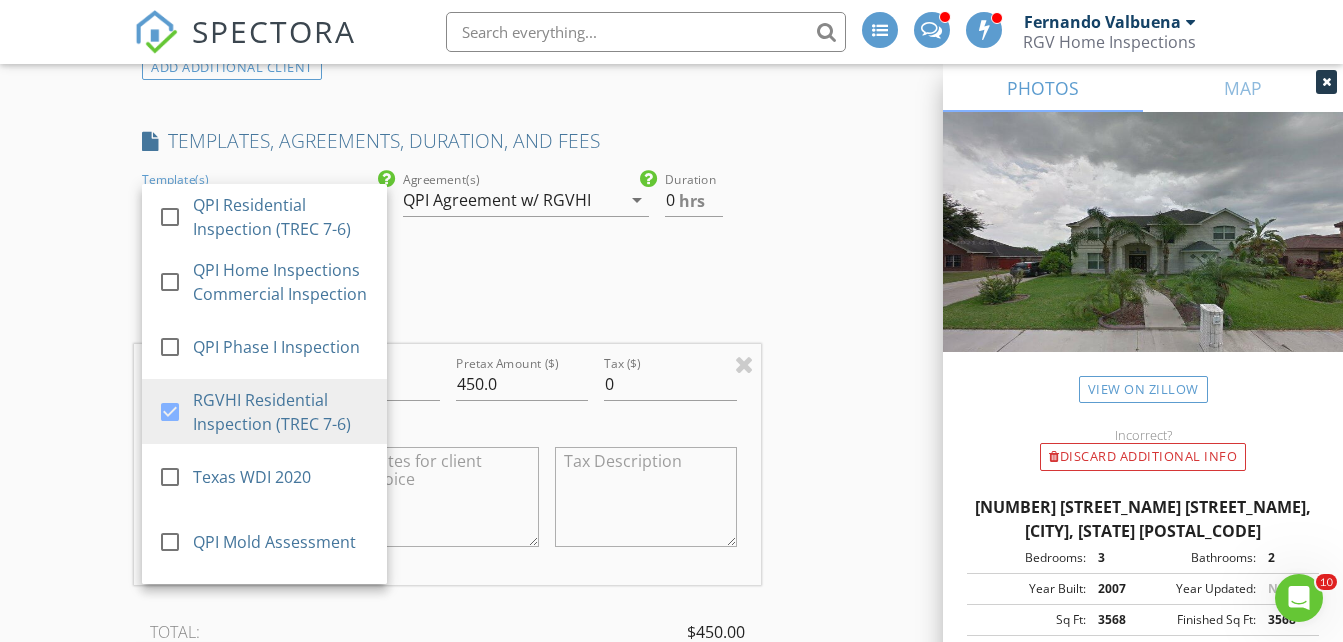 click on "QPI Agreement w/ RGVHI" at bounding box center (497, 200) 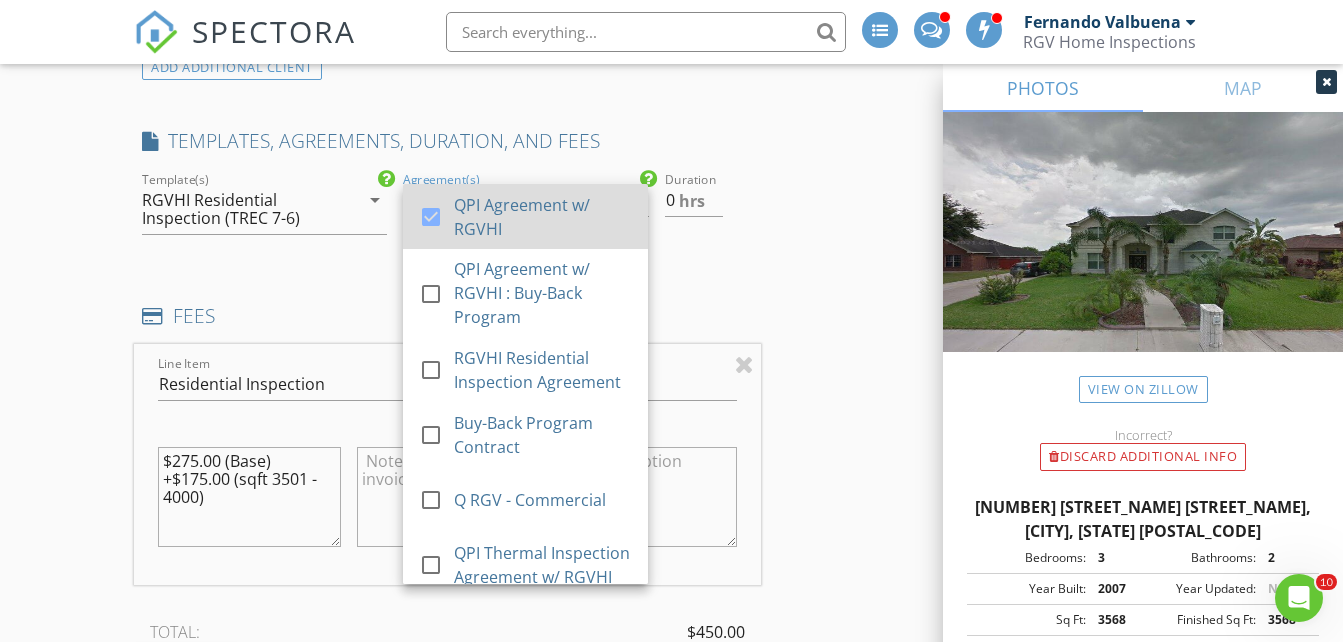 click on "QPI Agreement w/ RGVHI" at bounding box center (544, 217) 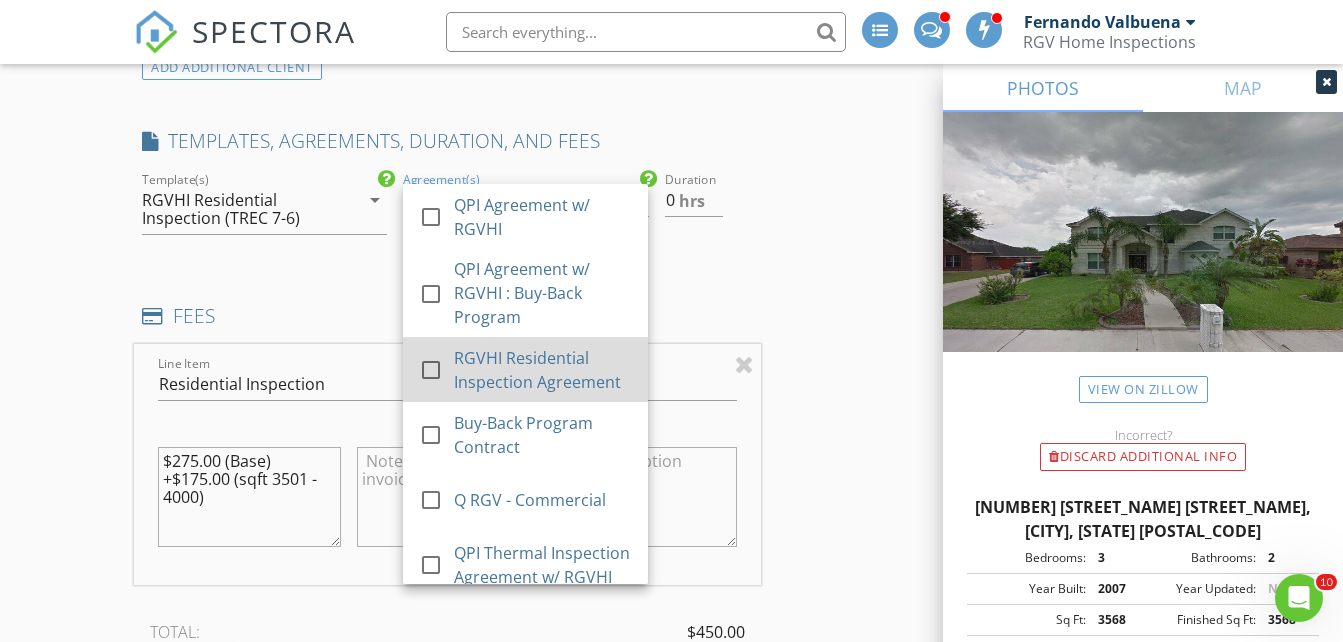 click on "RGVHI Residential Inspection Agreement" at bounding box center [544, 370] 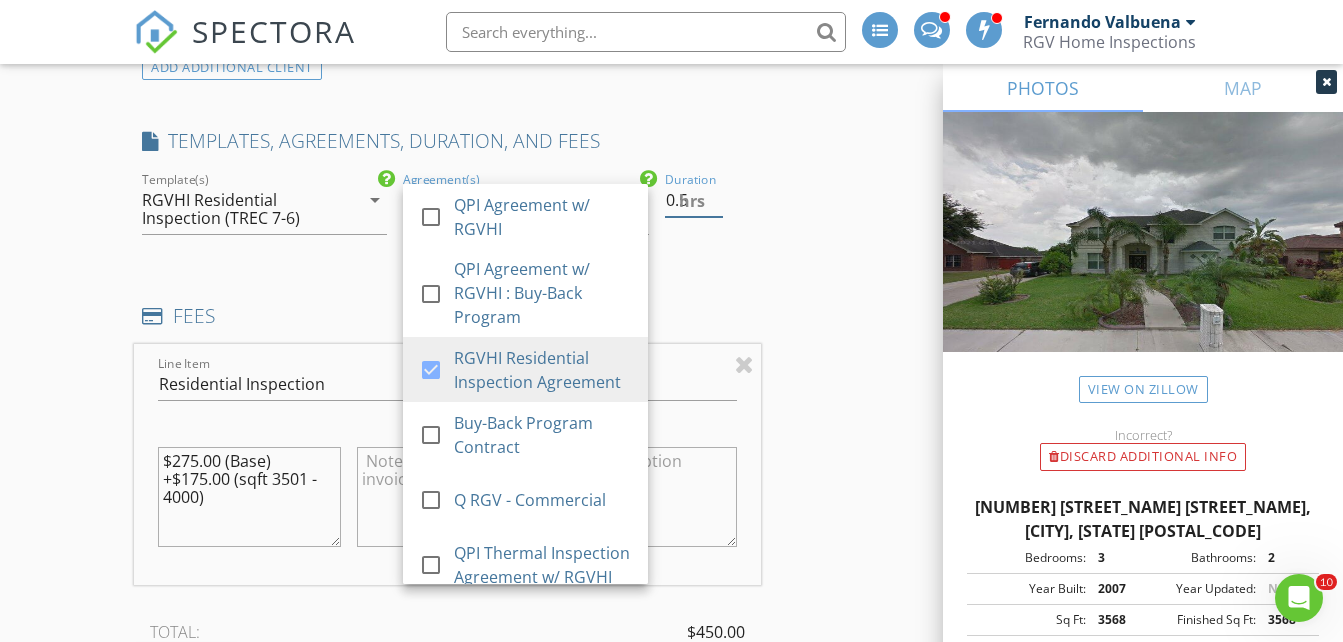 click on "0.5" at bounding box center (694, 200) 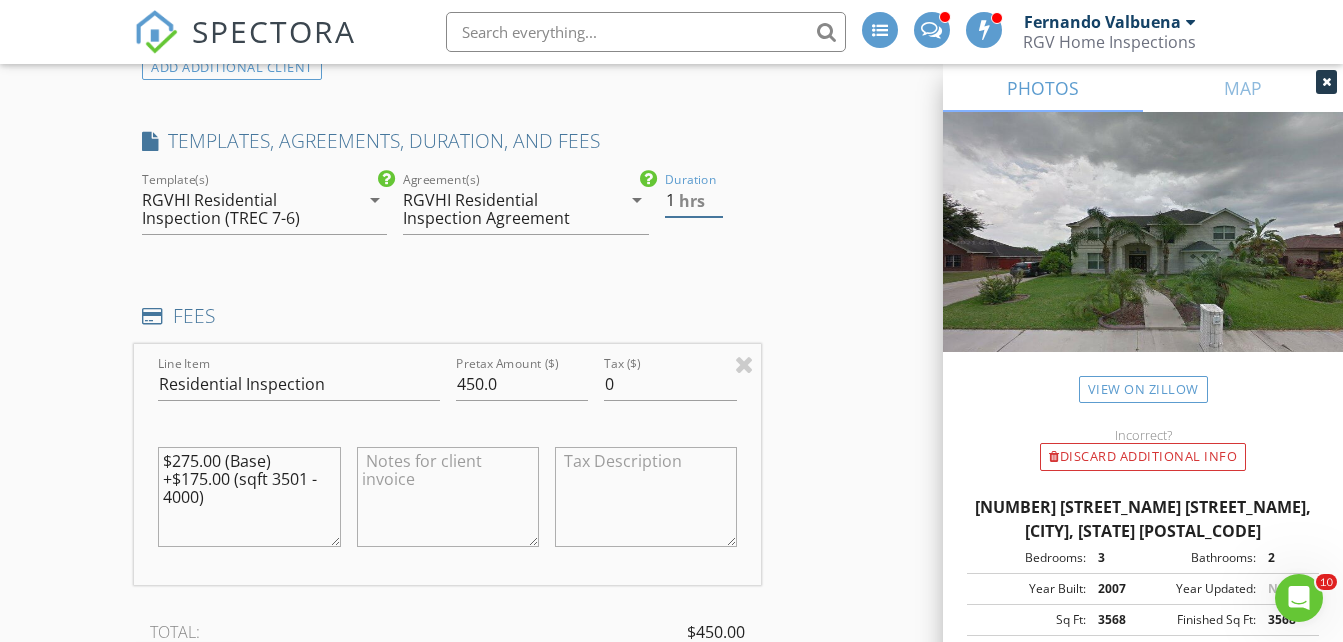 click on "1" at bounding box center [694, 200] 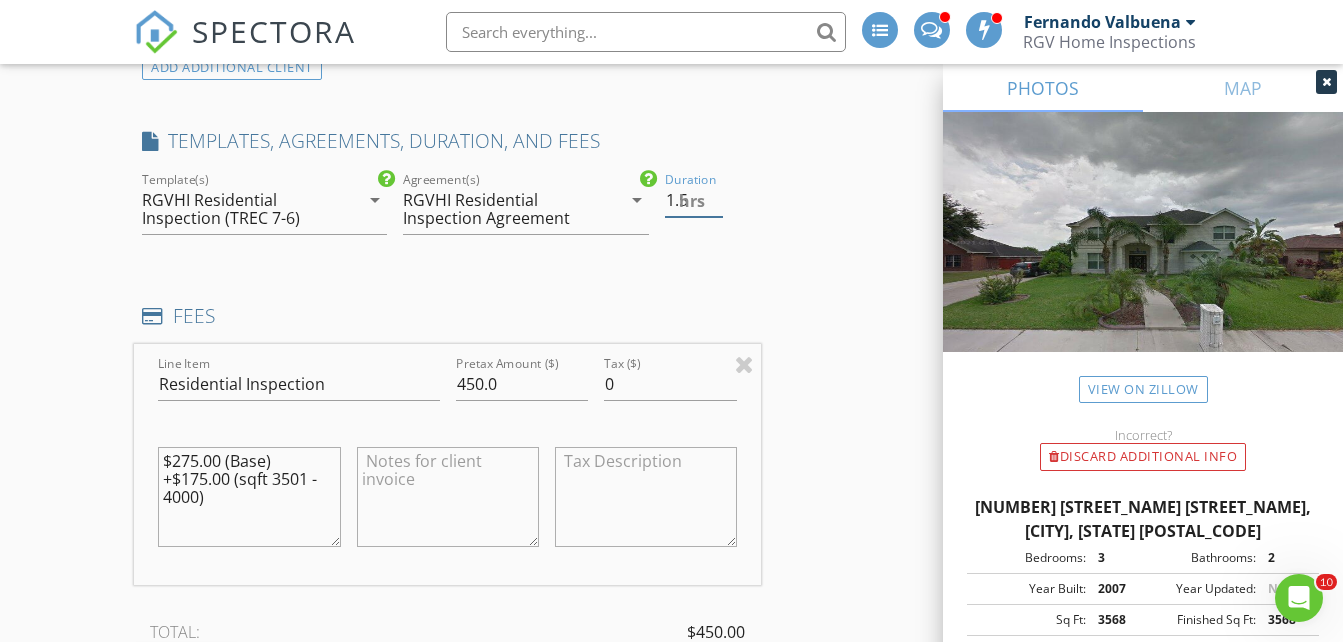 click on "1.5" at bounding box center (694, 200) 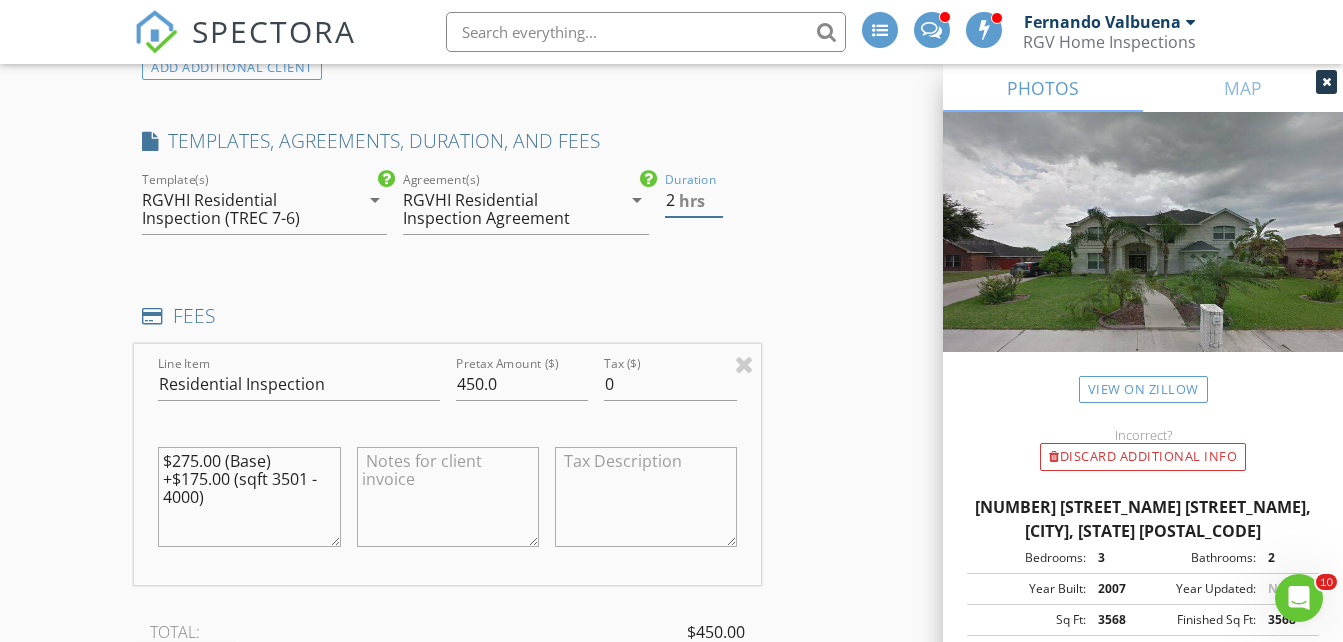 click on "2" at bounding box center [694, 200] 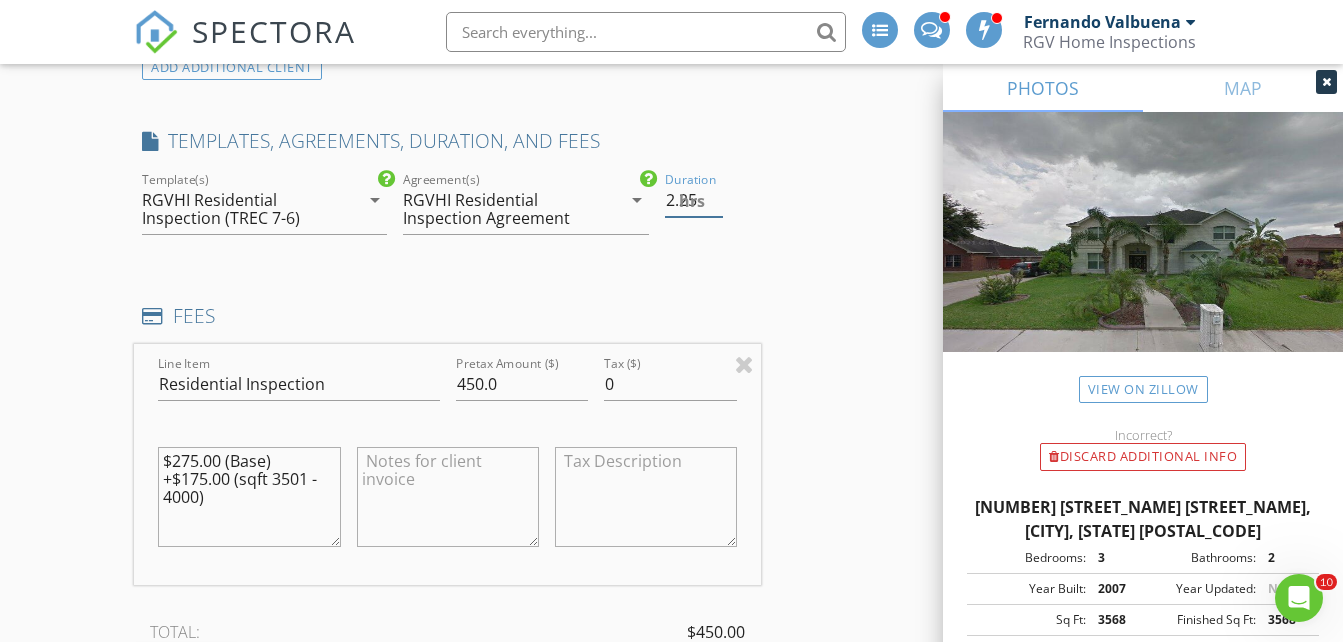 type on "2.25" 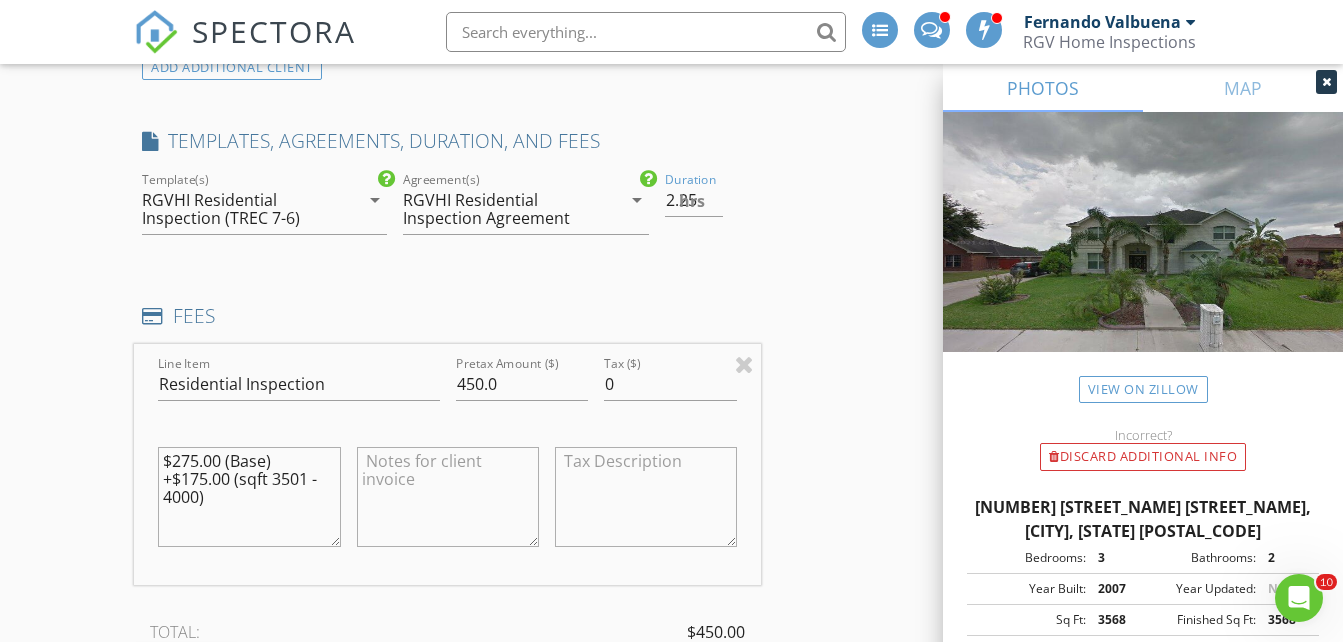 click on "New Inspection
INSPECTOR(S)
check_box_outline_blank   Donnie Quintanilla     check_box   Fernando Valbuena   PRIMARY   check_box   Nick De Santos     Fernando Valbuena,  Nick De Santos arrow_drop_down   check_box_outline_blank Fernando Valbuena specifically requested check_box_outline_blank Nick De Santos specifically requested
Date/Time
08/04/2025 1:30 PM   Does Not Repeat arrow_drop_down
Location
Address Search       Address 3222 Princess St   Unit   City Edinburg   State TX   Zip 78539   Hidalgo Hidalgo     Square Feet 3725   Year Built 2007   Foundation Slab arrow_drop_down     Fernando Valbuena     7.5 miles     (14 minutes)         Nick De Santos     6.9 miles     (13 minutes)
client
check_box Enable Client CC email for this inspection   Client Search     check_box_outline_blank Client is a Company/Organization     First Name Wenceslada   Trevino" at bounding box center [671, 636] 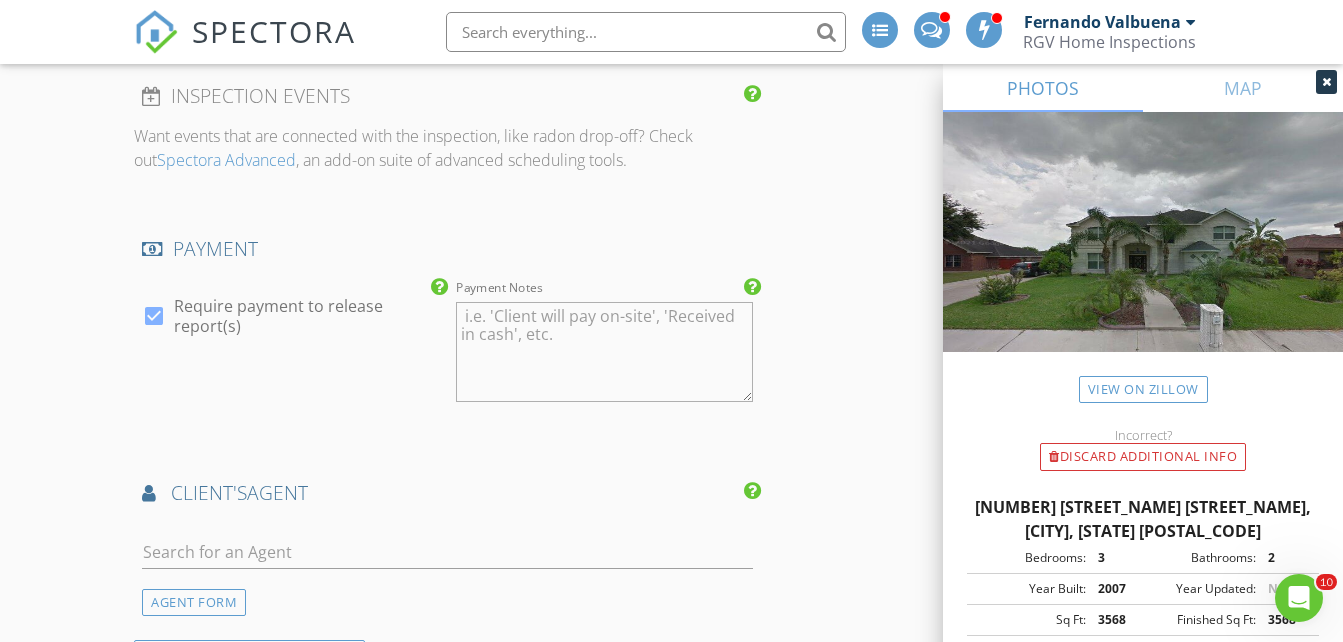 scroll, scrollTop: 2400, scrollLeft: 0, axis: vertical 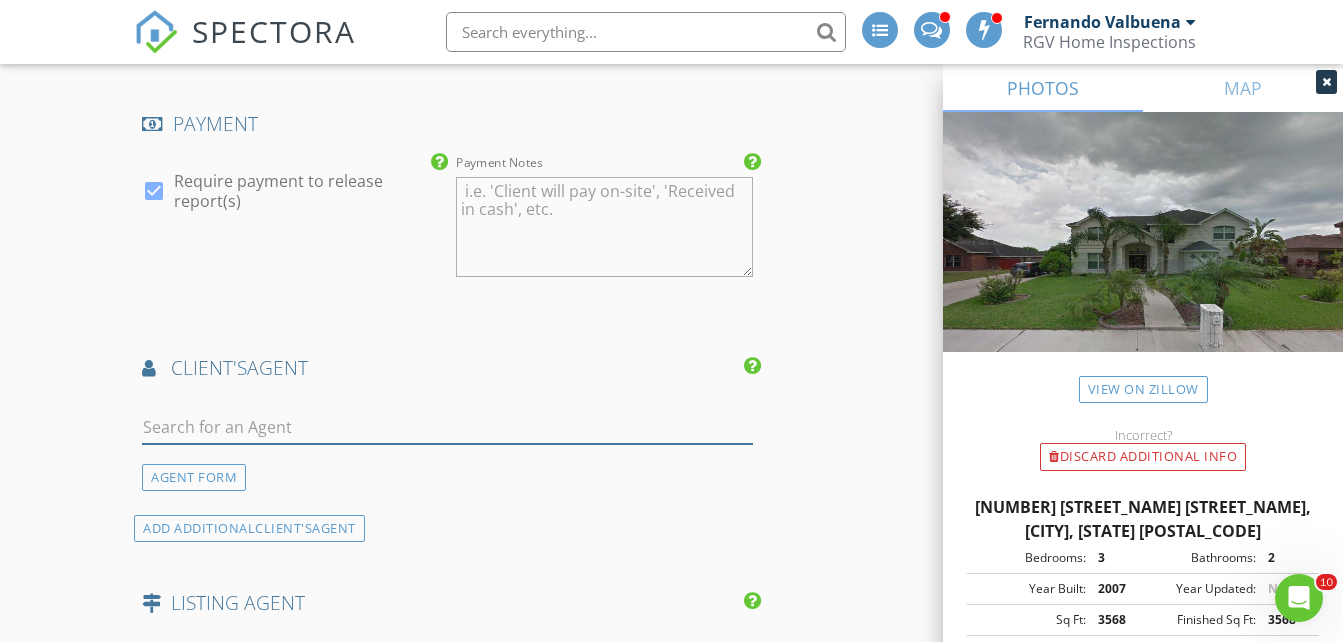 click at bounding box center (447, 427) 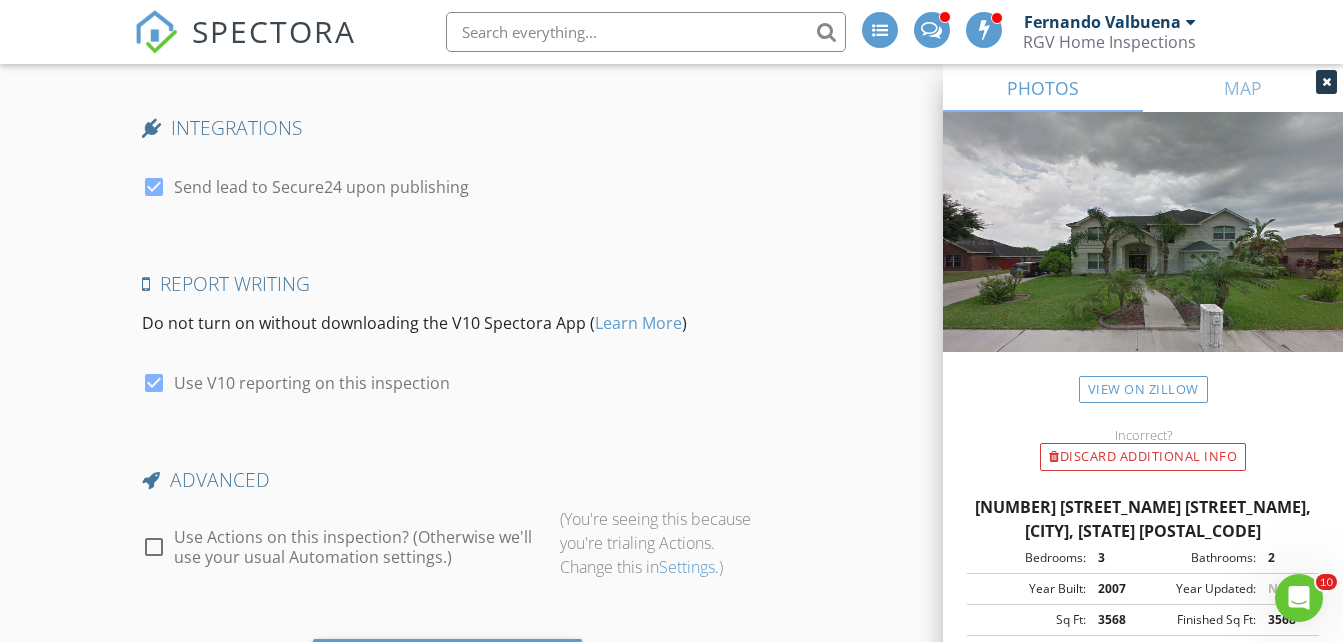 scroll, scrollTop: 3706, scrollLeft: 0, axis: vertical 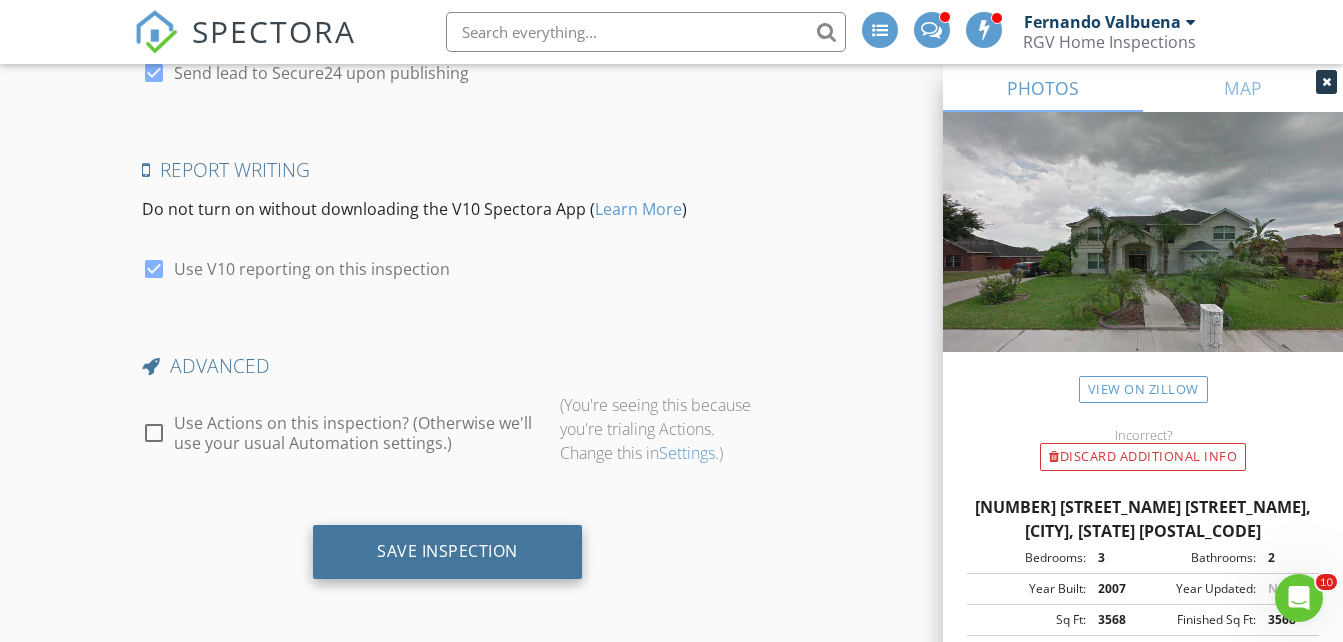 click on "Save Inspection" at bounding box center [447, 551] 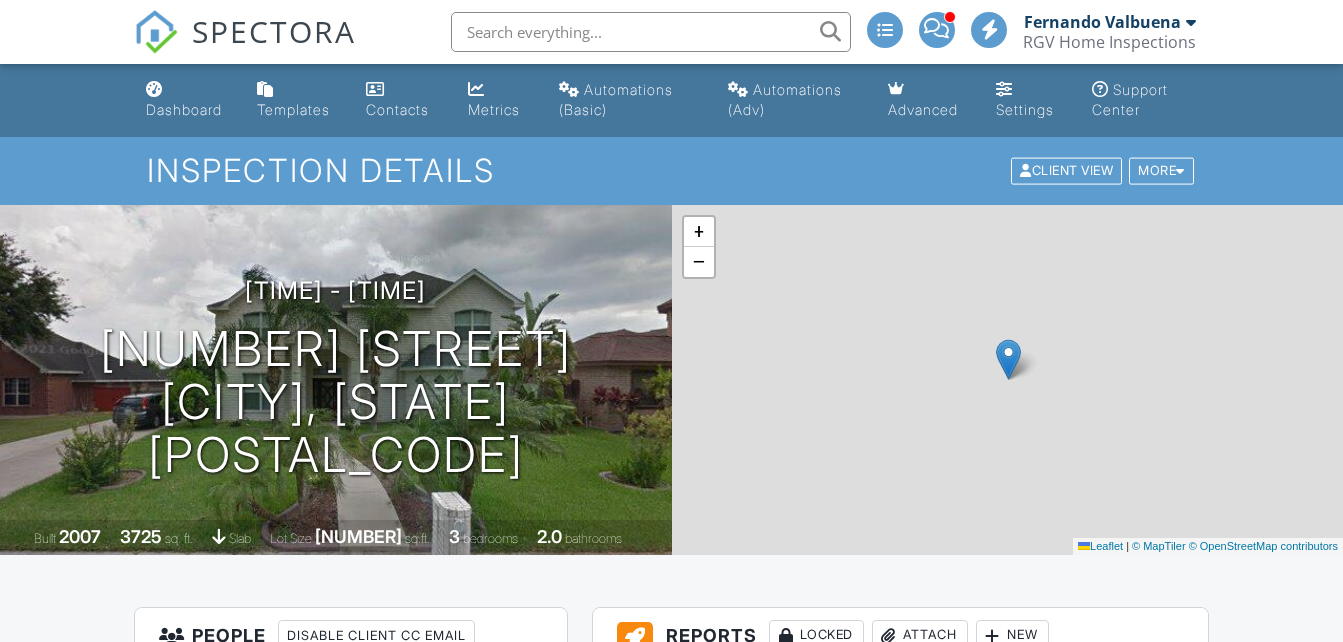 scroll, scrollTop: 0, scrollLeft: 0, axis: both 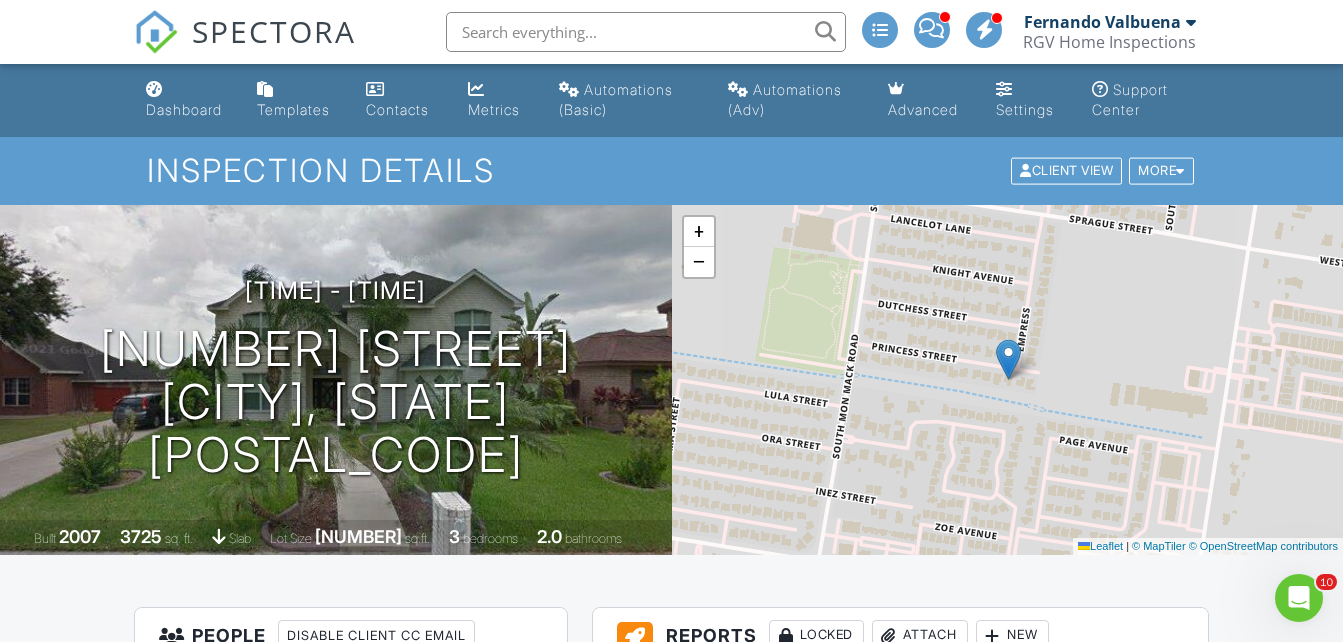 click on "SPECTORA" at bounding box center (274, 31) 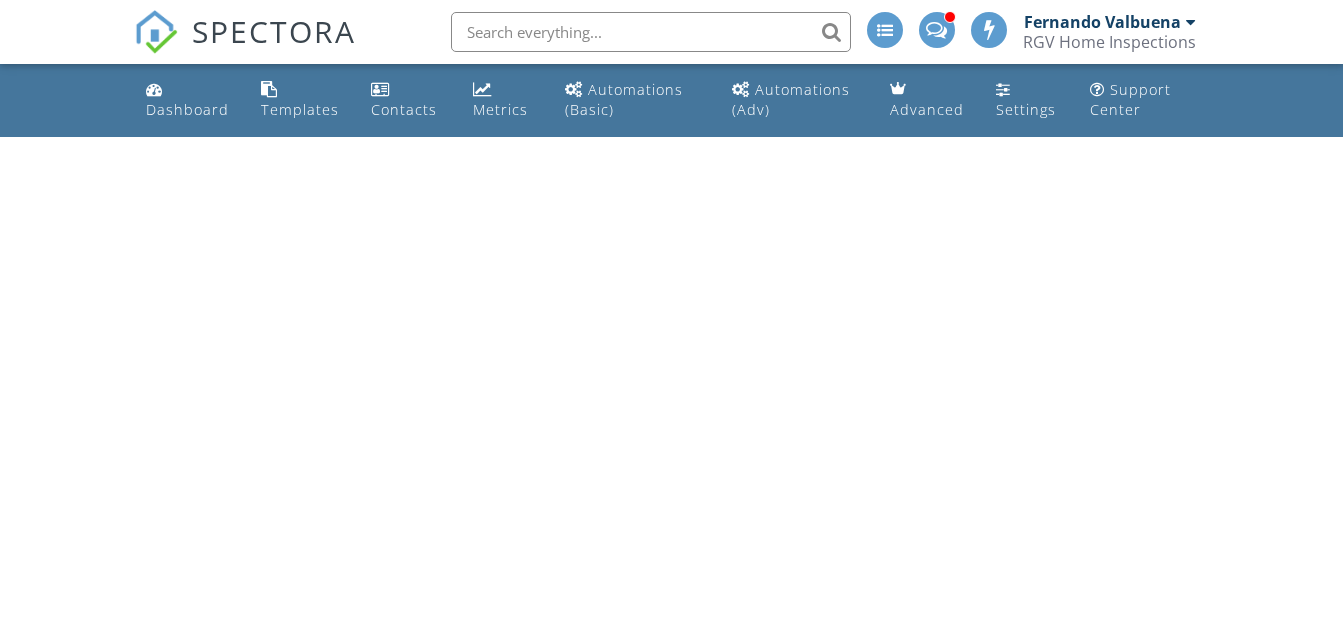 scroll, scrollTop: 0, scrollLeft: 0, axis: both 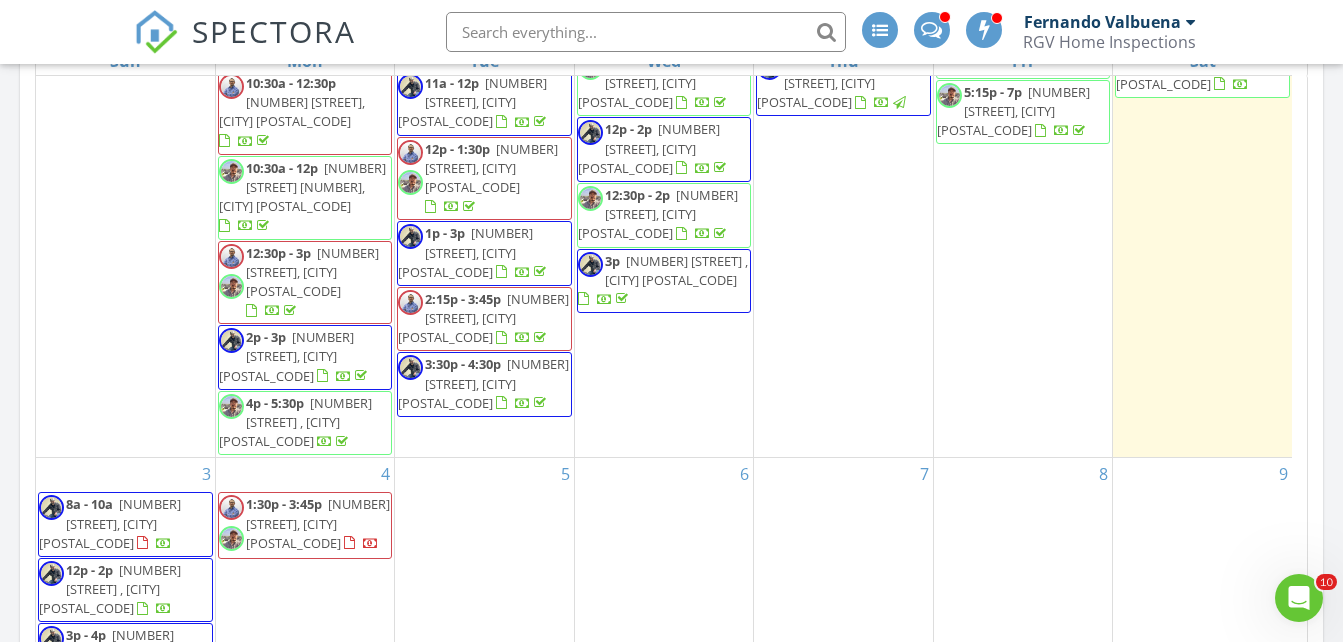 click on "1:30p - 3:45p" at bounding box center [284, 504] 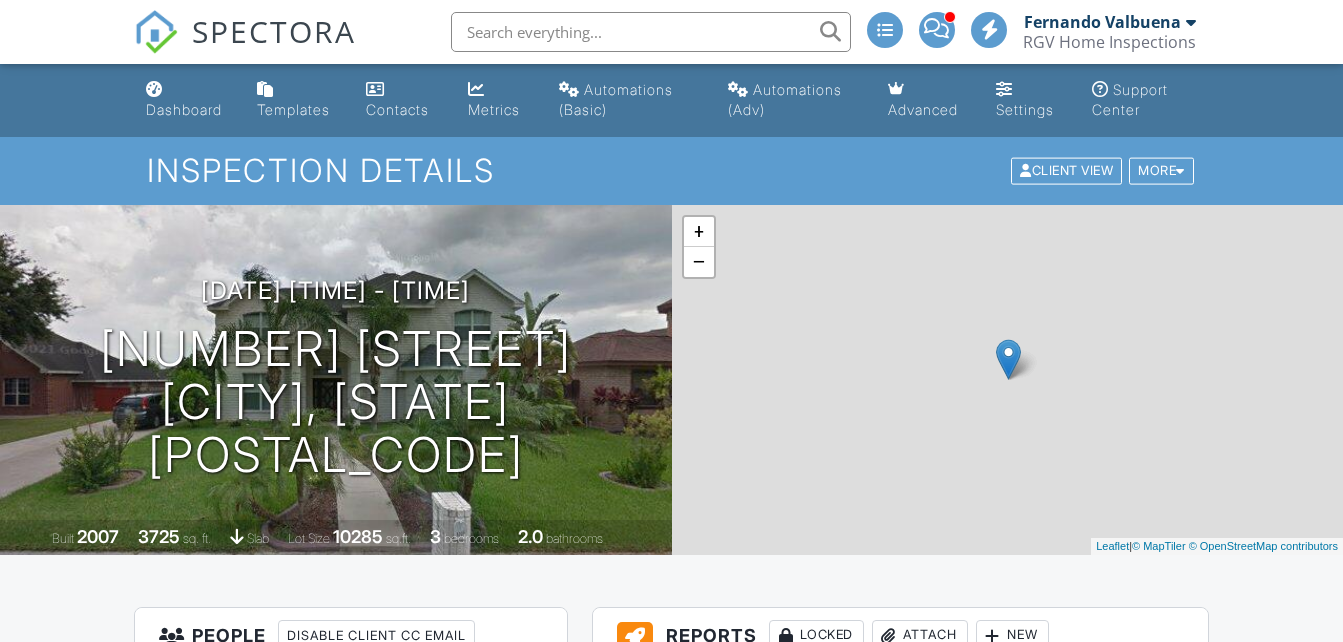 scroll, scrollTop: 0, scrollLeft: 0, axis: both 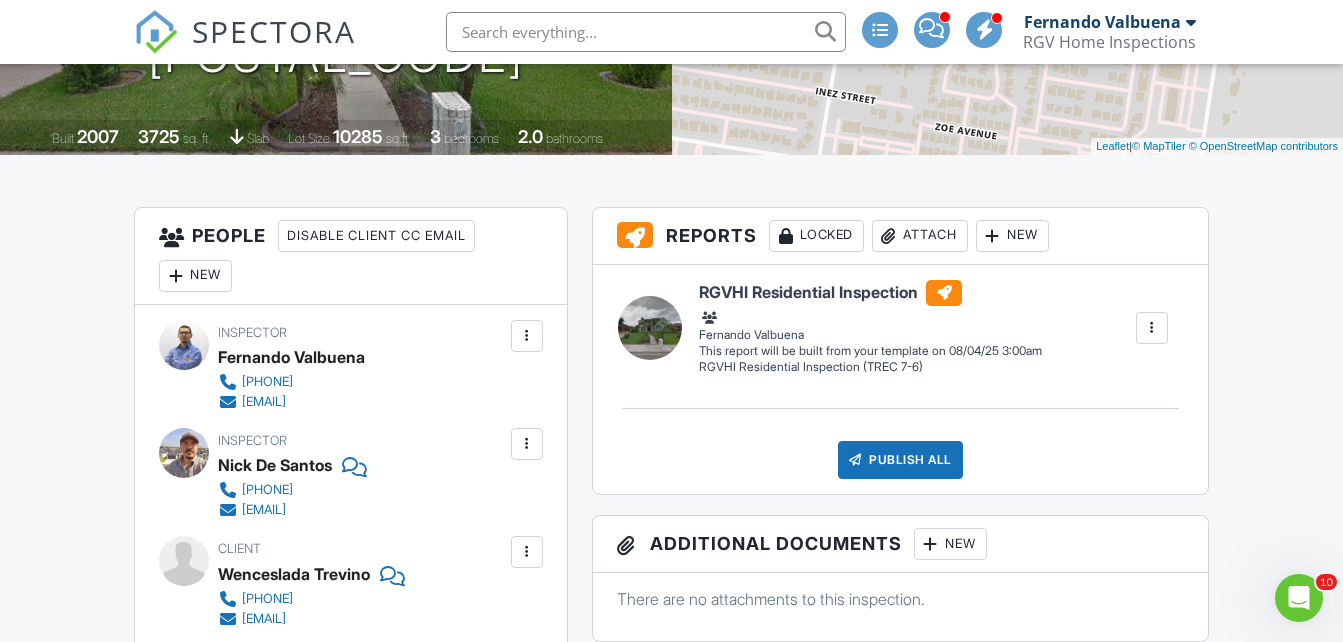 click on "New" at bounding box center (195, 276) 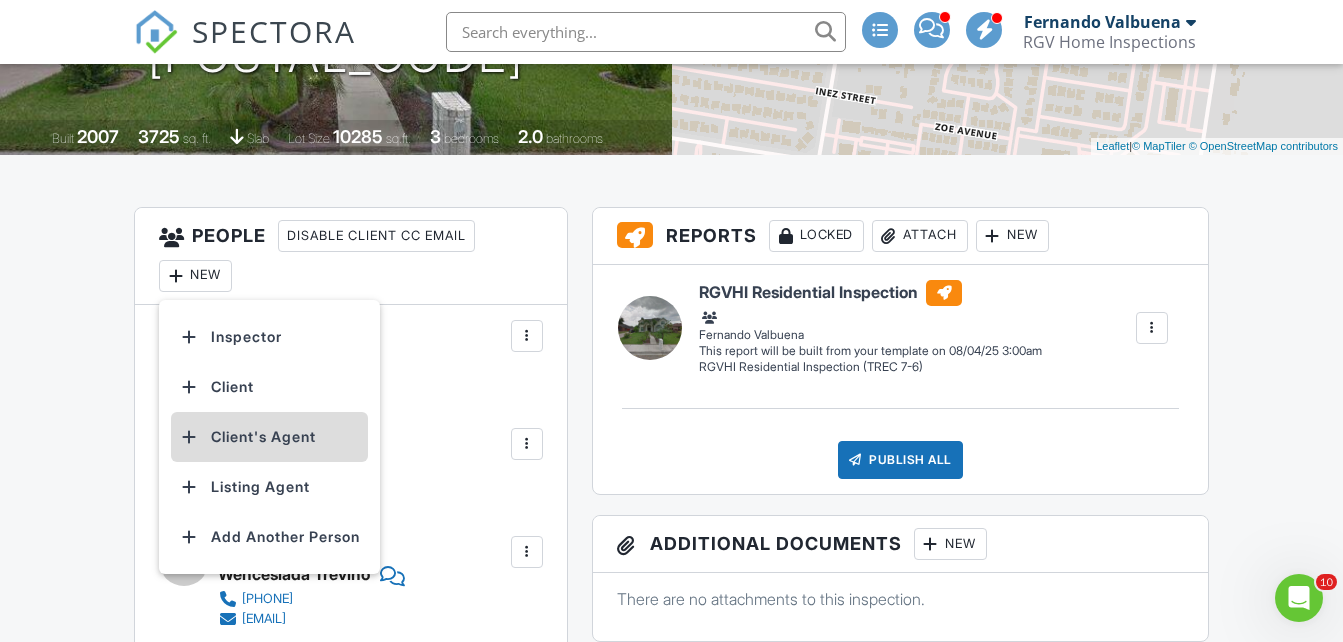 click on "Client's Agent" at bounding box center [269, 437] 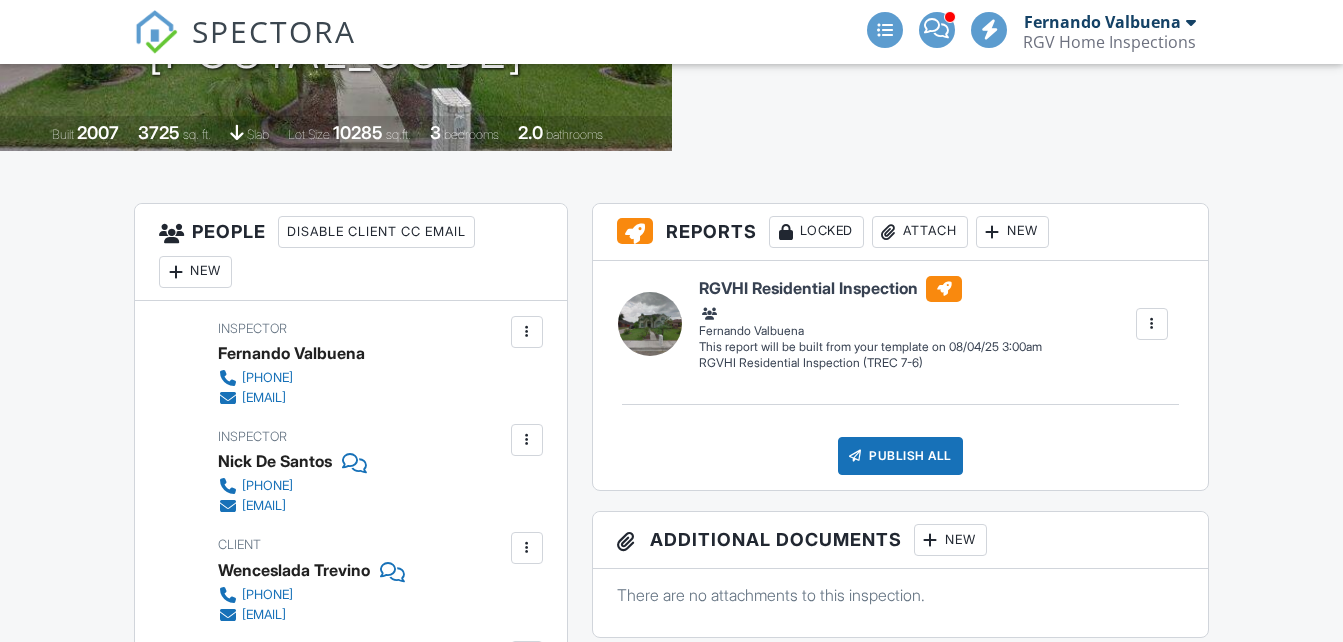 scroll, scrollTop: 404, scrollLeft: 0, axis: vertical 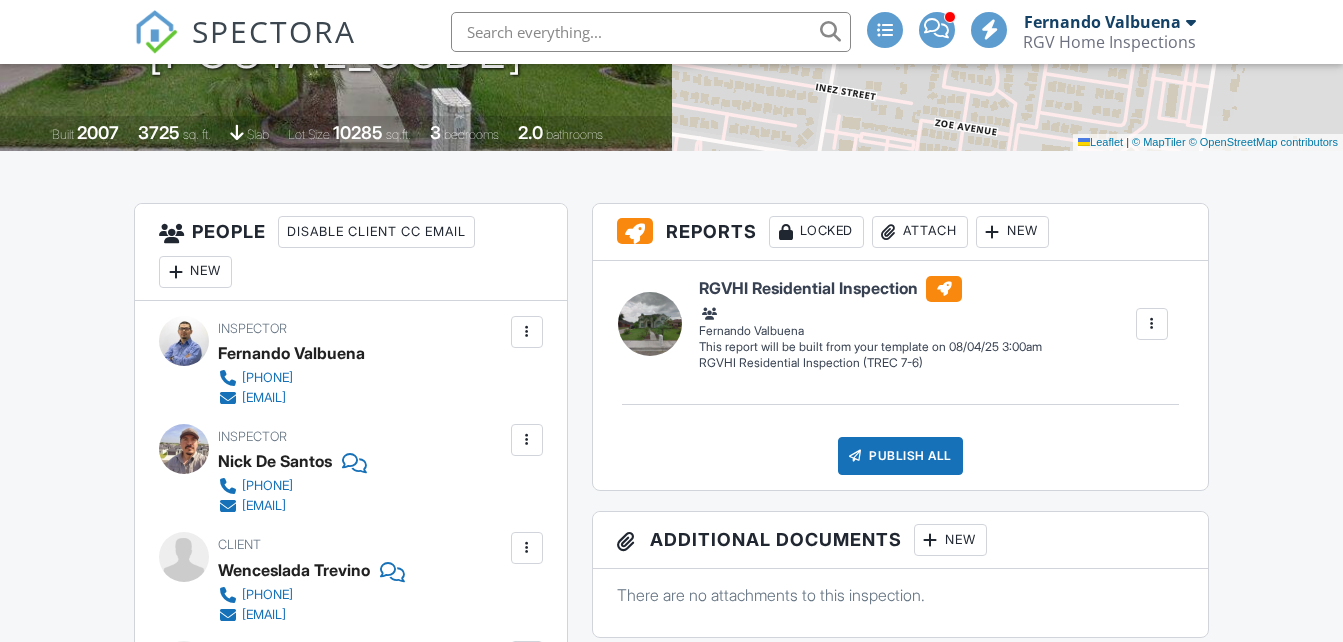 click on "SPECTORA" at bounding box center (274, 31) 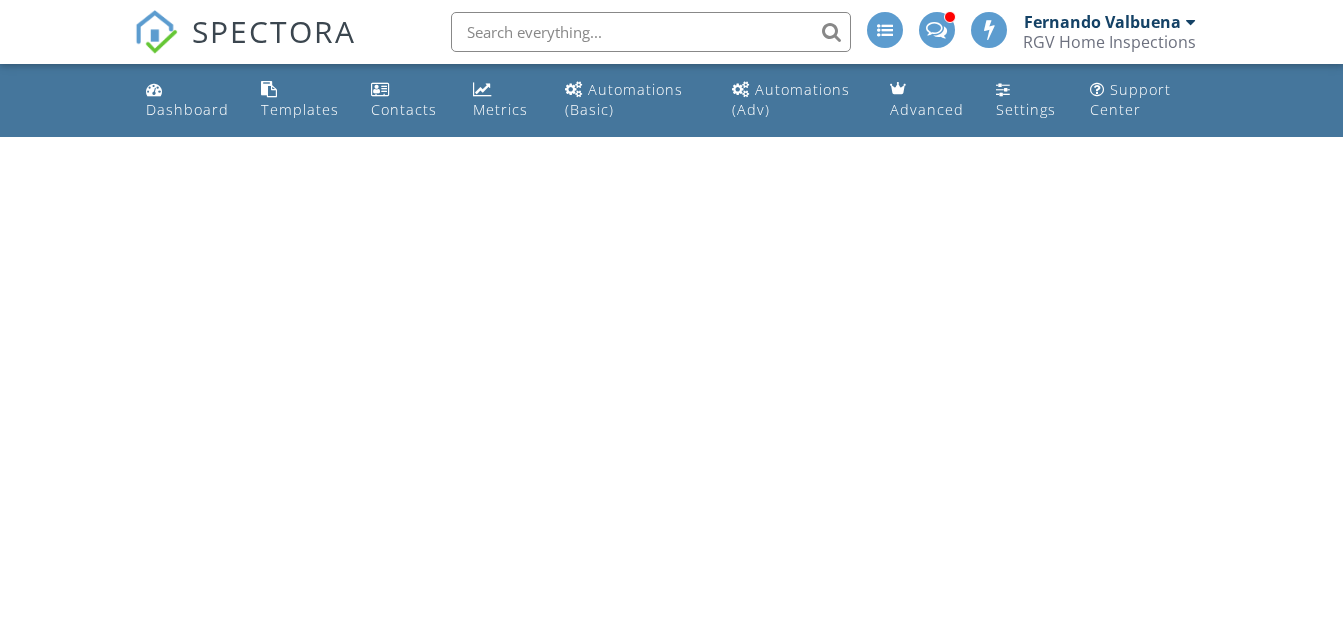 scroll, scrollTop: 0, scrollLeft: 0, axis: both 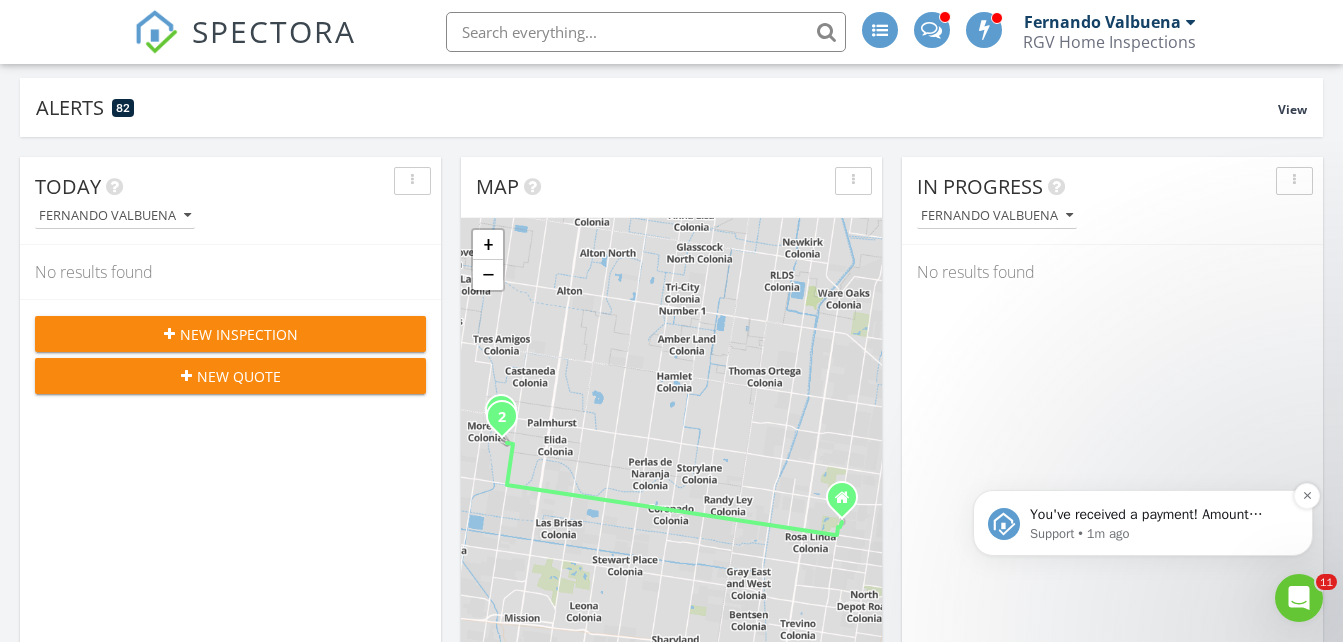 click on "Support • 1m ago" at bounding box center [1159, 534] 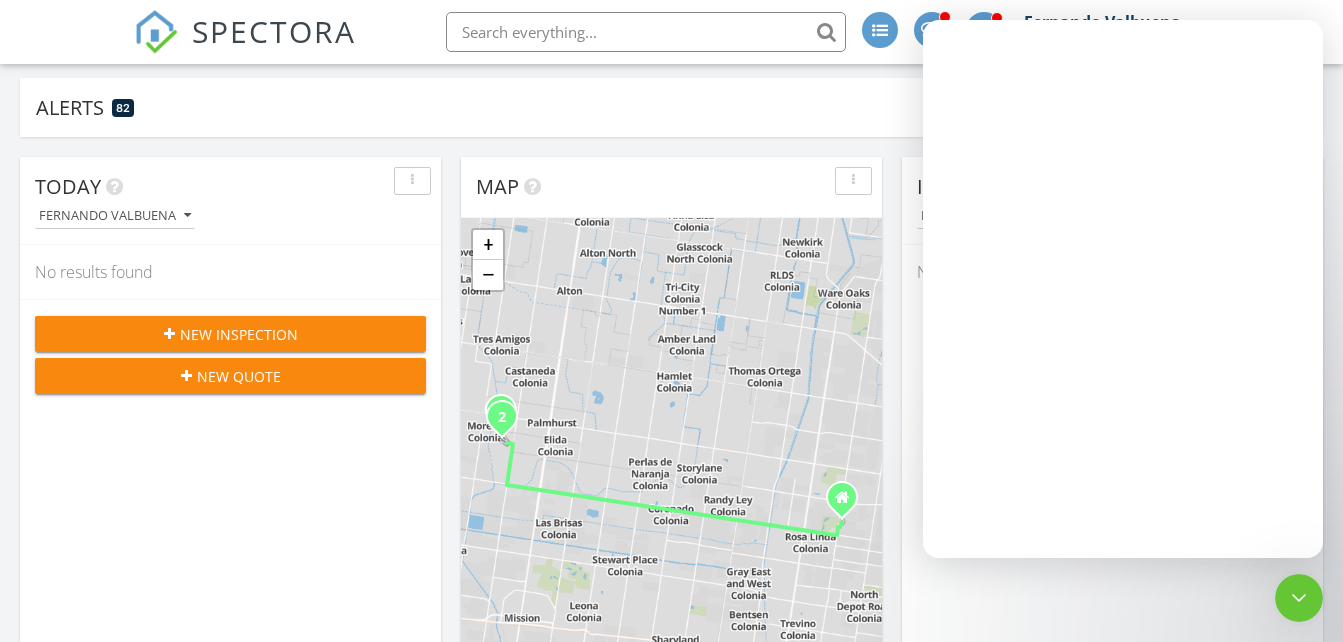 scroll, scrollTop: 0, scrollLeft: 0, axis: both 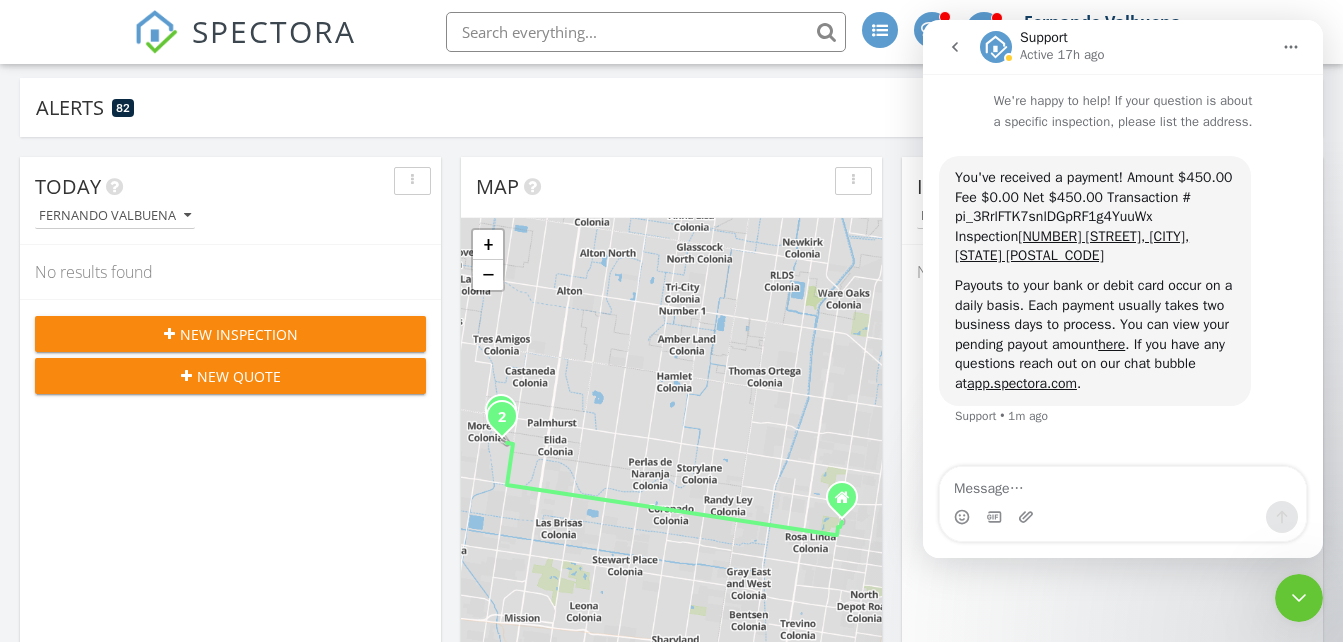click 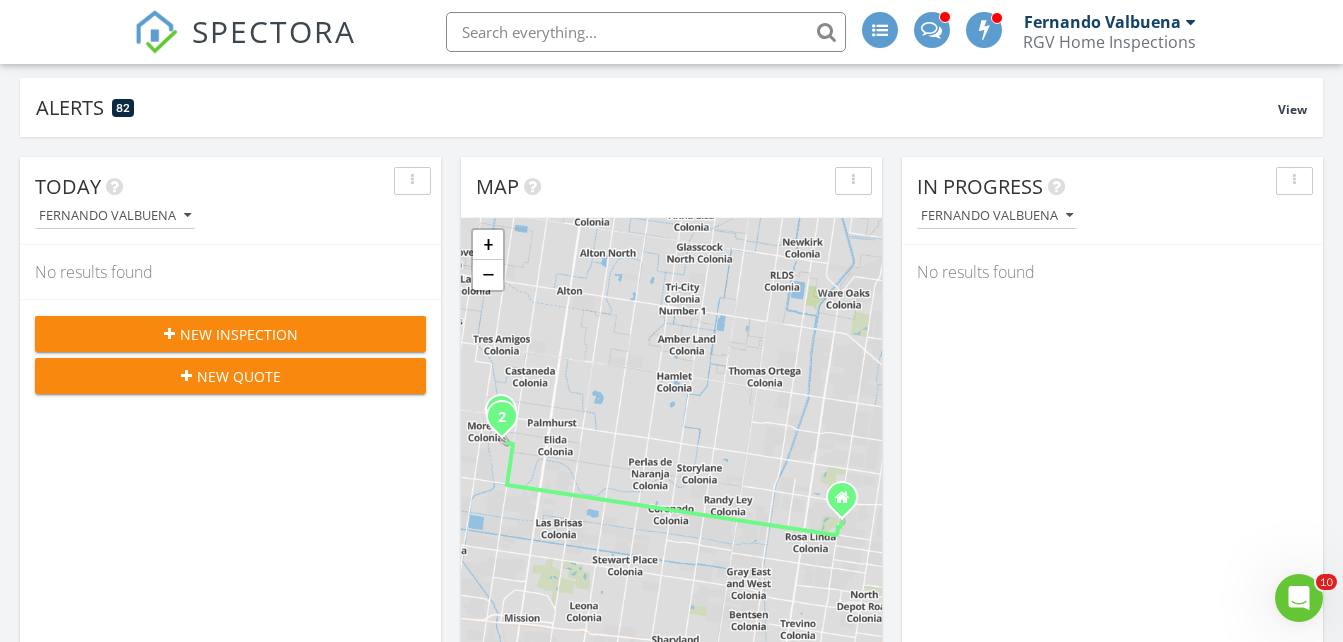 scroll, scrollTop: 0, scrollLeft: 0, axis: both 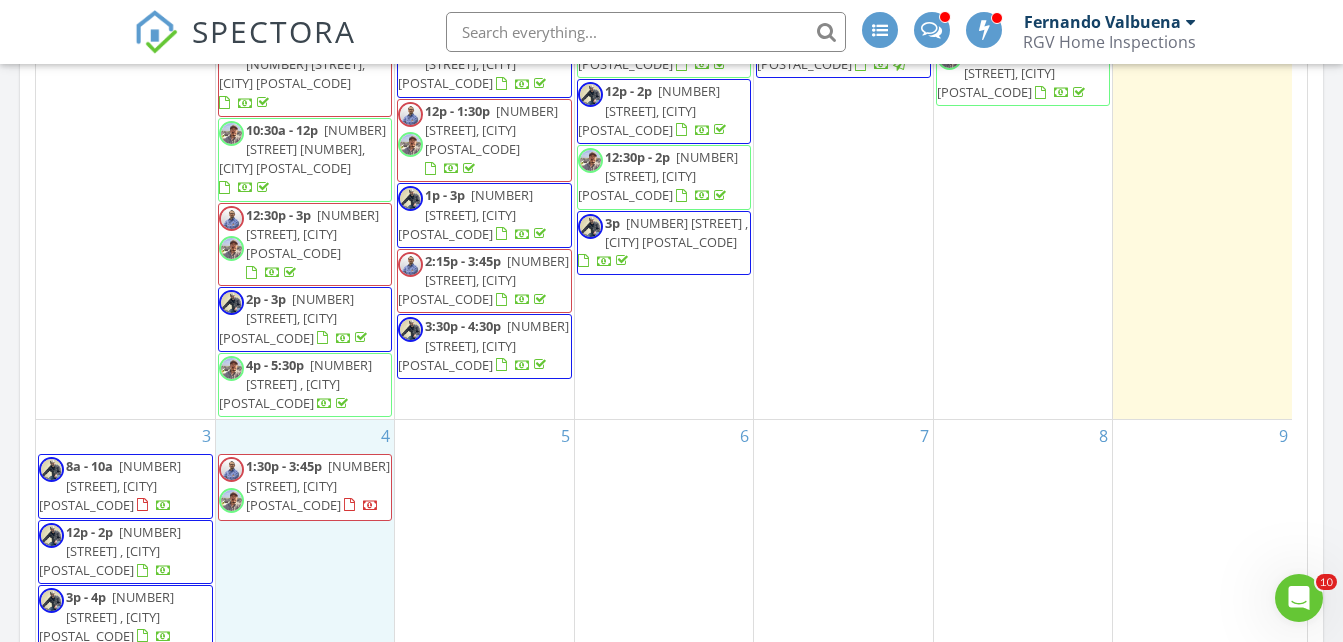 click on "4
1:30p - 3:45p
3222 Princess St, Edinburg 78539" at bounding box center (305, 536) 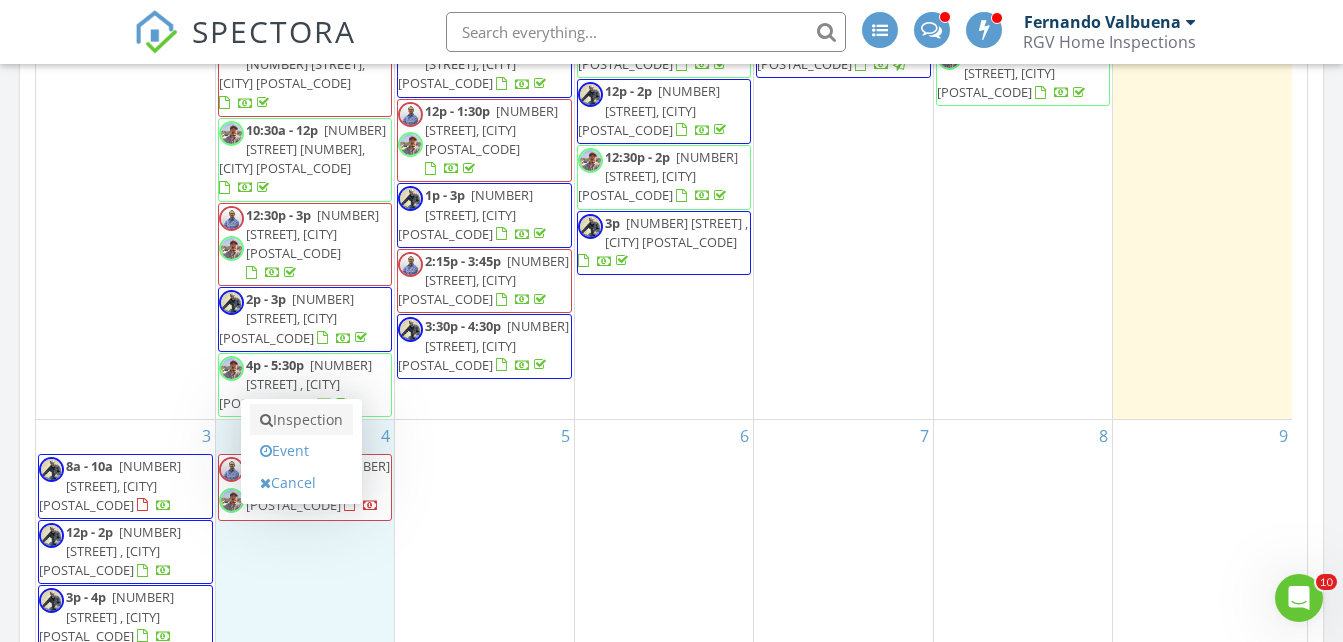click on "Inspection" at bounding box center (301, 420) 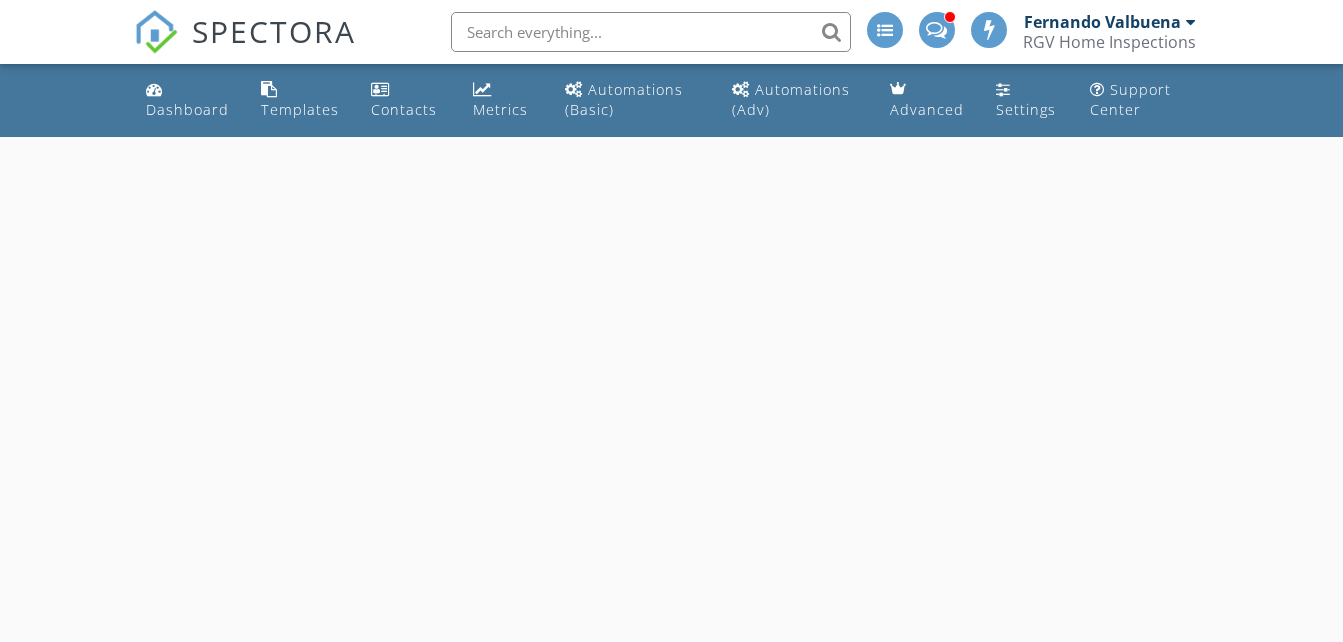 scroll, scrollTop: 0, scrollLeft: 0, axis: both 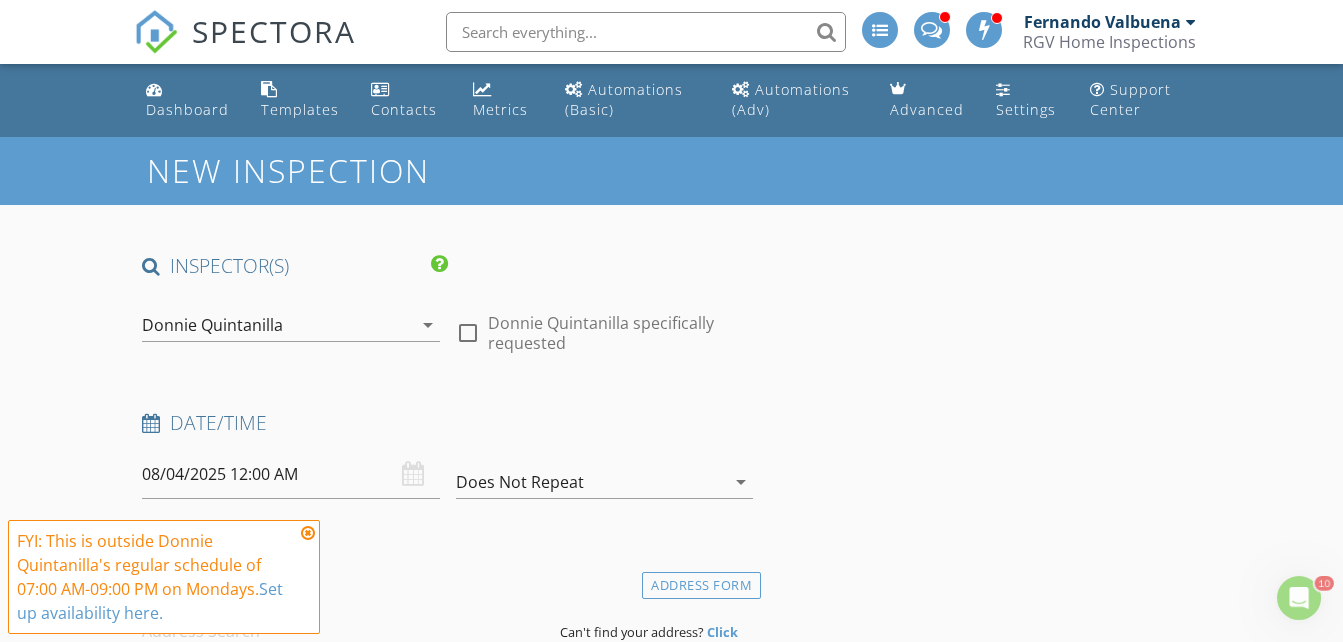 click at bounding box center [308, 533] 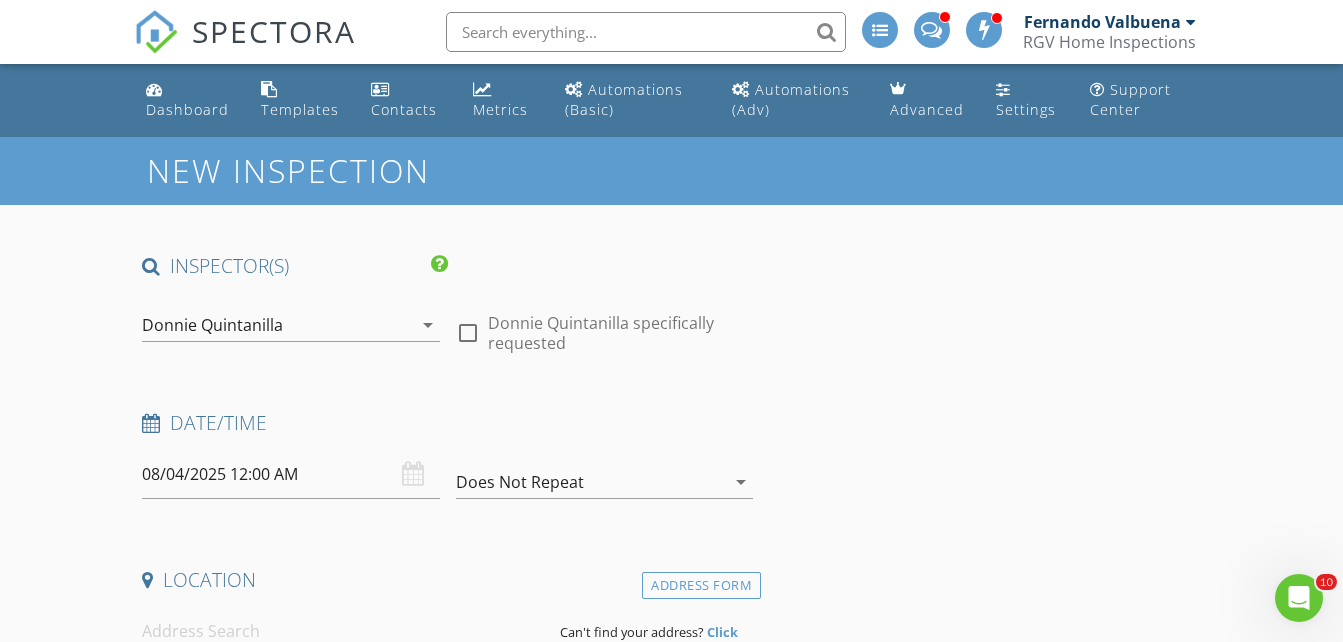 scroll, scrollTop: 100, scrollLeft: 0, axis: vertical 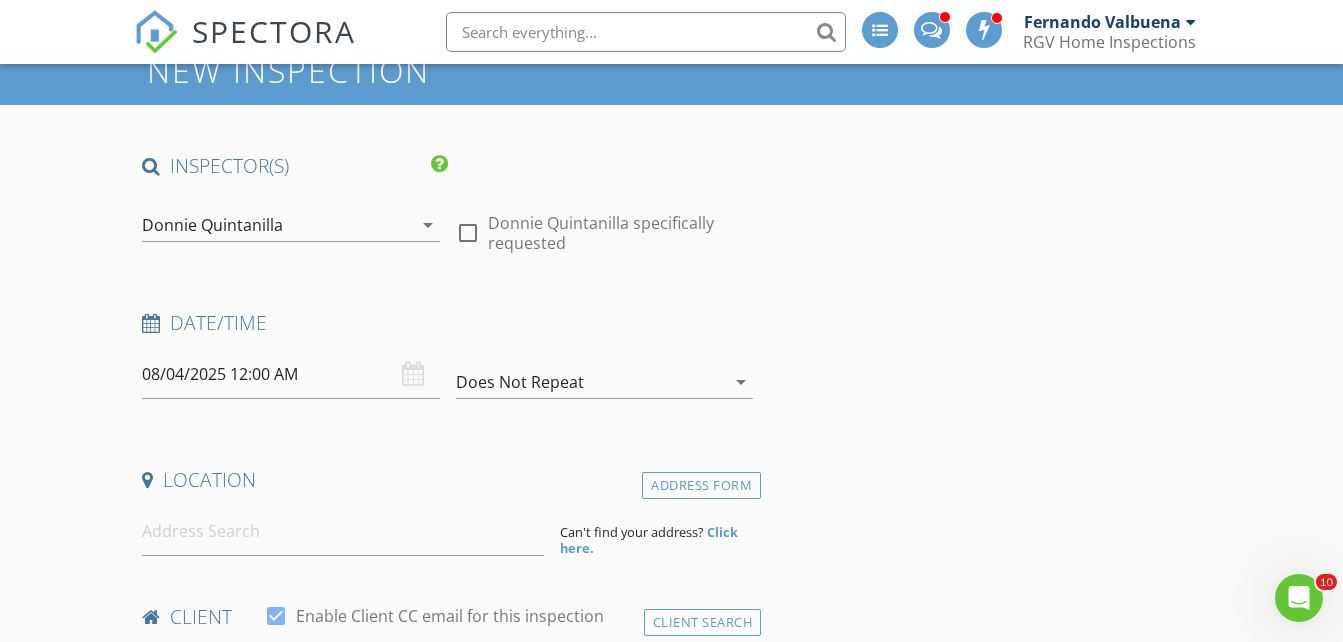 click on "Donnie Quintanilla" at bounding box center (276, 225) 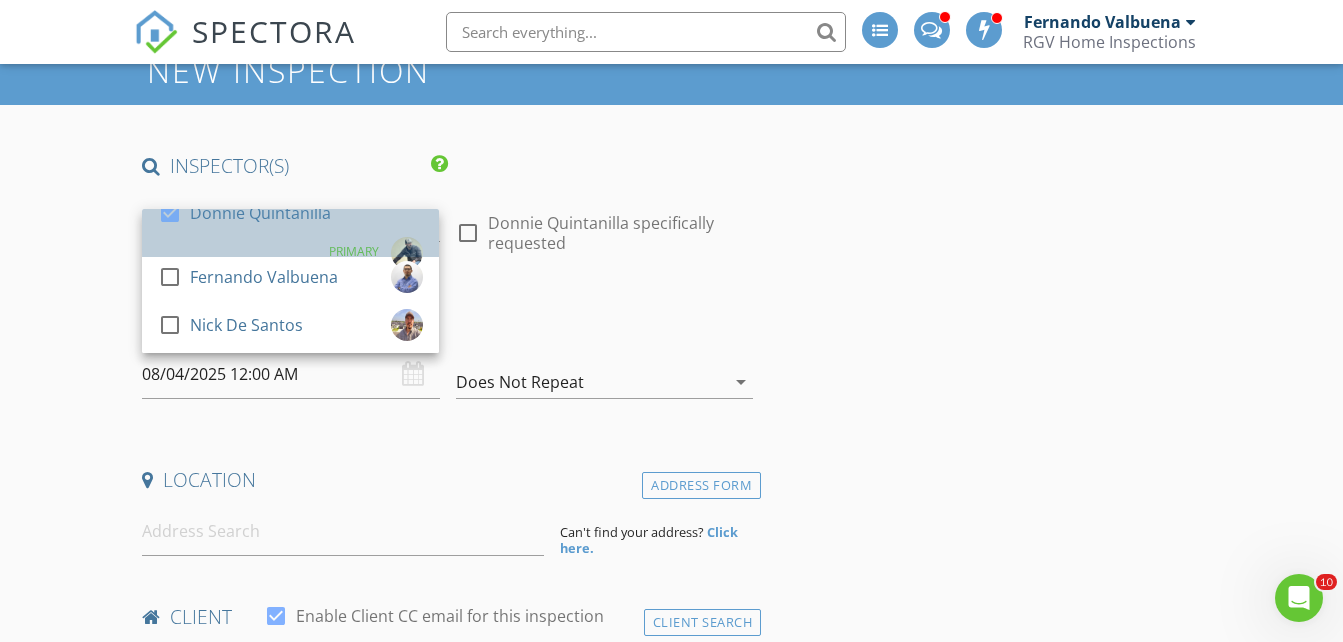 click on "Donnie Quintanilla" at bounding box center [260, 213] 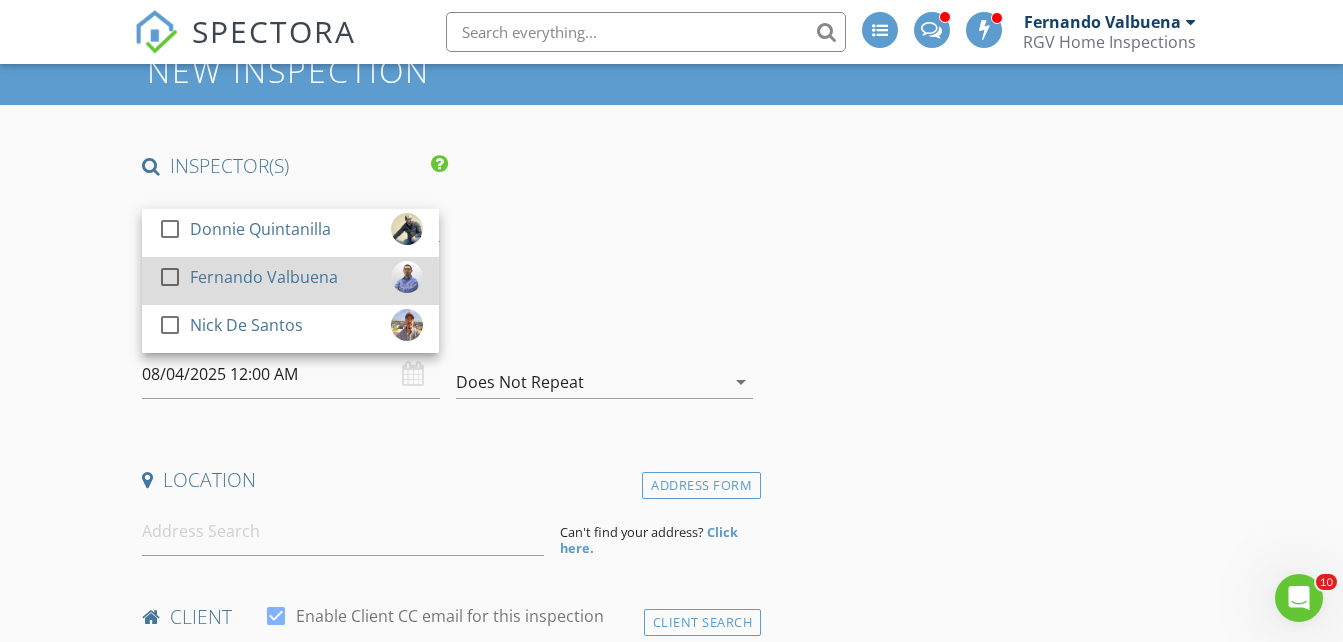 click on "Fernando Valbuena" at bounding box center (264, 277) 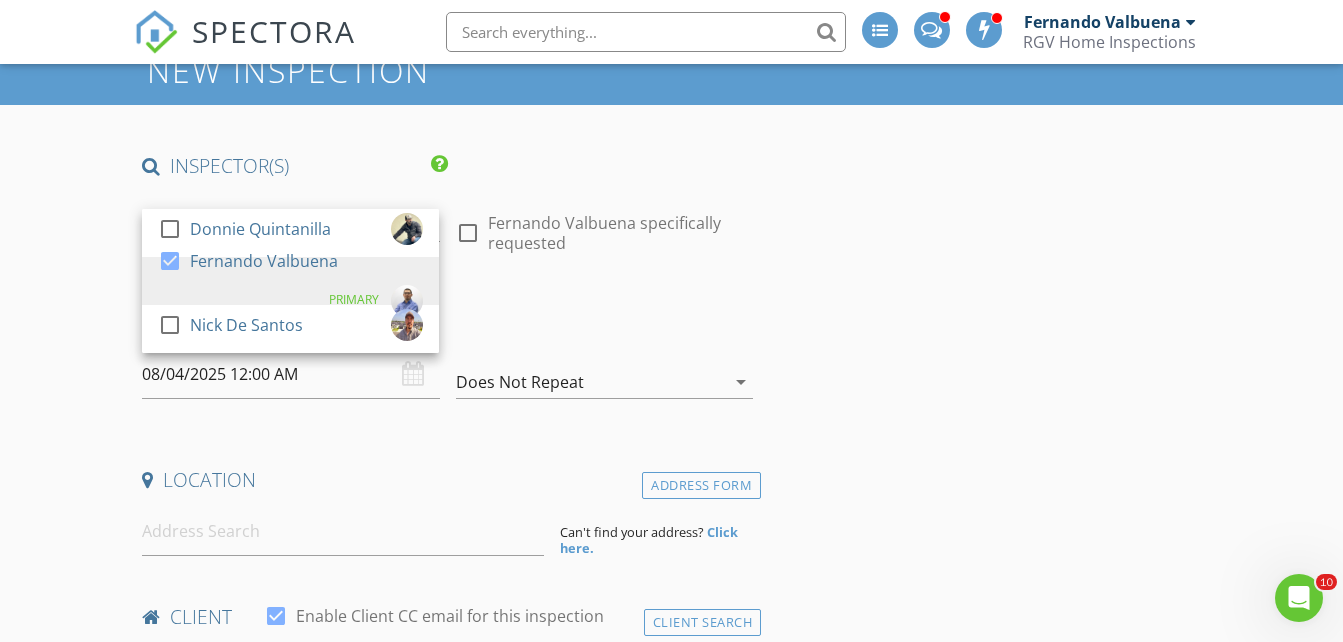 click on "New Inspection
INSPECTOR(S)
check_box_outline_blank   Donnie Quintanilla     check_box   Fernando Valbuena   PRIMARY   check_box_outline_blank   Nick De Santos     Fernando Valbuena arrow_drop_down   check_box_outline_blank Fernando Valbuena specifically requested
Date/Time
08/04/2025 12:00 AM   Does Not Repeat arrow_drop_down
Location
Address Form       Can't find your address?   Click here.
client
check_box Enable Client CC email for this inspection   Client Search     check_box_outline_blank Client is a Company/Organization     First Name   Last Name   Email   CC Email   Phone         Tags         Notes   Private Notes
ADDITIONAL client
SERVICES
check_box_outline_blank   Residential Inspection   Residential Home Inspection 750-1500 sq ft check_box_outline_blank" at bounding box center (671, 1779) 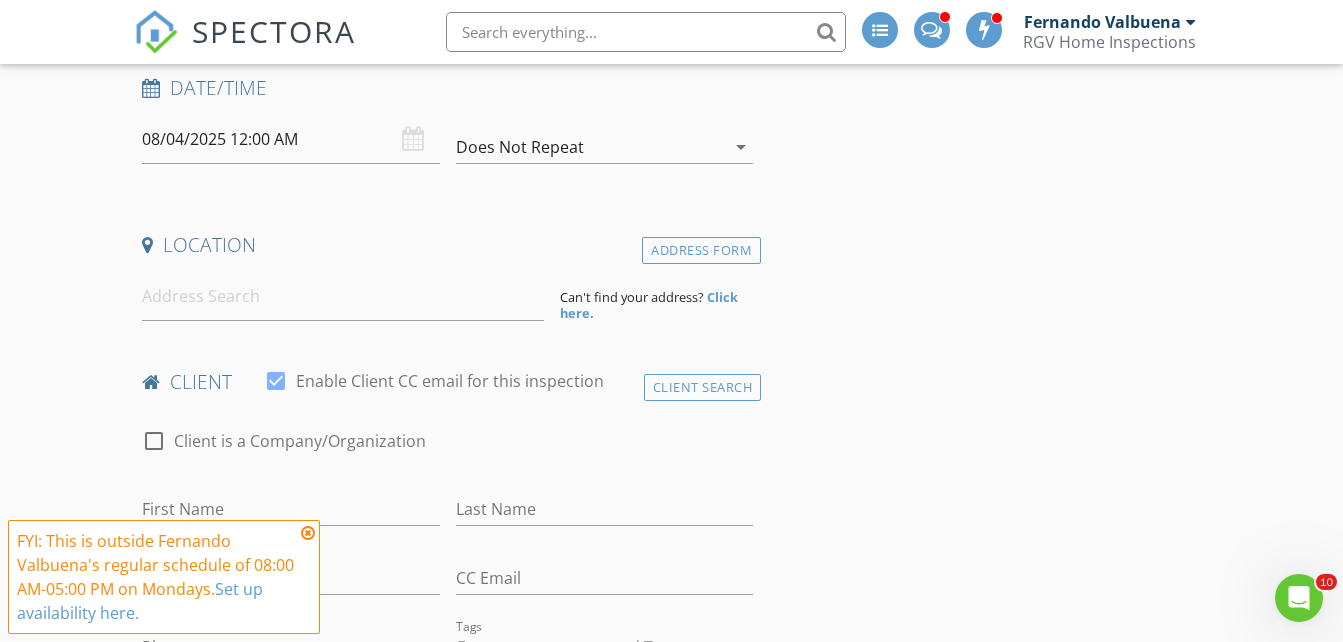 scroll, scrollTop: 300, scrollLeft: 0, axis: vertical 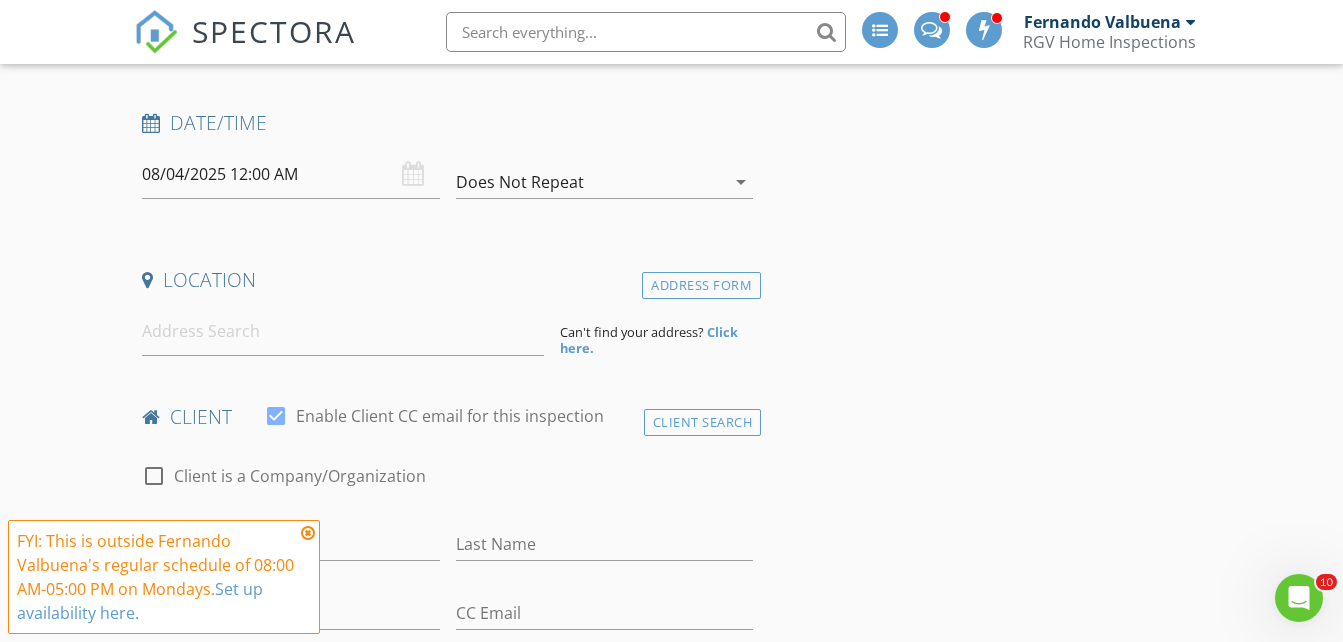 click on "08/04/2025 12:00 AM" at bounding box center (290, 174) 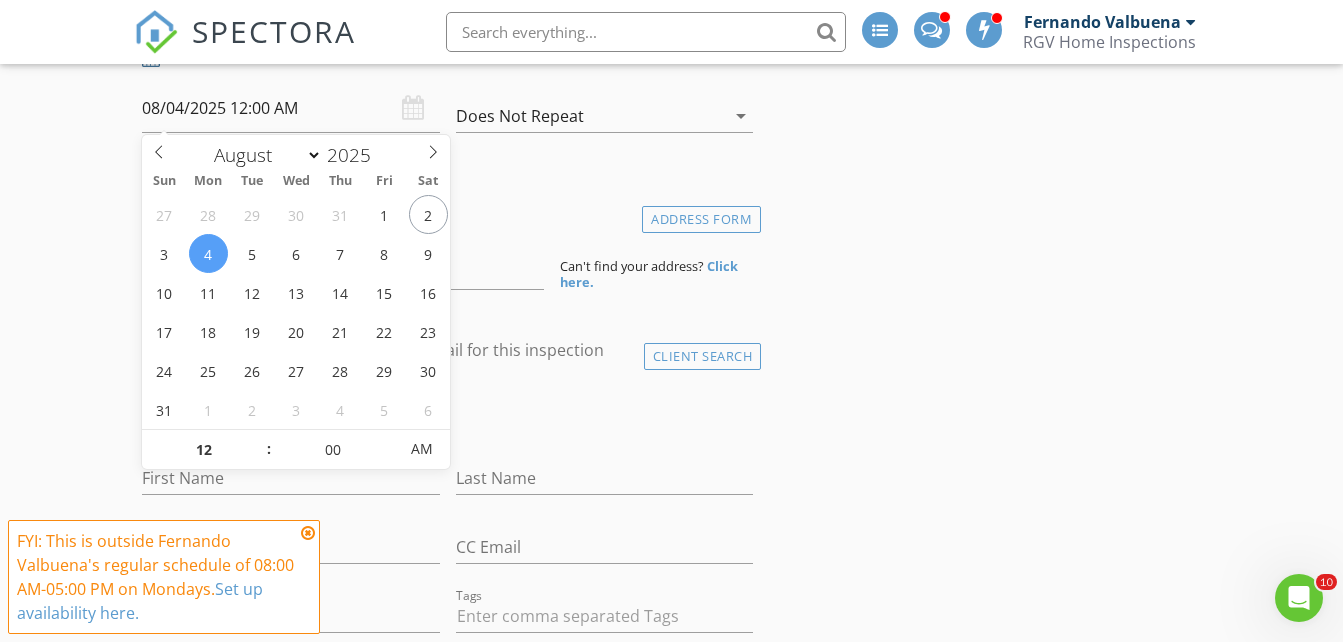 scroll, scrollTop: 400, scrollLeft: 0, axis: vertical 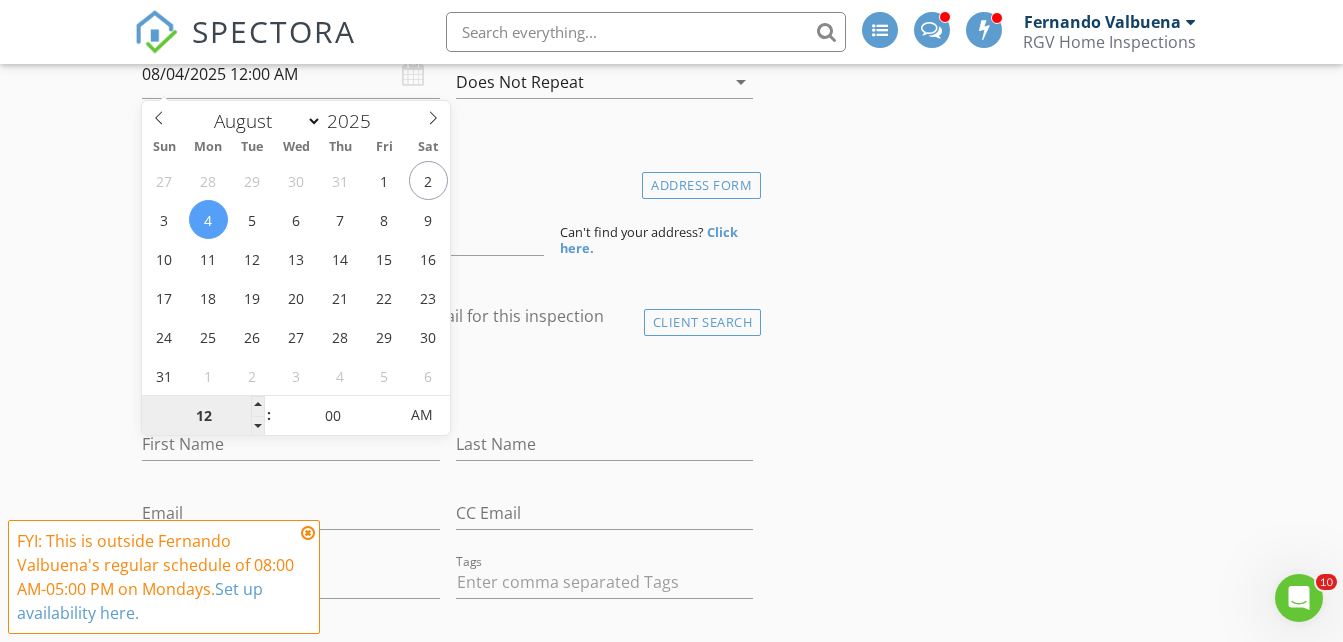 click on "12" at bounding box center (203, 416) 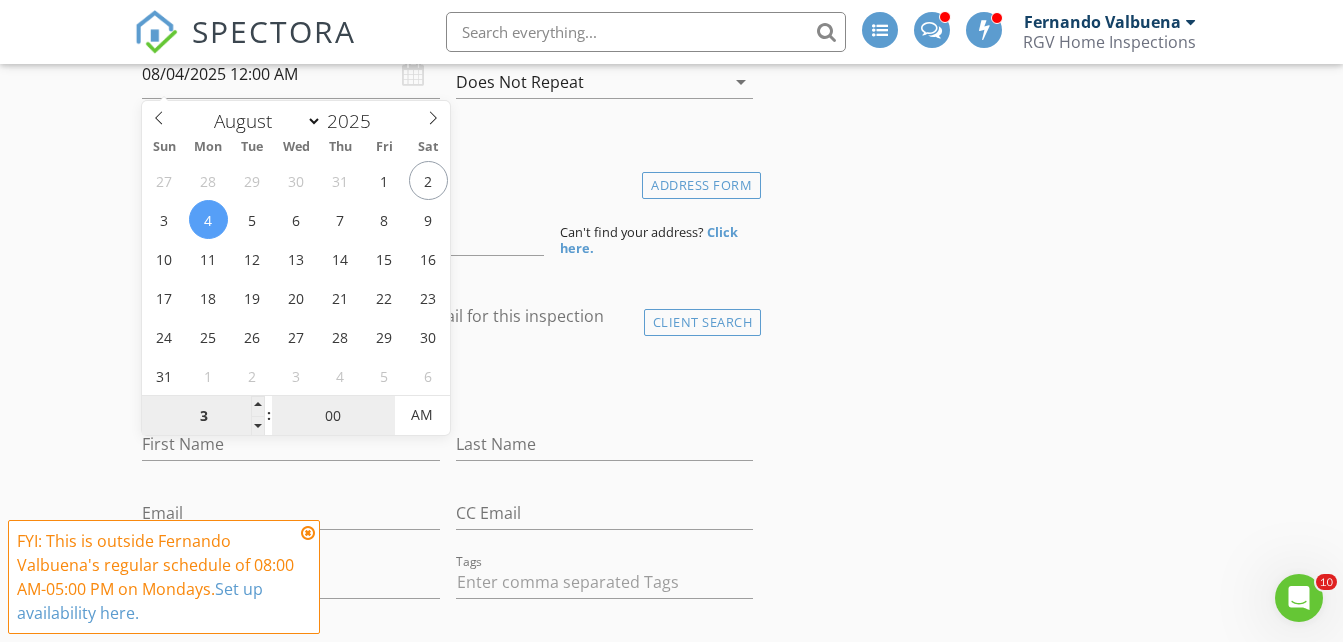 type on "03" 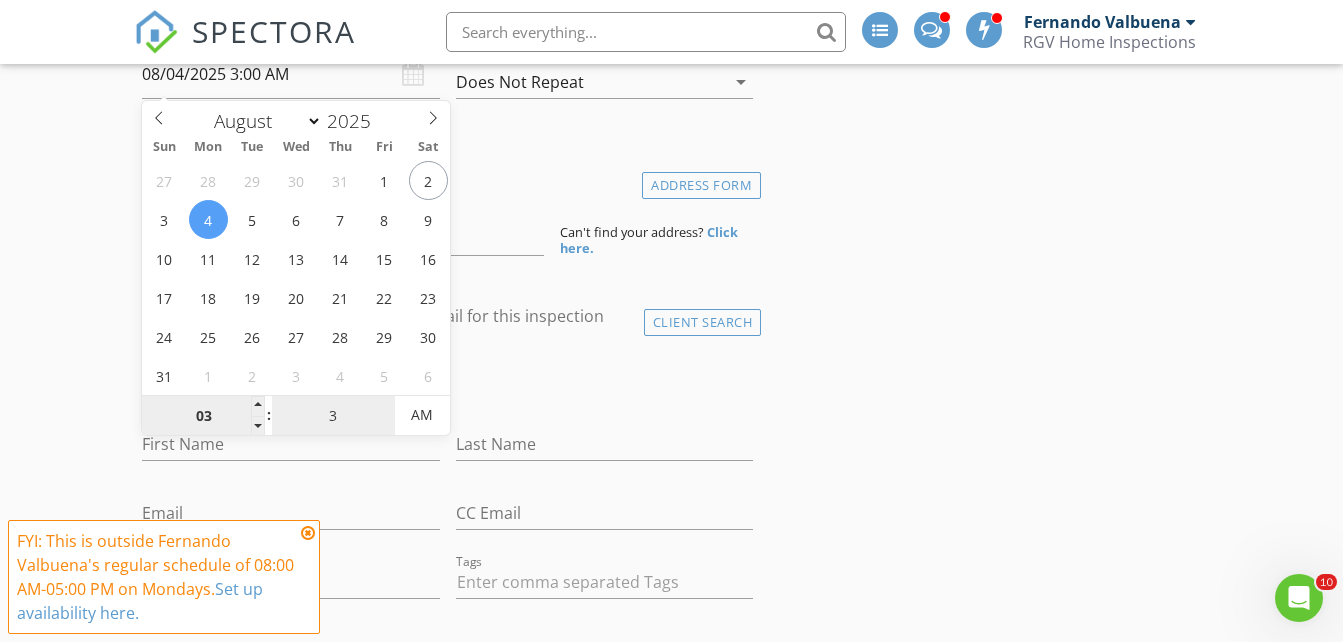 type on "30" 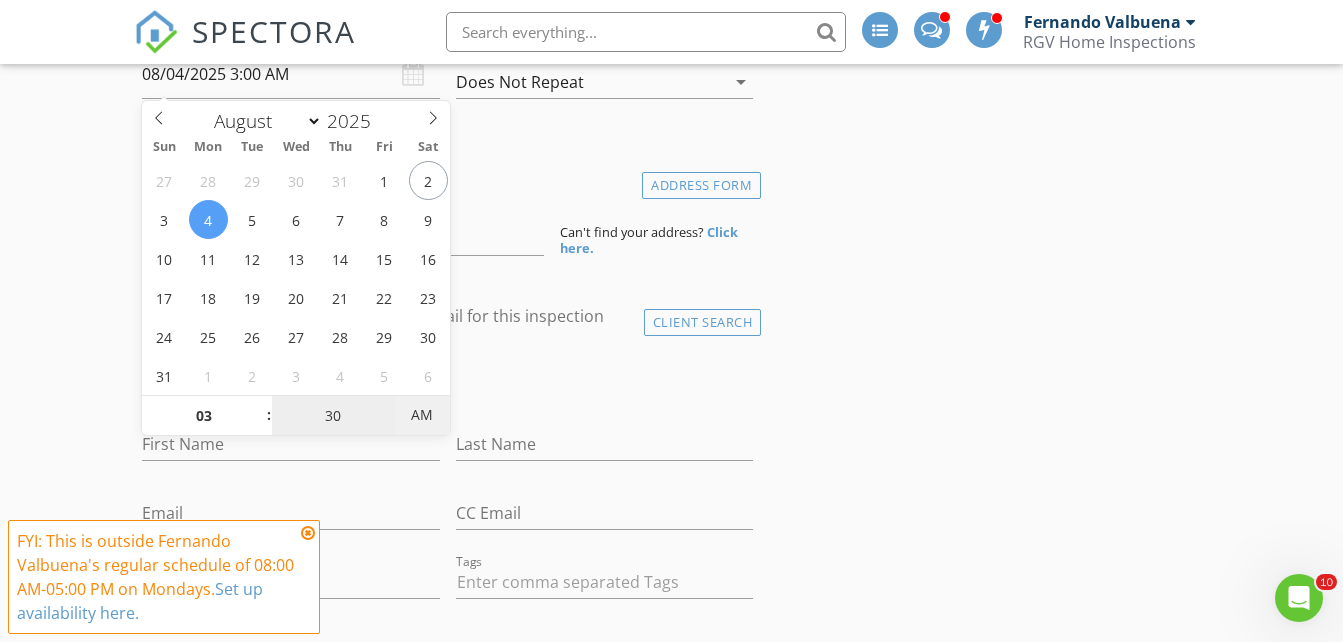 type on "08/04/2025 3:30 PM" 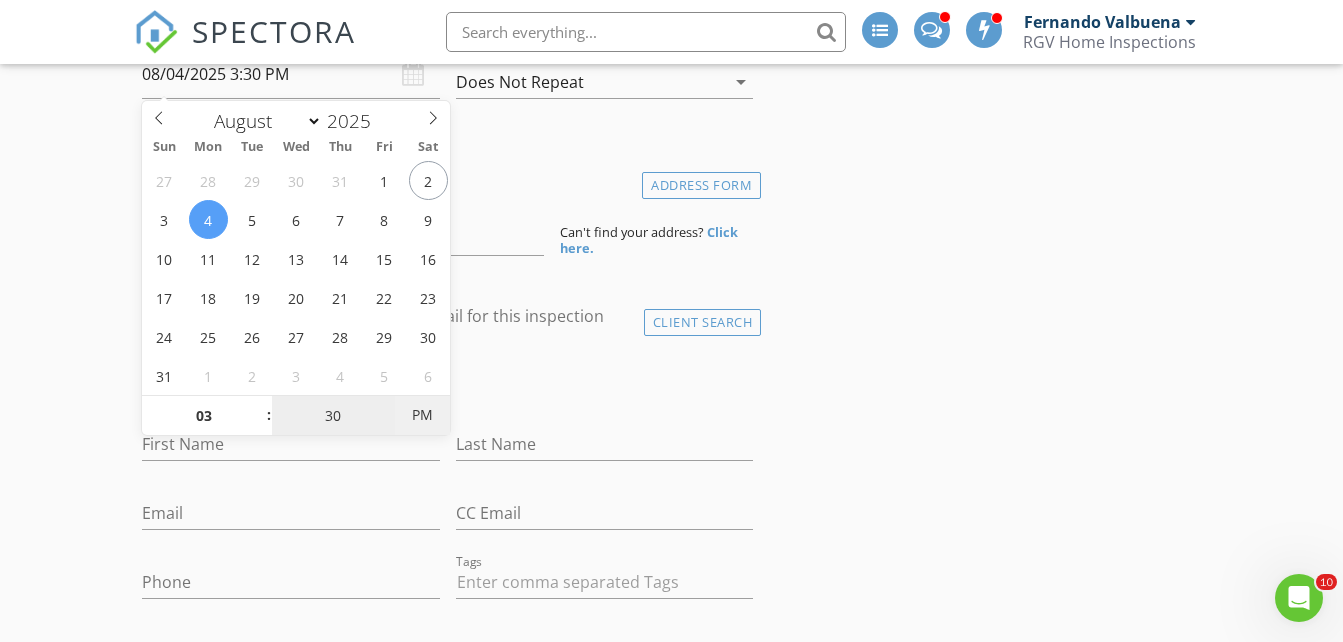 click on "PM" at bounding box center (422, 415) 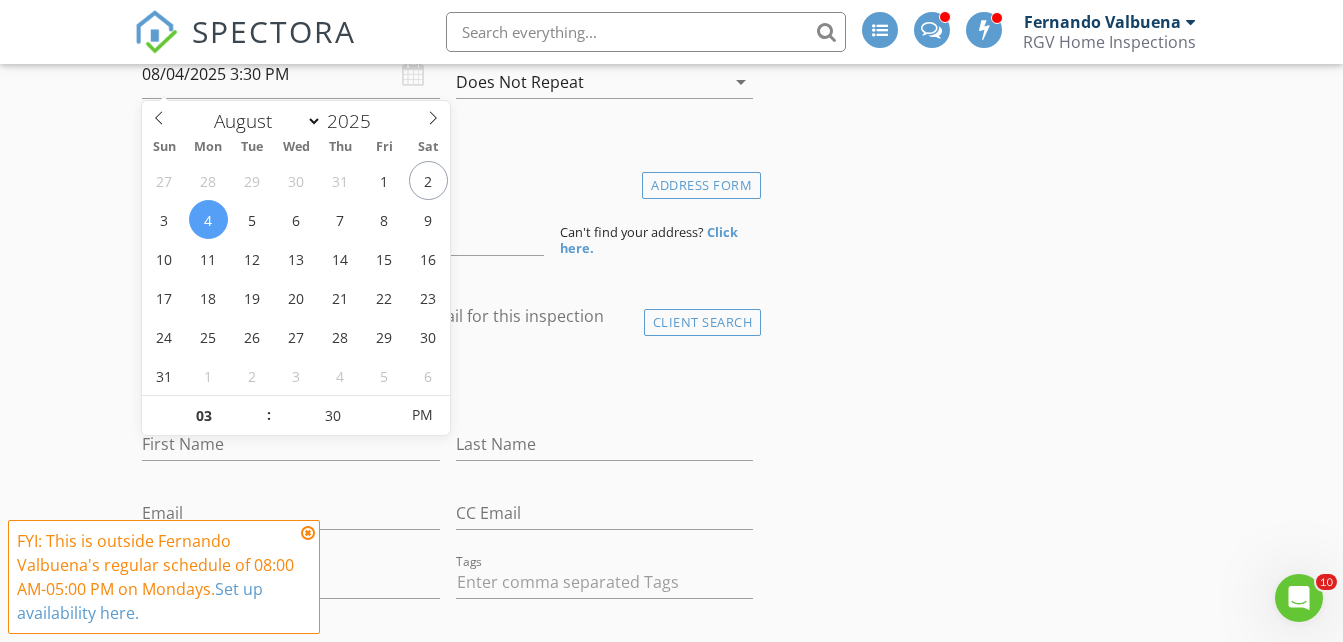 click on "New Inspection
INSPECTOR(S)
check_box_outline_blank   Donnie Quintanilla     check_box   Fernando Valbuena   PRIMARY   check_box_outline_blank   Nick De Santos     Fernando Valbuena arrow_drop_down   check_box_outline_blank Fernando Valbuena specifically requested
Date/Time
08/04/2025 3:30 PM   Does Not Repeat arrow_drop_down
Location
Address Form       Can't find your address?   Click here.
client
check_box Enable Client CC email for this inspection   Client Search     check_box_outline_blank Client is a Company/Organization     First Name   Last Name   Email   CC Email   Phone         Tags         Notes   Private Notes
ADD ADDITIONAL client
SERVICES
check_box_outline_blank   Residential Inspection   Residential Home Inspection 750-1500 sq ft check_box_outline_blank" at bounding box center [671, 1479] 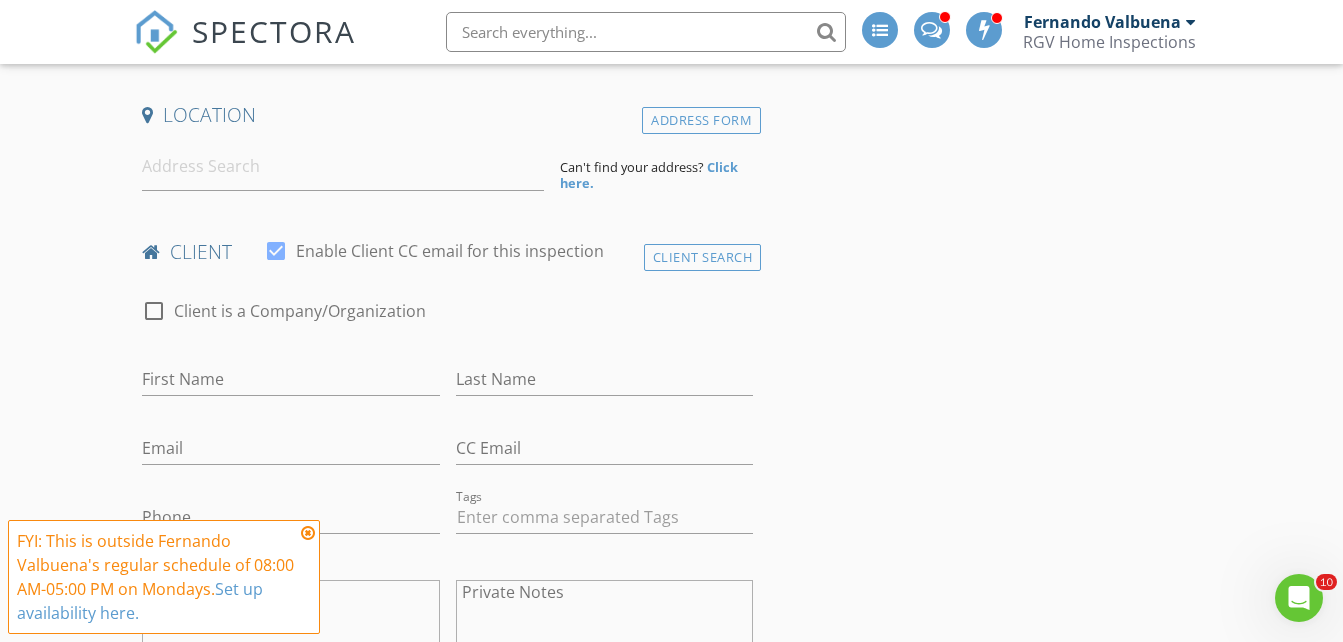 scroll, scrollTop: 500, scrollLeft: 0, axis: vertical 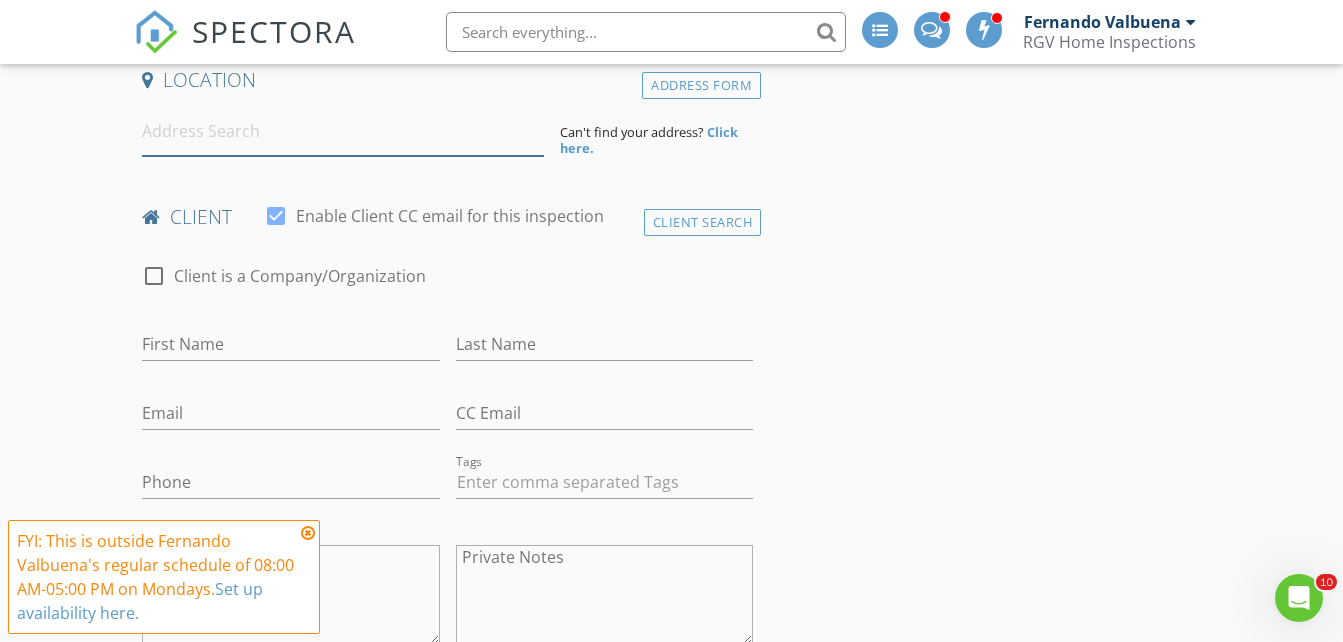 click at bounding box center (343, 131) 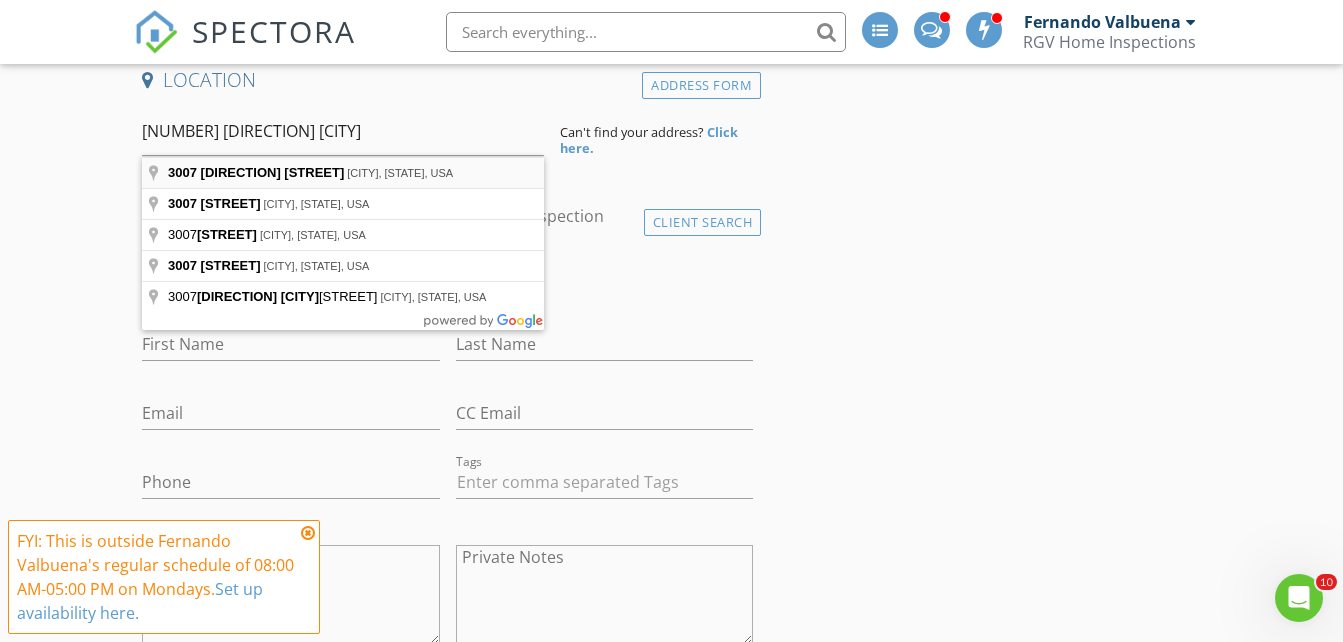 type on "3007 S Livingston St, Edinburg, TX, USA" 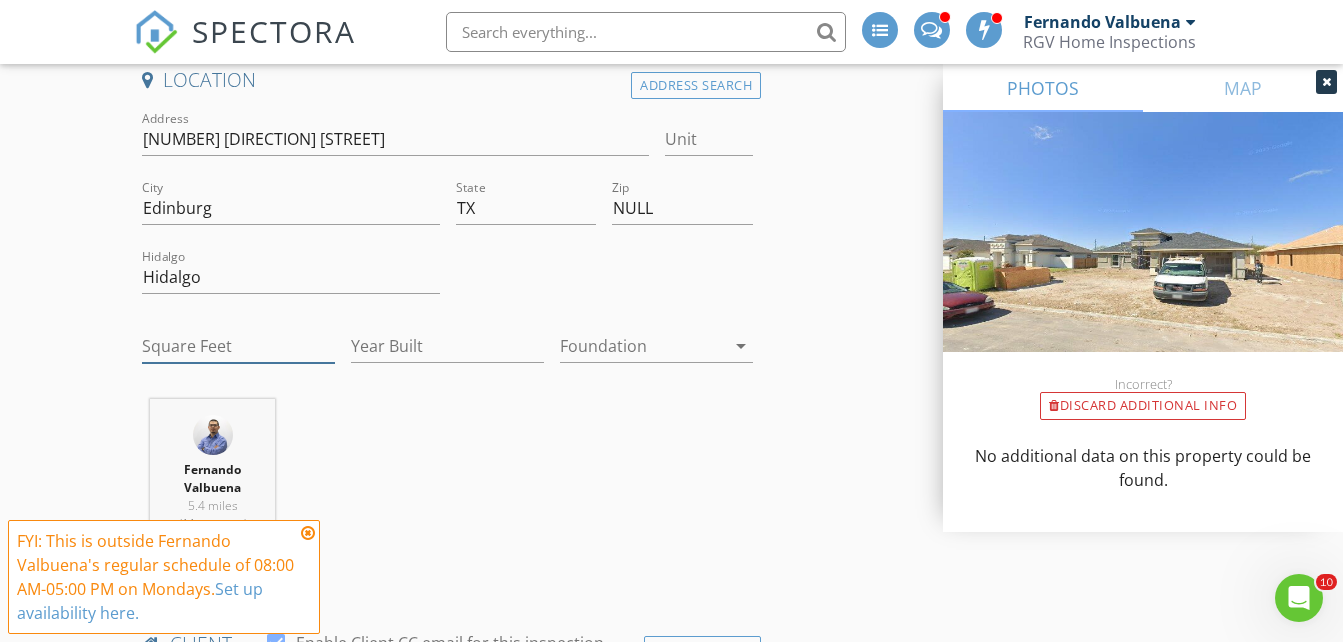 click on "Square Feet" at bounding box center (238, 346) 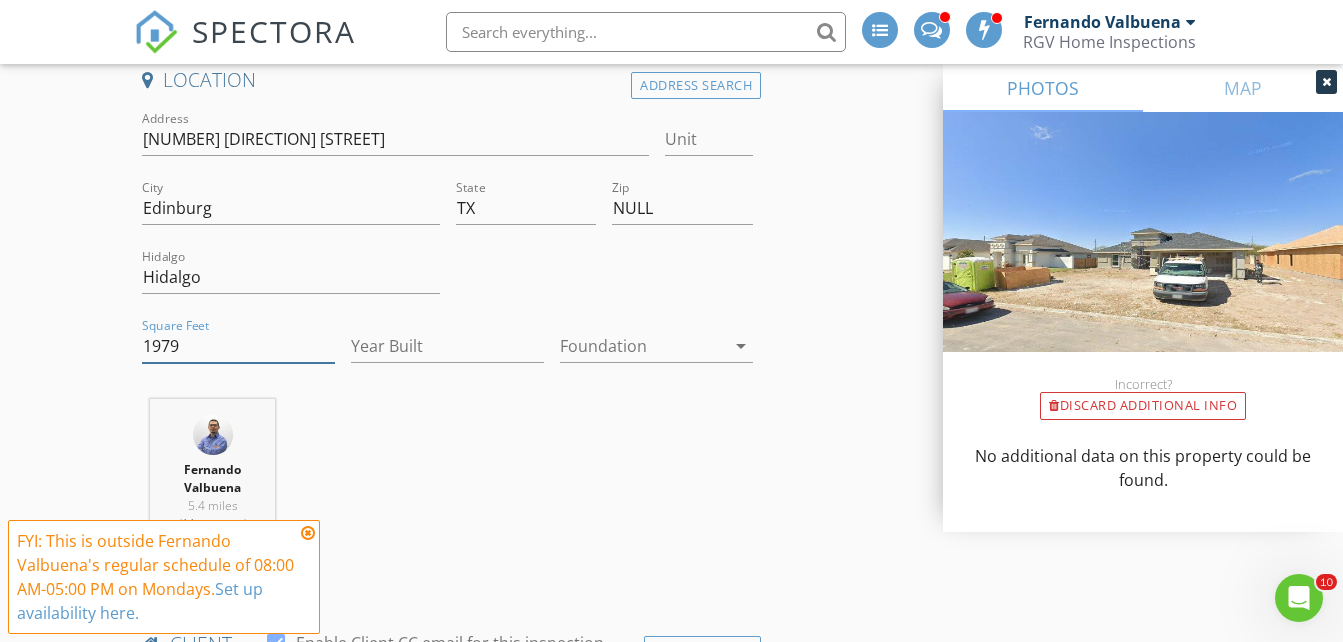 type on "1979" 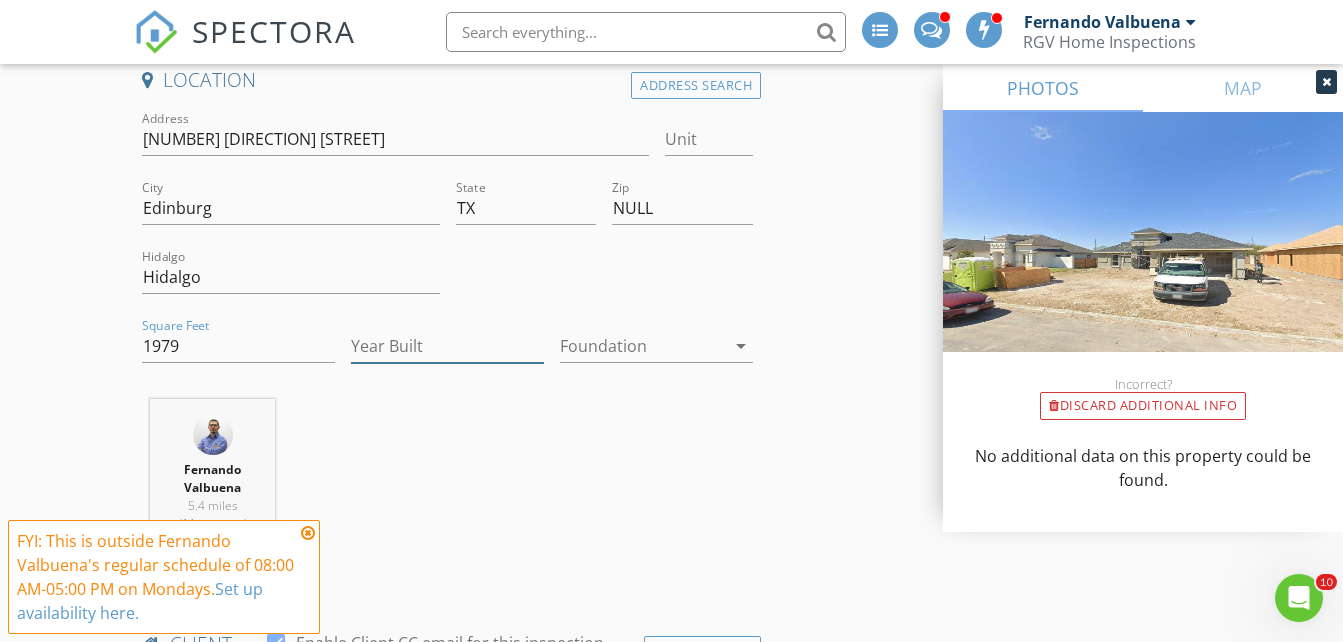 click on "Year Built" at bounding box center (447, 346) 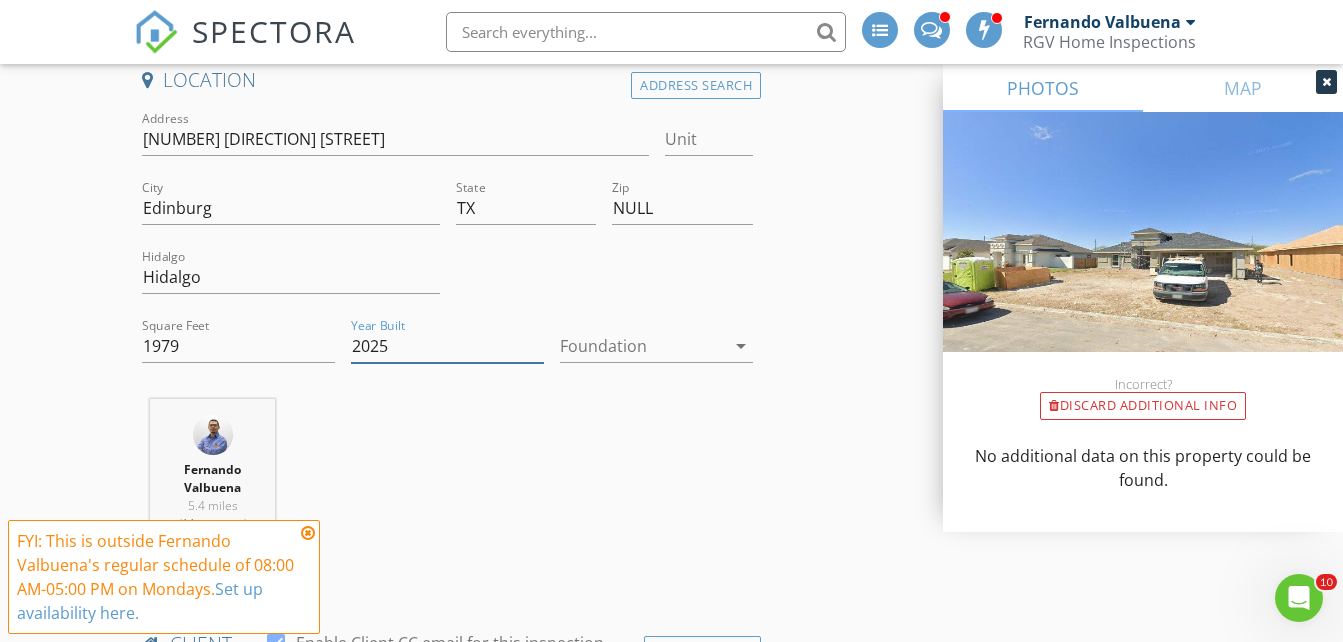 type on "2025" 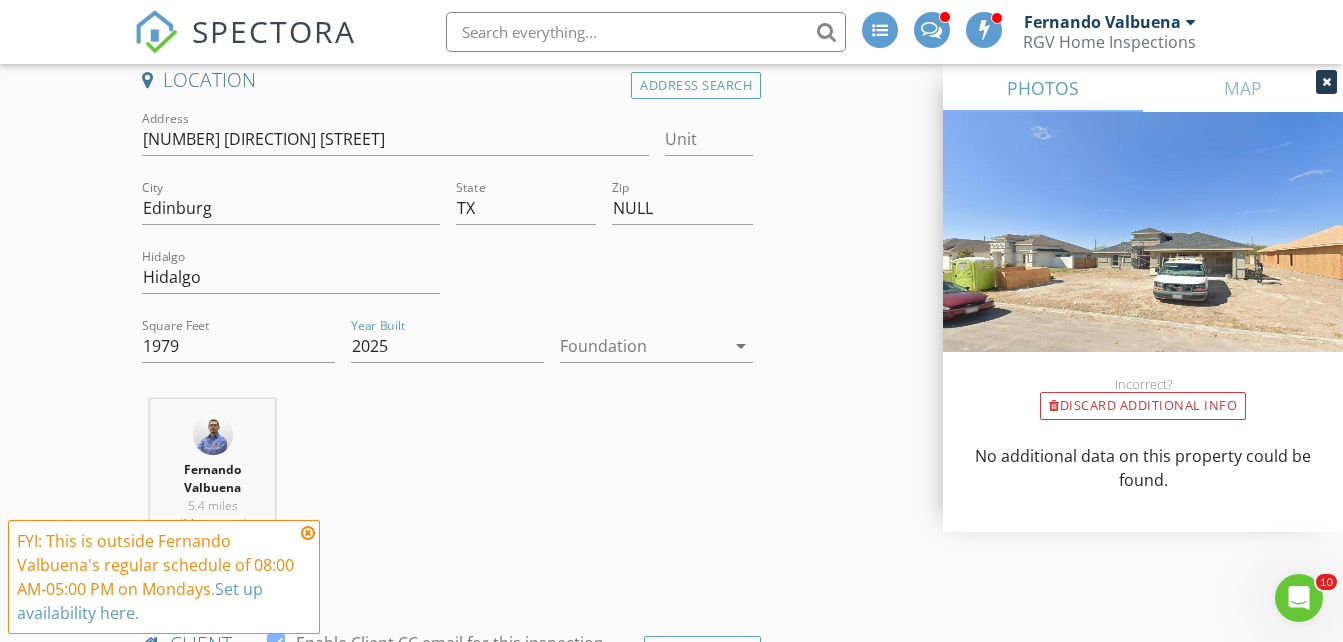 click at bounding box center [642, 346] 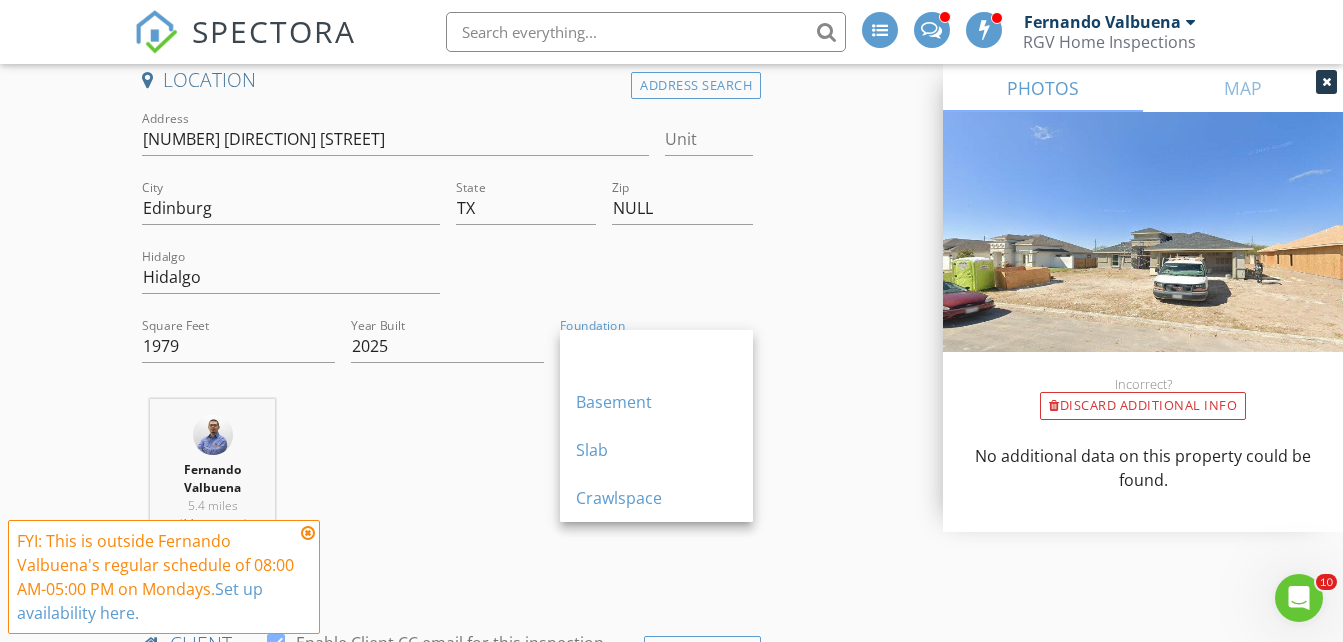 click on "Slab" at bounding box center [656, 450] 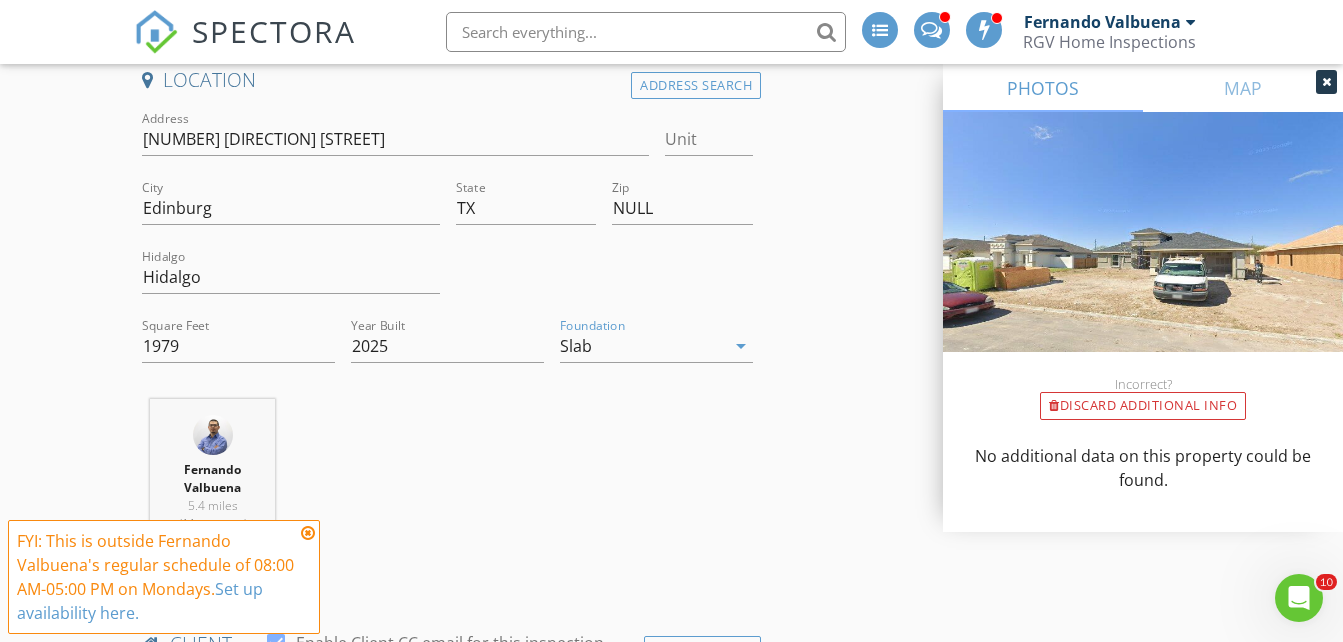 click on "INSPECTOR(S)
check_box_outline_blank   Donnie Quintanilla     check_box   Fernando Valbuena   PRIMARY   check_box_outline_blank   Nick De Santos     Fernando Valbuena arrow_drop_down   check_box_outline_blank Fernando Valbuena specifically requested
Date/Time
08/04/2025 3:30 PM   Does Not Repeat arrow_drop_down
Location
Address Search       Address 3007 S Livingston St   Unit   City Edinburg   State TX   Zip NULL   Hidalgo Hidalgo     Square Feet 1979   Year Built 2025   Foundation Slab arrow_drop_down     Fernando Valbuena     5.4 miles     (11 minutes)
client
check_box Enable Client CC email for this inspection   Client Search     check_box_outline_blank Client is a Company/Organization     First Name   Last Name   Email   CC Email   Phone         Tags         Notes   Private Notes
ADD ADDITIONAL client" at bounding box center [671, 1627] 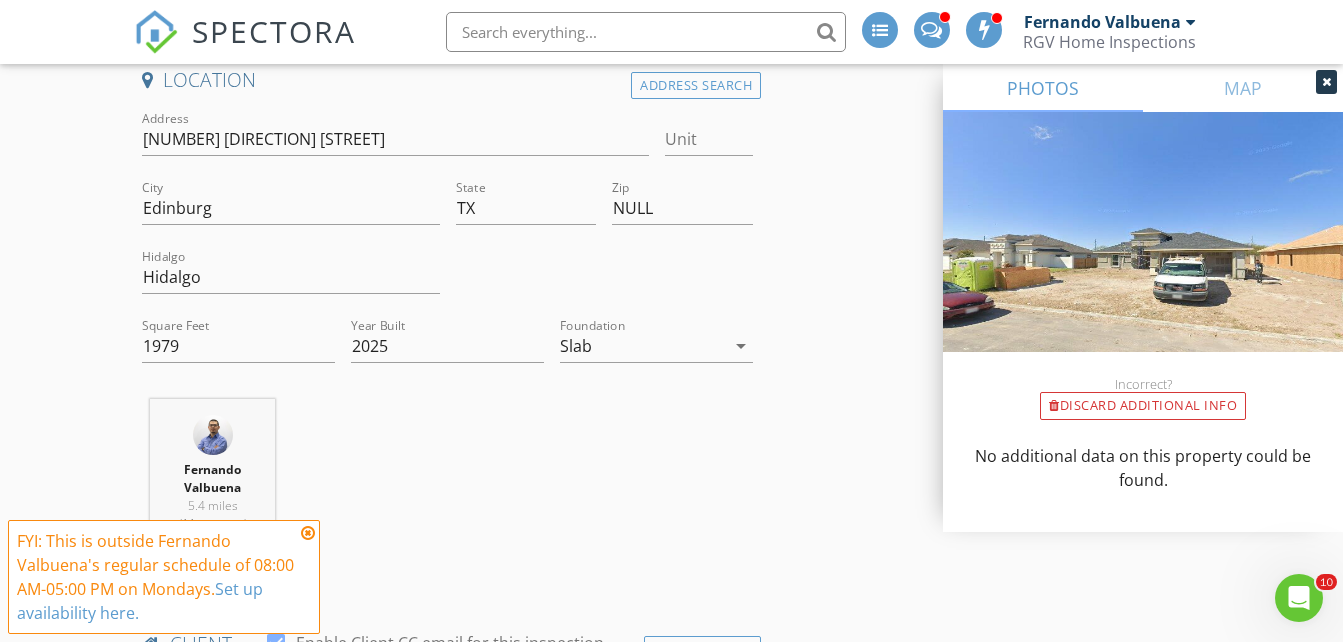 click at bounding box center (308, 533) 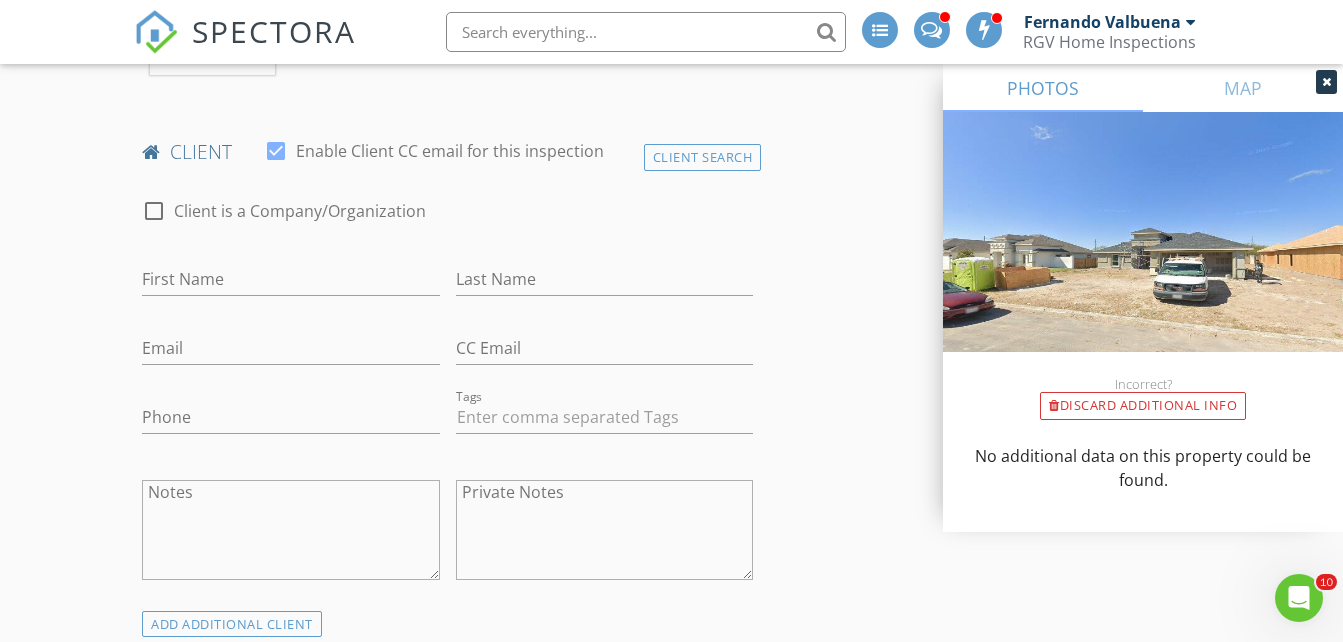 scroll, scrollTop: 1000, scrollLeft: 0, axis: vertical 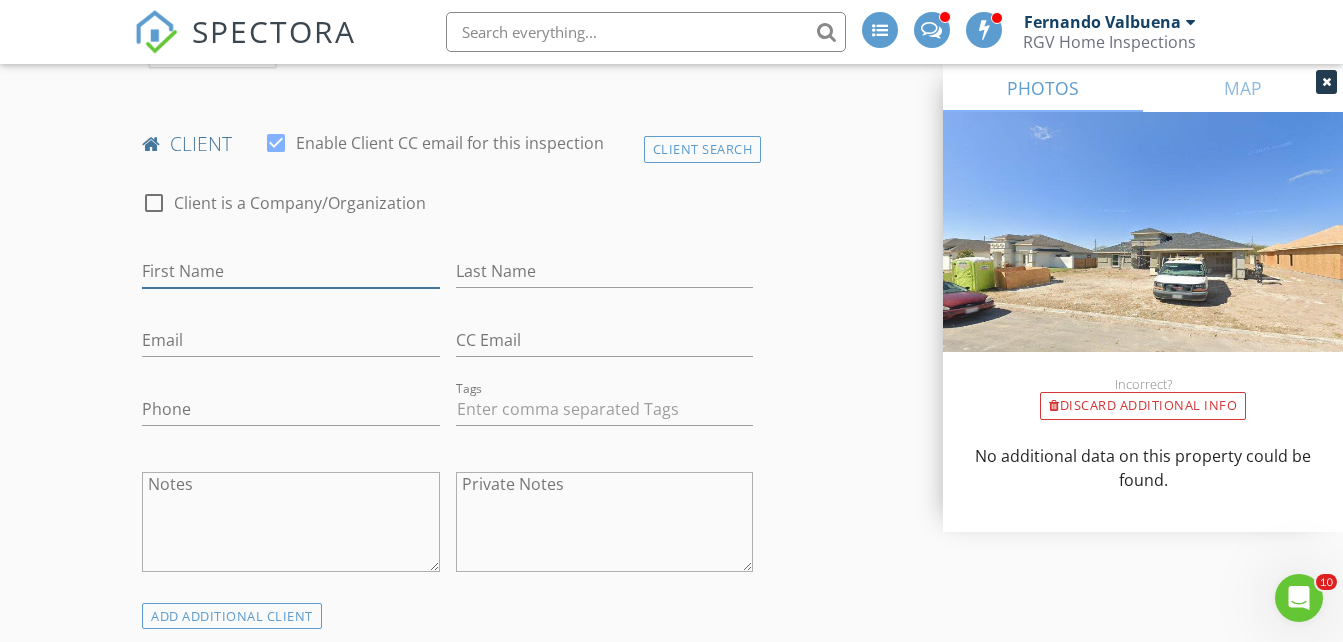 click on "First Name" at bounding box center (290, 271) 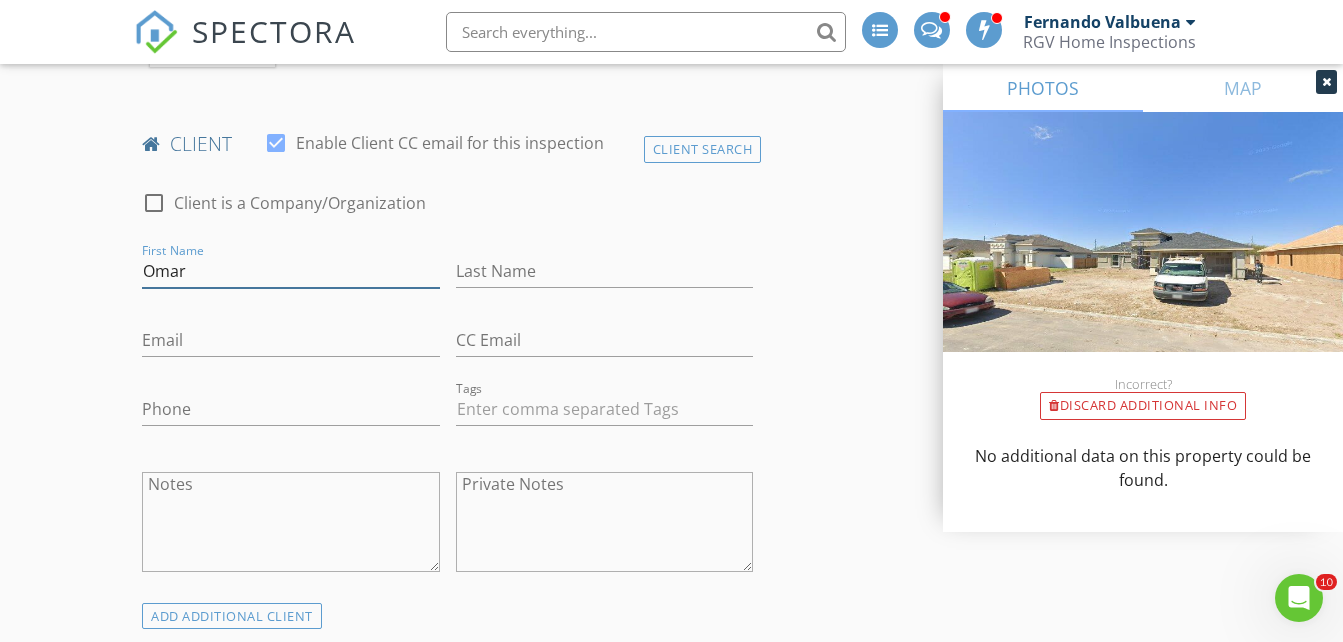 type on "Omar" 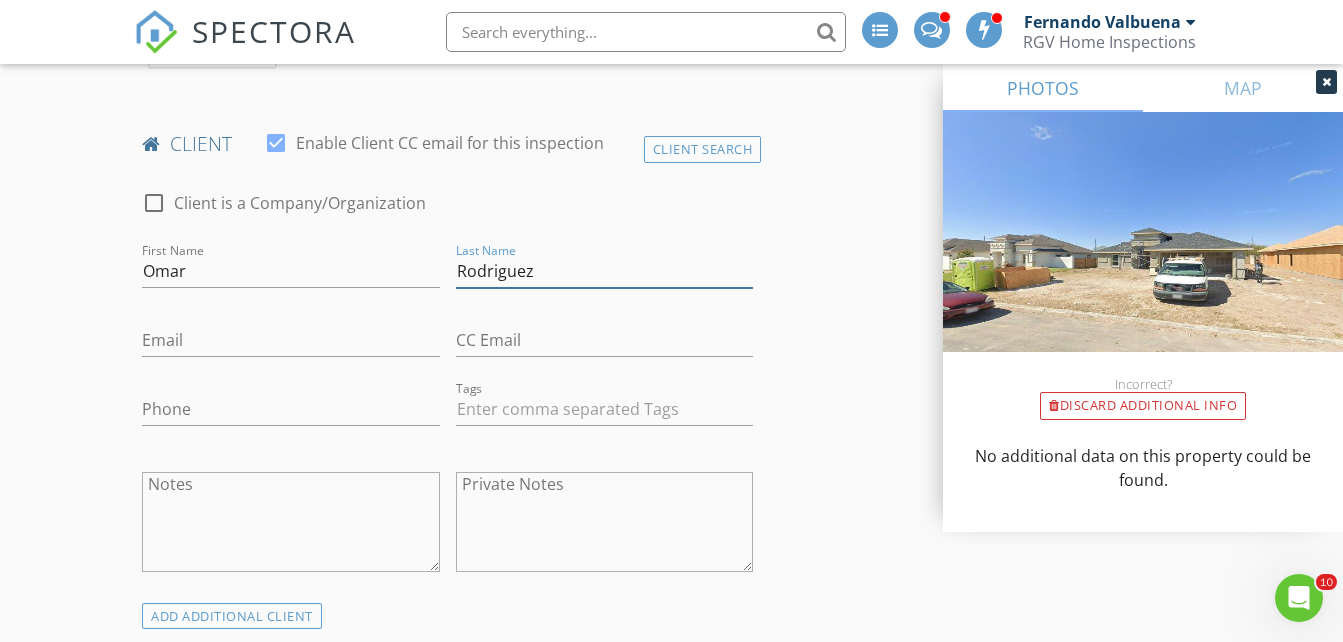 type on "Rodriguez" 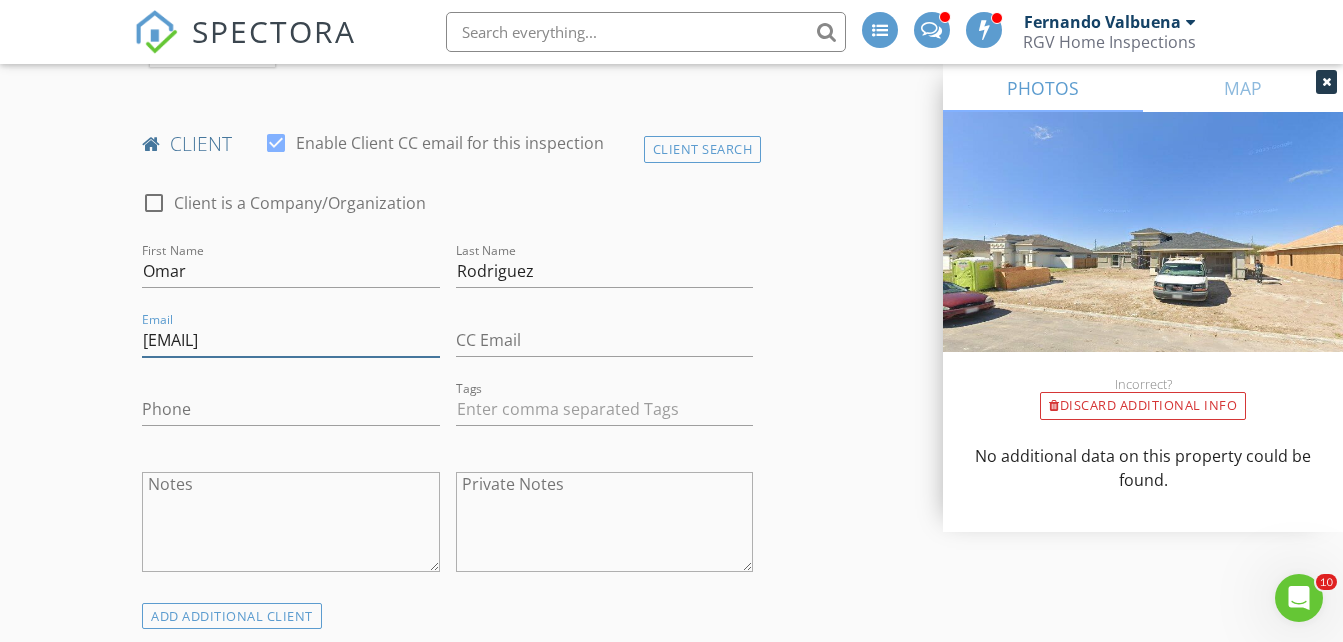 type on "orodriguez46@yahoo.com" 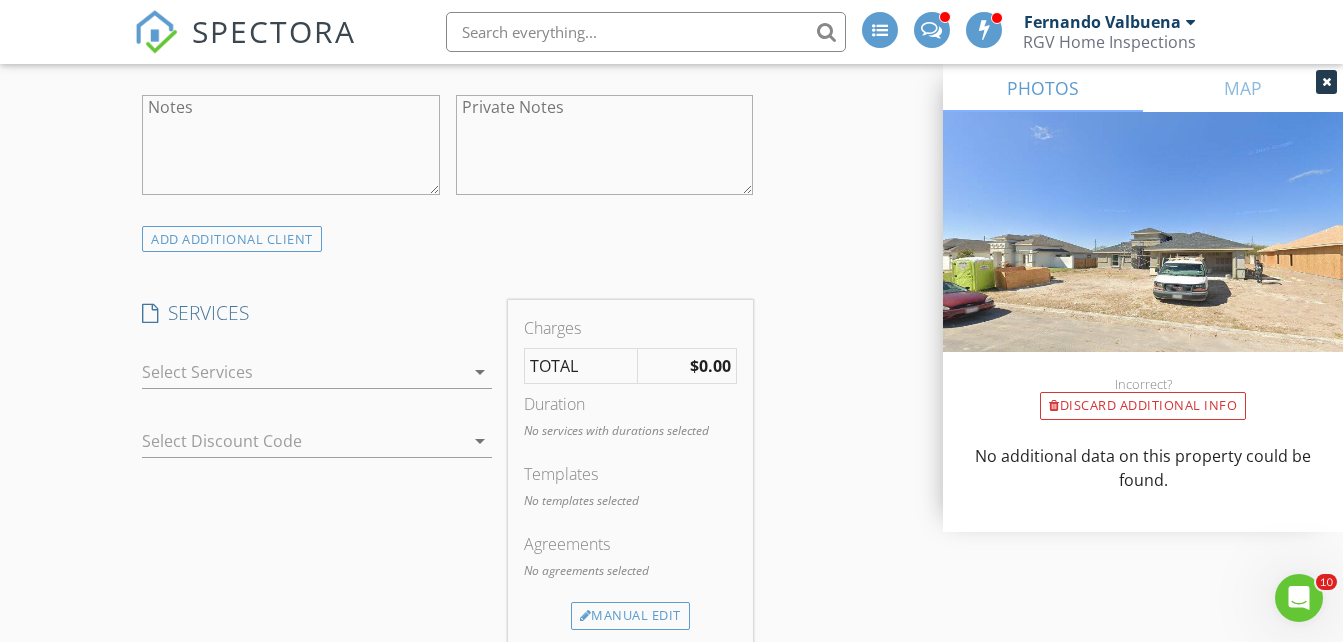 scroll, scrollTop: 1400, scrollLeft: 0, axis: vertical 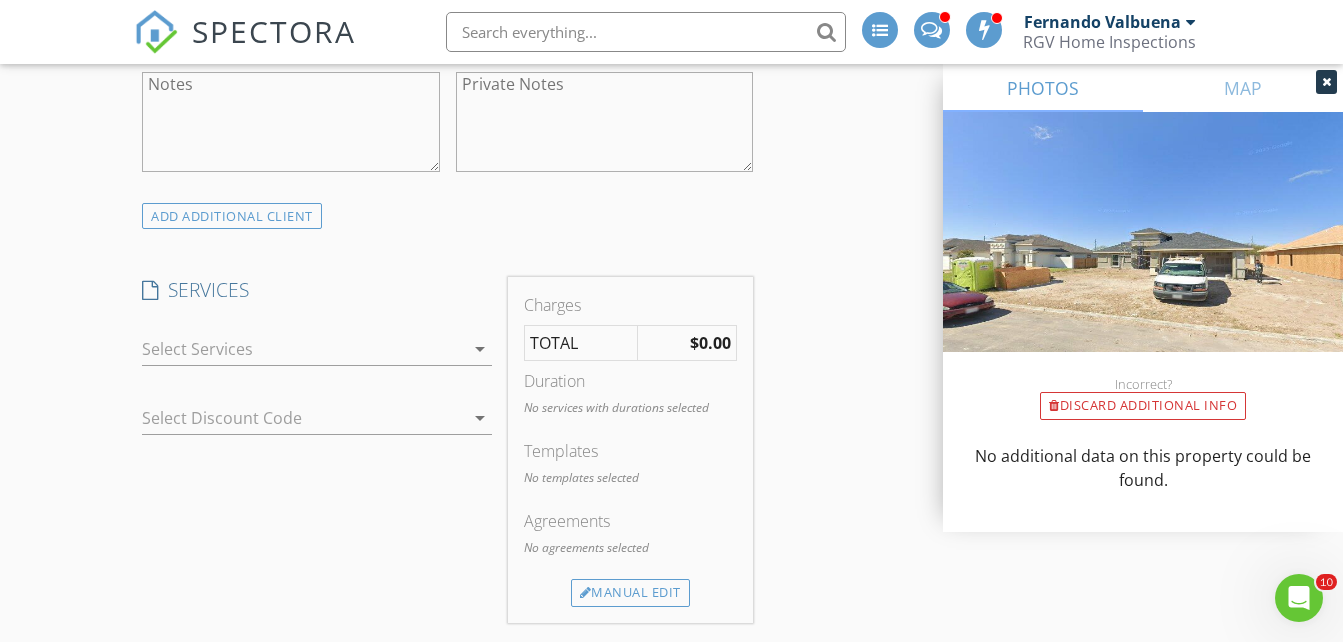 type on "956-929-6063" 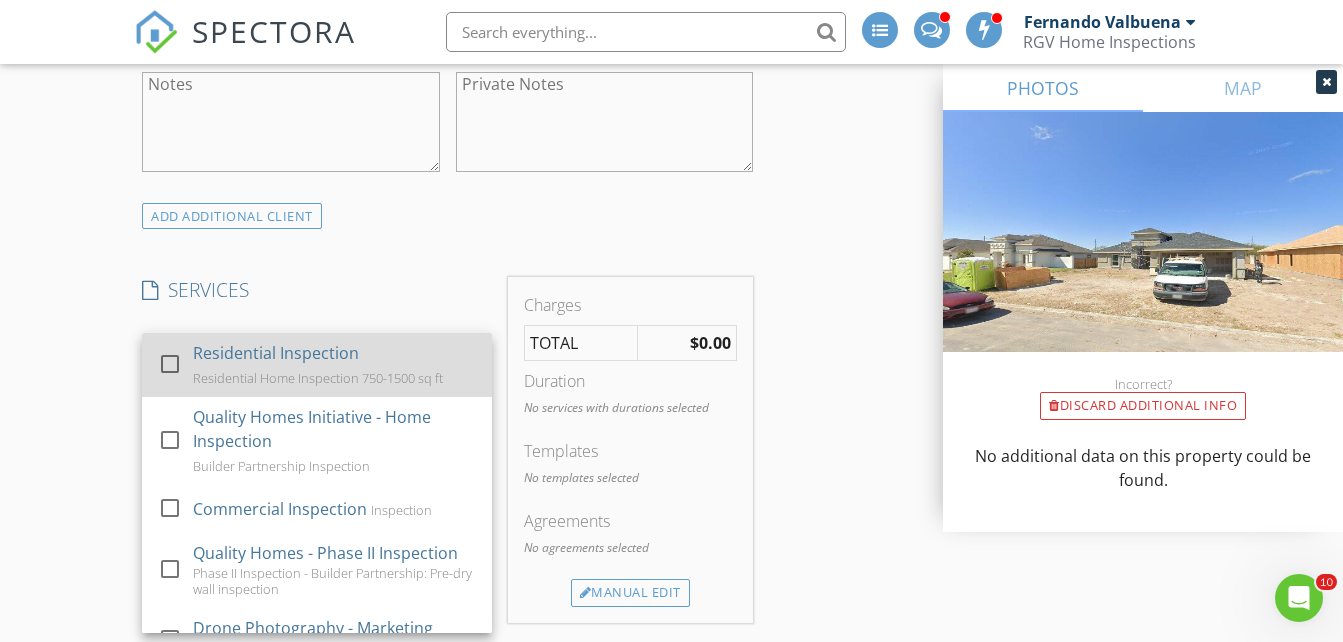 click on "Residential Inspection" at bounding box center (276, 353) 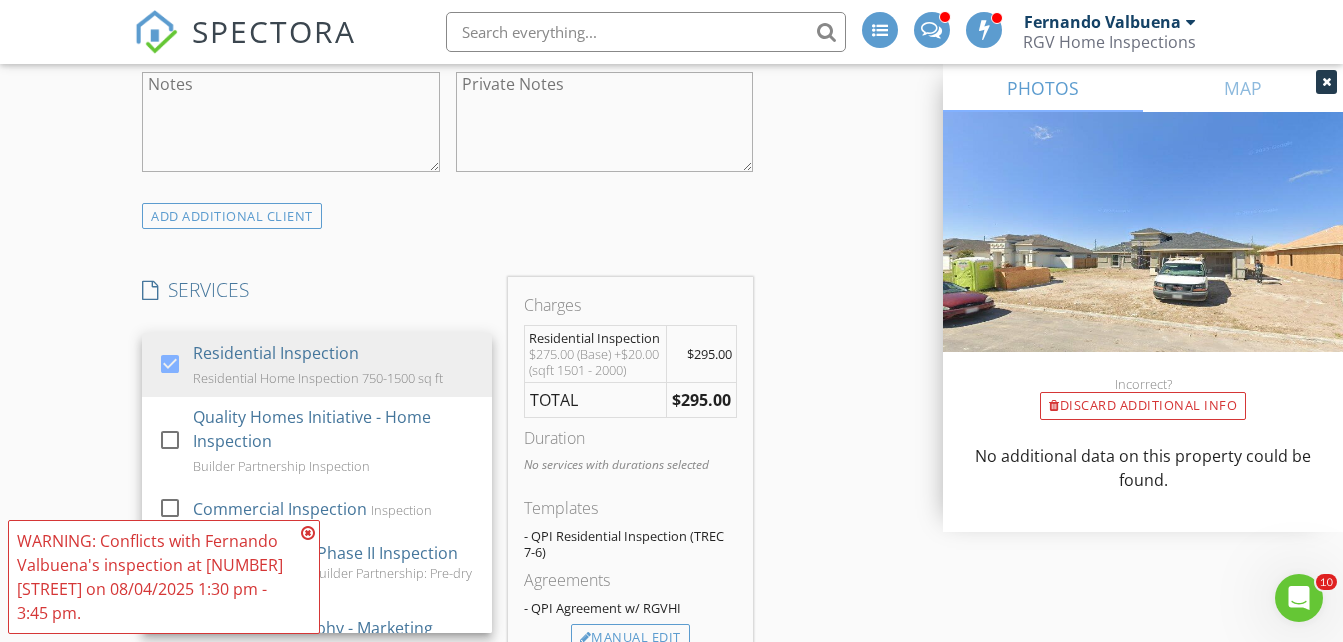 click on "INSPECTOR(S)
check_box_outline_blank   Donnie Quintanilla     check_box   Fernando Valbuena   PRIMARY   check_box_outline_blank   Nick De Santos     Fernando Valbuena arrow_drop_down   check_box_outline_blank Fernando Valbuena specifically requested
Date/Time
08/04/2025 3:30 PM   Does Not Repeat arrow_drop_down
Location
Address Search       Address 3007 S Livingston St   Unit   City Edinburg   State TX   Zip NULL   Hidalgo Hidalgo     Square Feet 1979   Year Built 2025   Foundation Slab arrow_drop_down     Fernando Valbuena     5.4 miles     (11 minutes)
client
check_box Enable Client CC email for this inspection   Client Search     check_box_outline_blank Client is a Company/Organization     First Name Omar   Last Name Rodriguez   Email orodriguez46@yahoo.com   CC Email   Phone 956-929-6063         Tags         Notes   Private Notes          check_box" at bounding box center (671, 749) 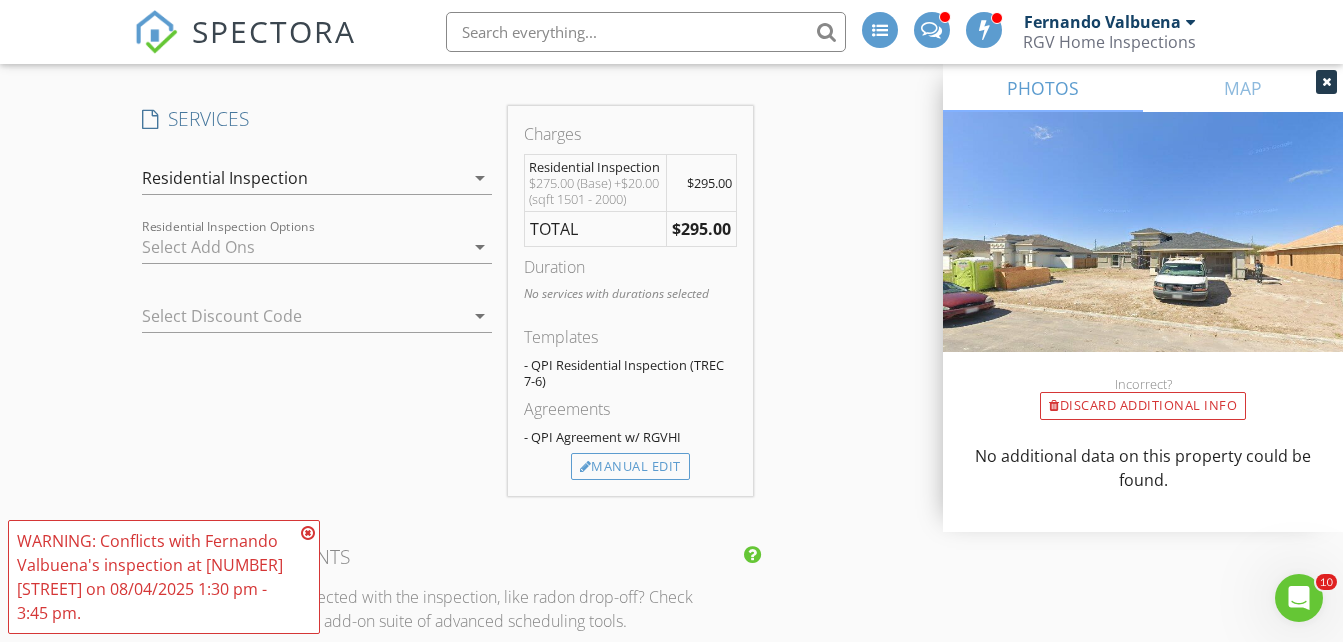 scroll, scrollTop: 1600, scrollLeft: 0, axis: vertical 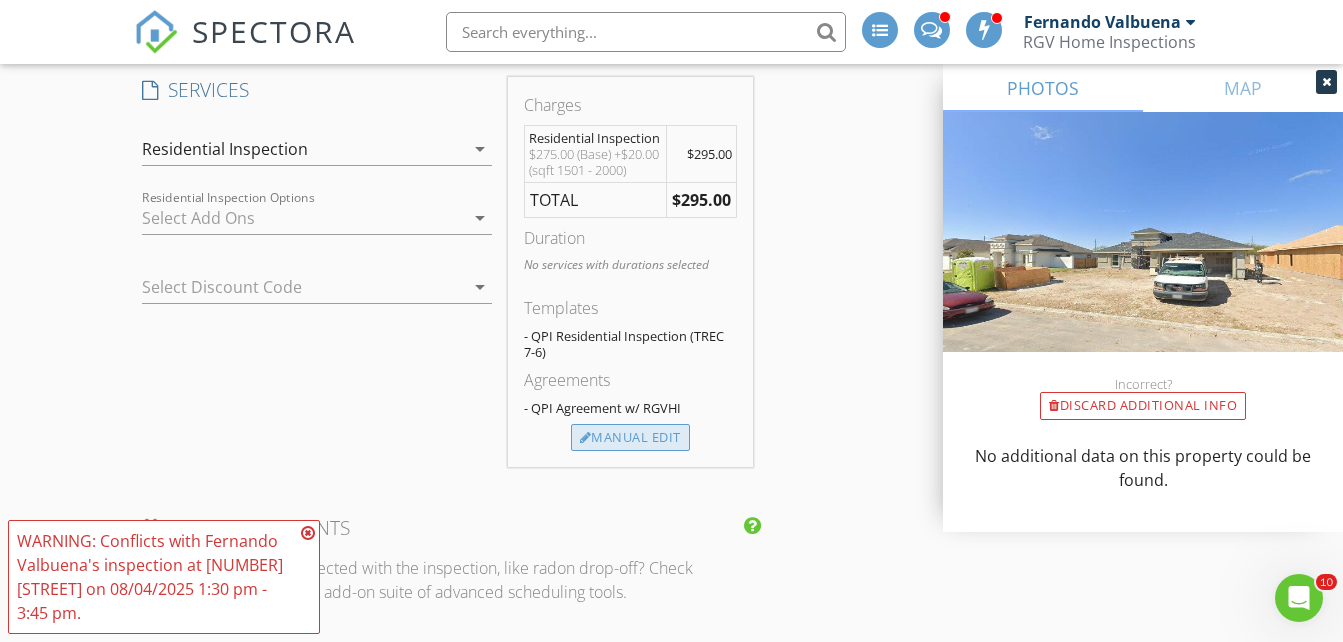 click on "Manual Edit" at bounding box center [630, 438] 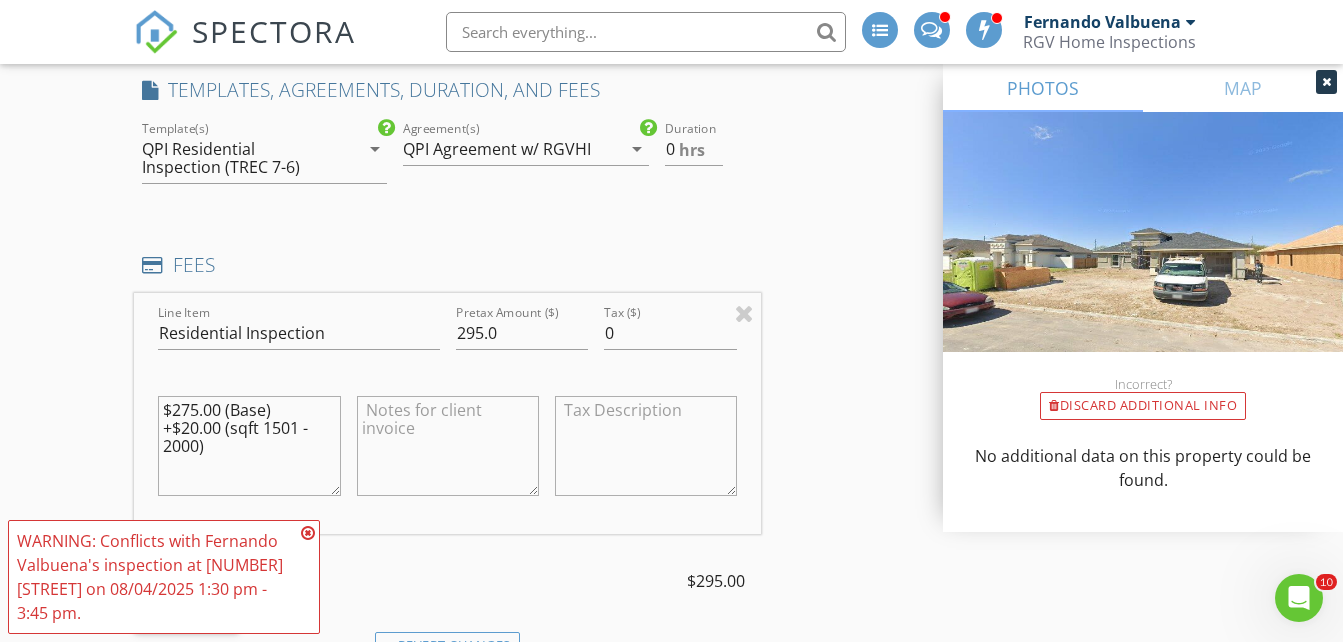 click on "QPI Residential Inspection (TREC 7-6)" at bounding box center (239, 158) 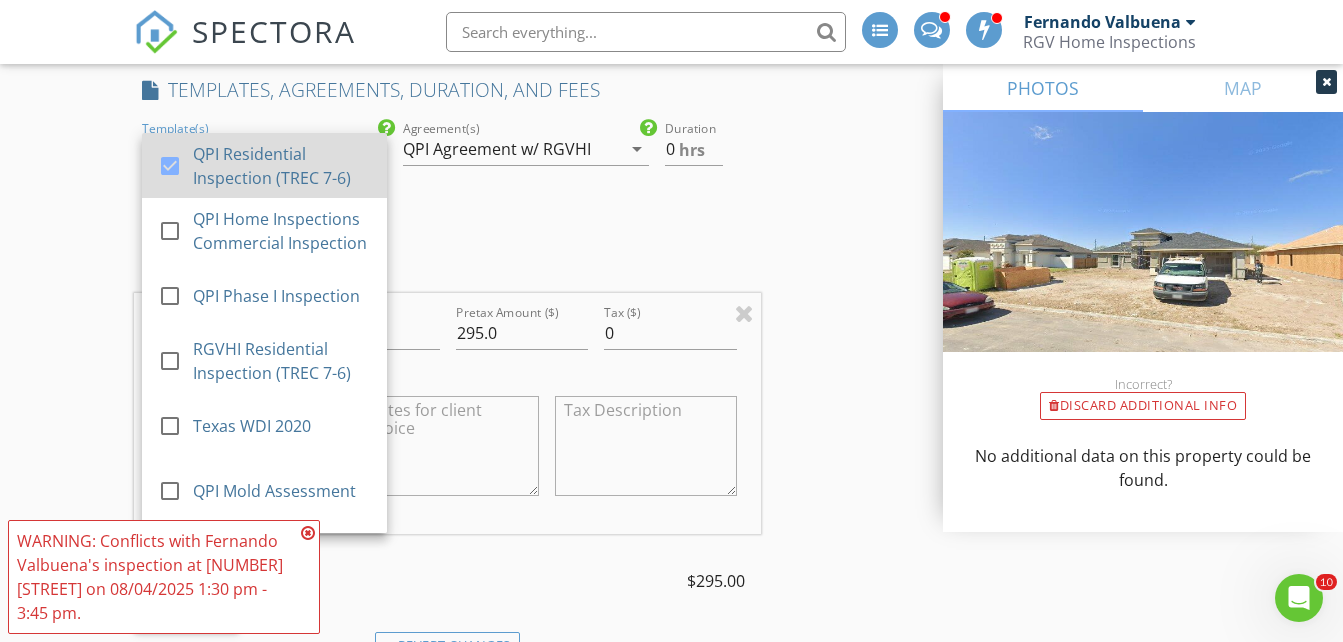 click on "QPI Residential Inspection (TREC 7-6)" at bounding box center (283, 166) 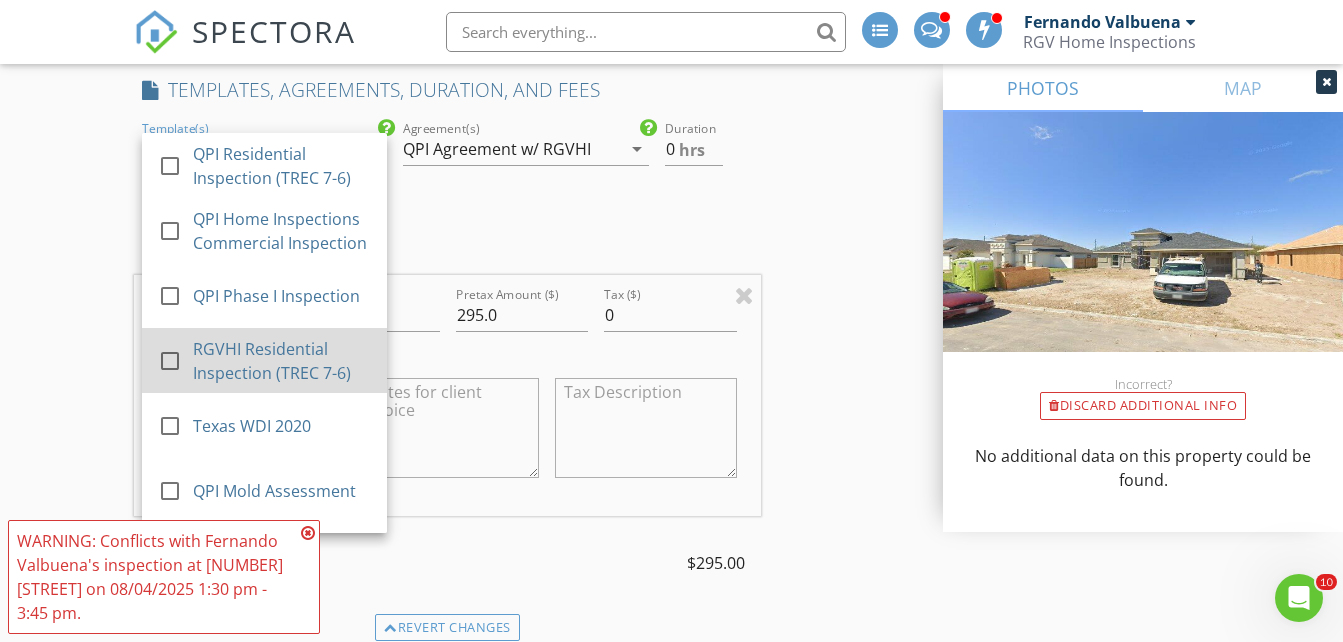 click on "RGVHI Residential Inspection (TREC 7-6)" at bounding box center (283, 361) 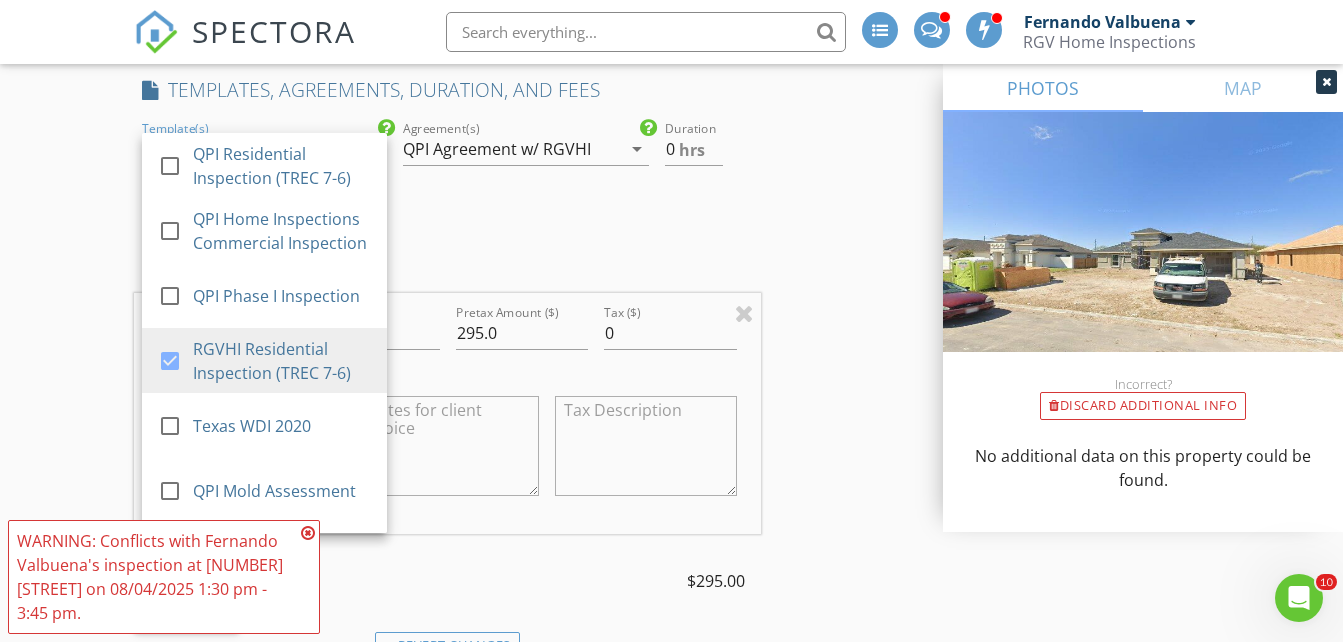 click on "QPI Agreement w/ RGVHI" at bounding box center [511, 149] 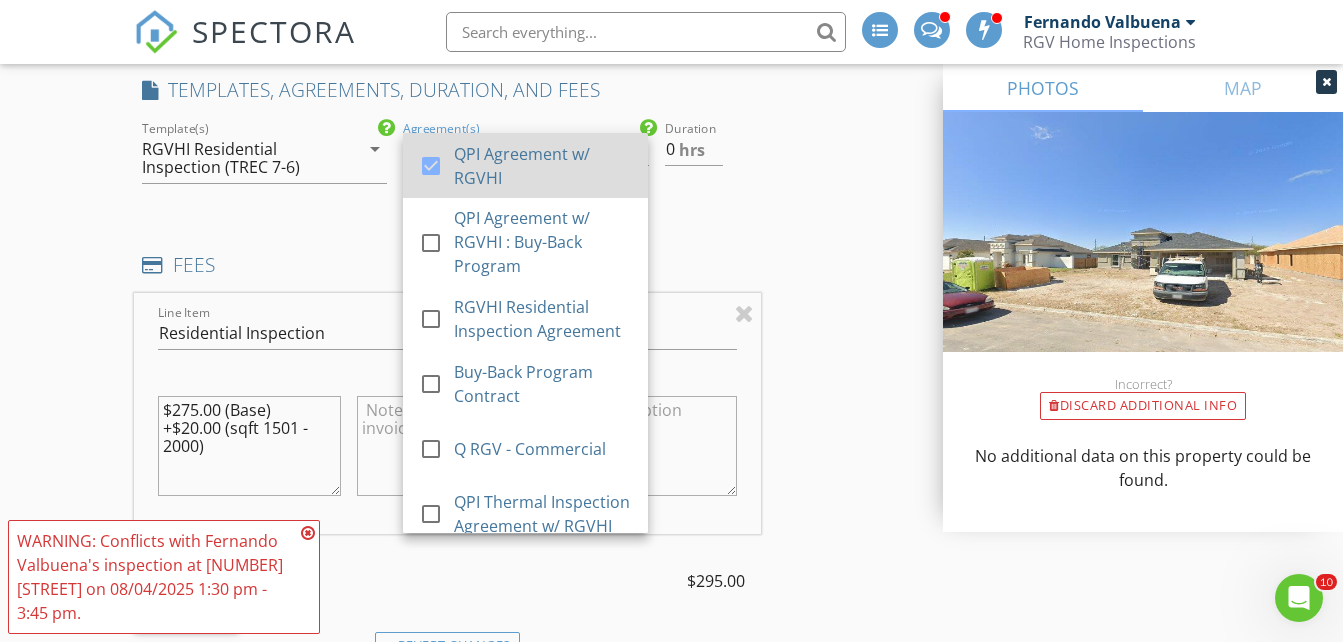 click on "QPI Agreement w/ RGVHI" at bounding box center (544, 166) 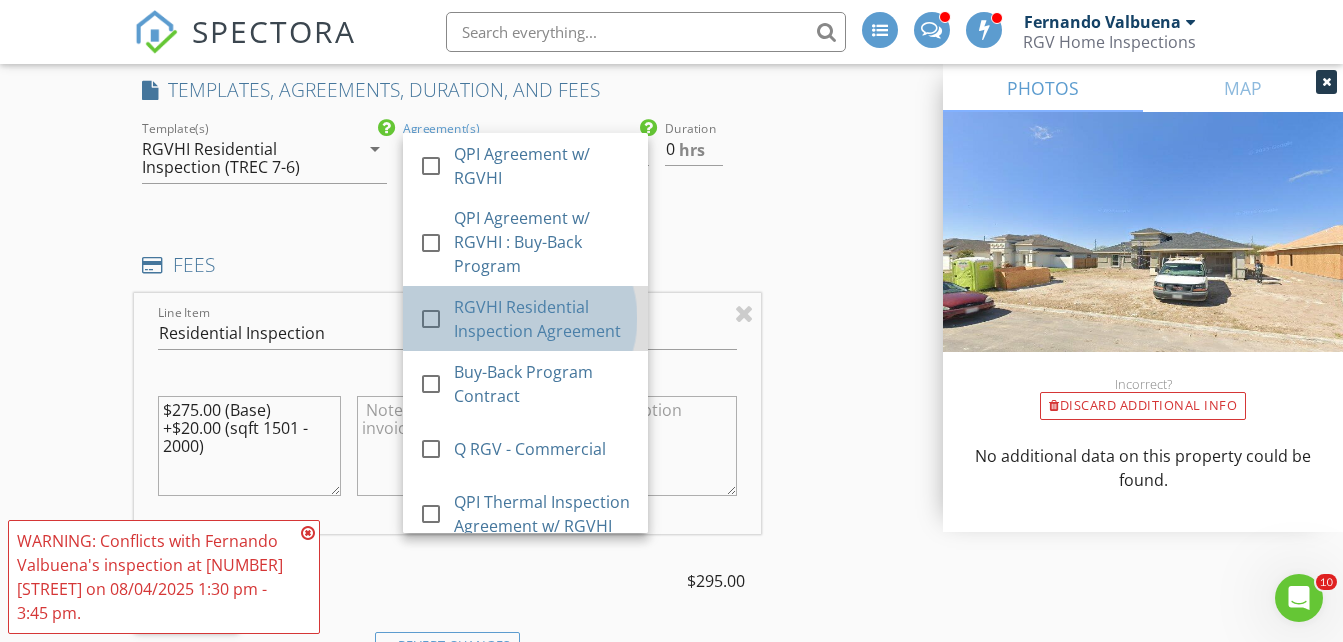 click on "RGVHI Residential Inspection Agreement" at bounding box center (544, 319) 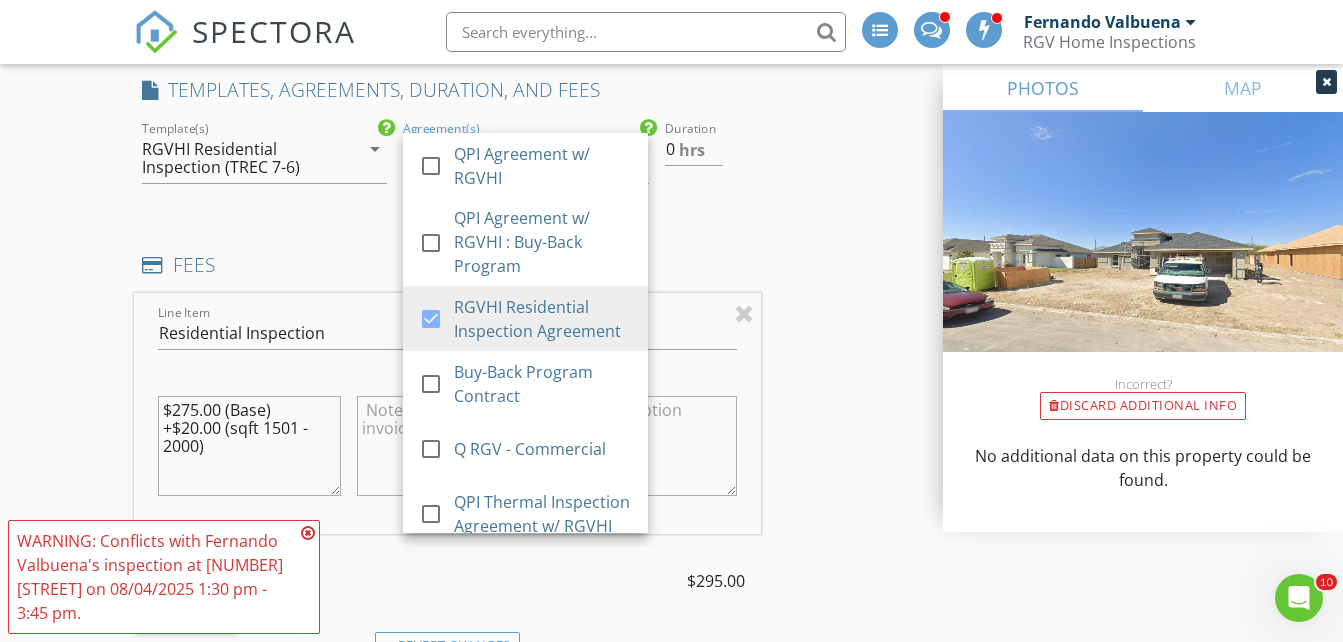 click on "INSPECTOR(S)
check_box_outline_blank   Donnie Quintanilla     check_box   Fernando Valbuena   PRIMARY   check_box_outline_blank   Nick De Santos     Fernando Valbuena arrow_drop_down   check_box_outline_blank Fernando Valbuena specifically requested
Date/Time
08/04/2025 3:30 PM   Does Not Repeat arrow_drop_down
Location
Address Search       Address 3007 S Livingston St   Unit   City Edinburg   State TX   Zip NULL   Hidalgo Hidalgo     Square Feet 1979   Year Built 2025   Foundation Slab arrow_drop_down     Fernando Valbuena     5.4 miles     (11 minutes)
client
check_box Enable Client CC email for this inspection   Client Search     check_box_outline_blank Client is a Company/Organization     First Name Omar   Last Name Rodriguez   Email orodriguez46@yahoo.com   CC Email   Phone 956-929-6063         Tags         Notes   Private Notes          check_box" at bounding box center [671, 645] 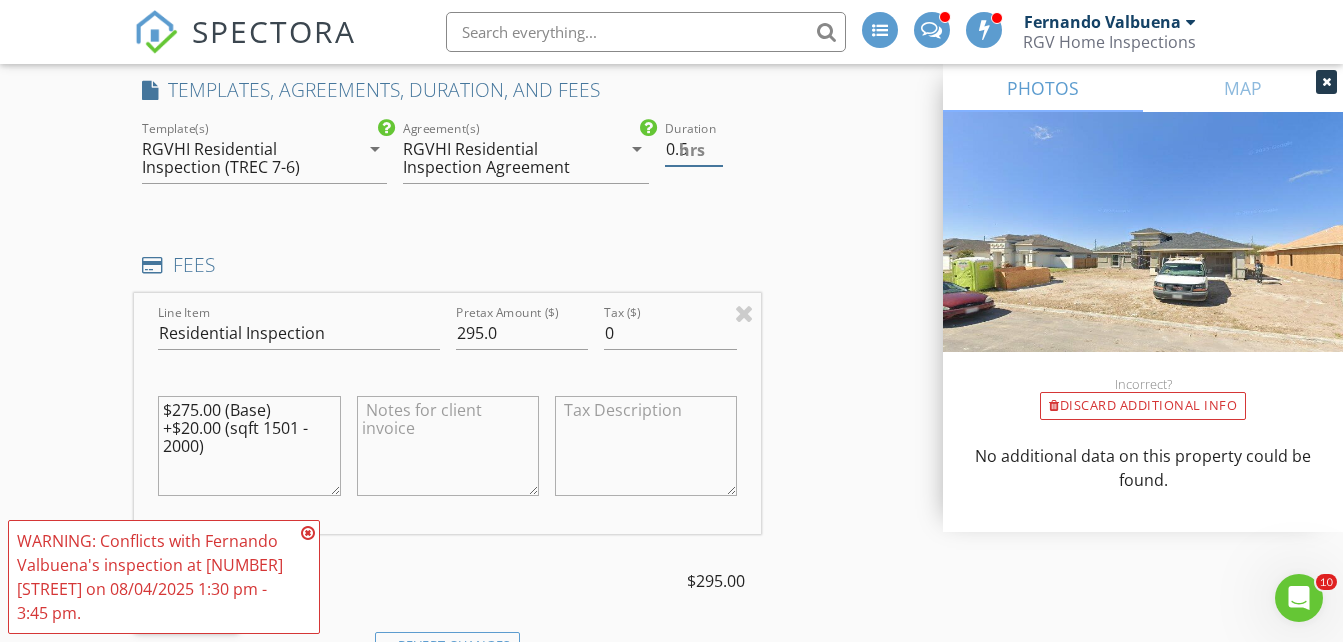 click on "0.5" at bounding box center [694, 149] 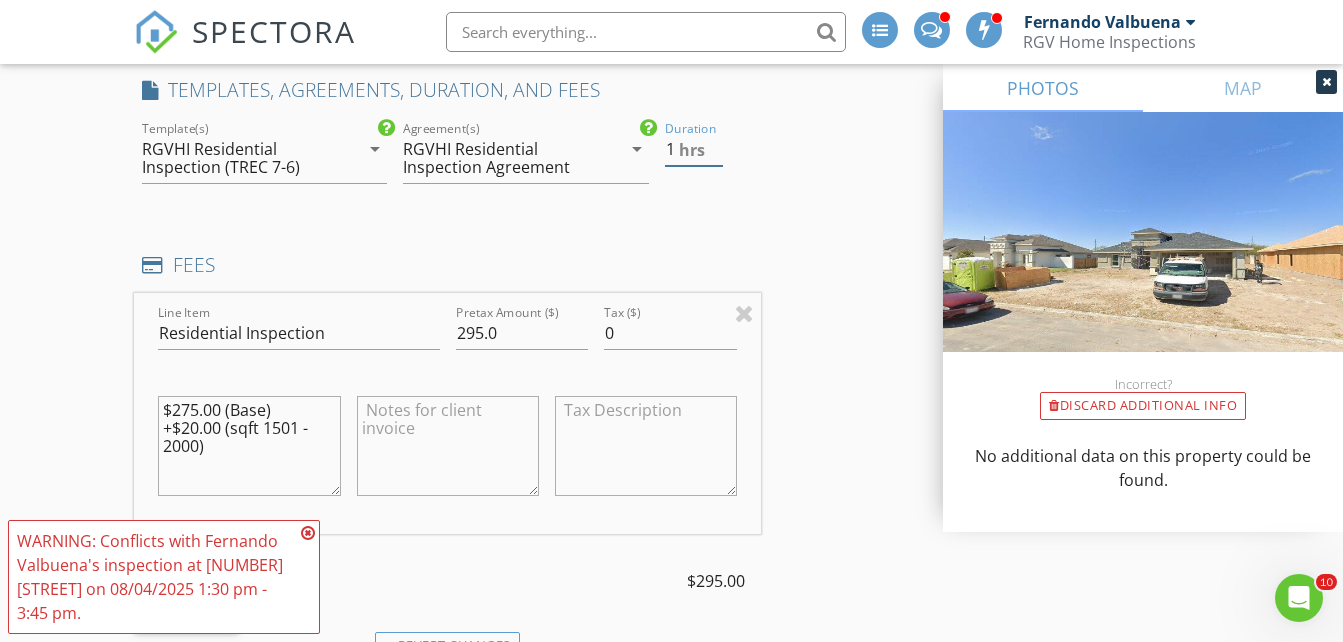 click on "1" at bounding box center [694, 149] 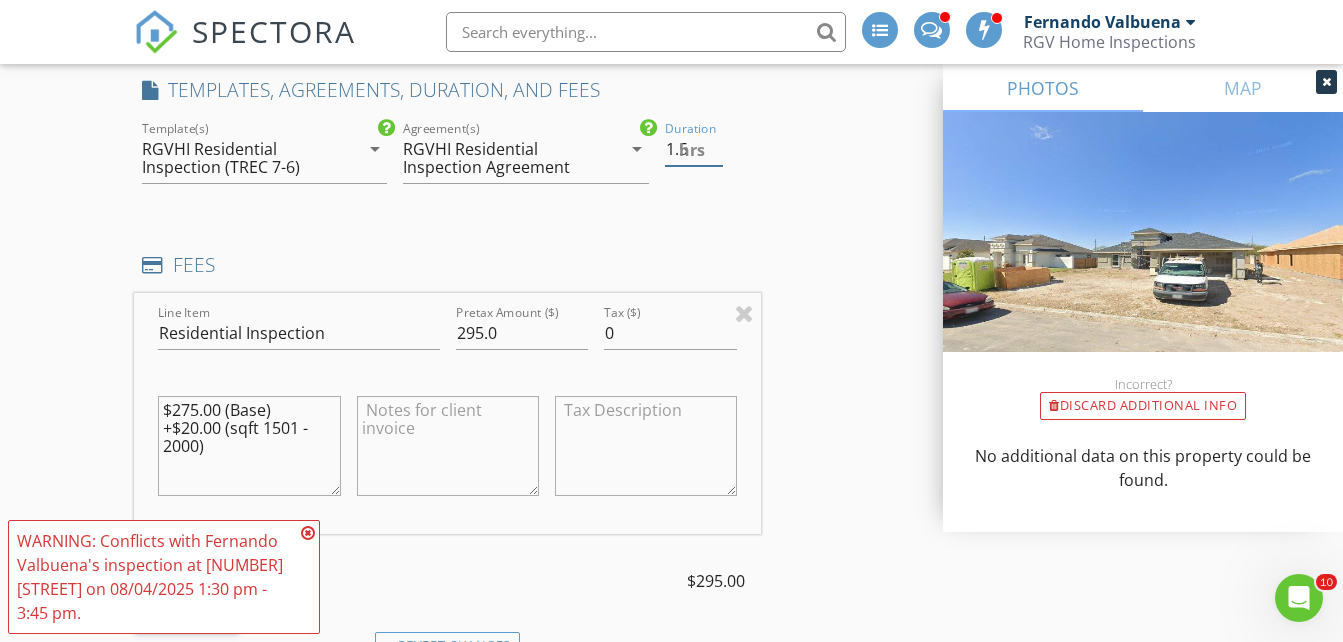 type on "1.5" 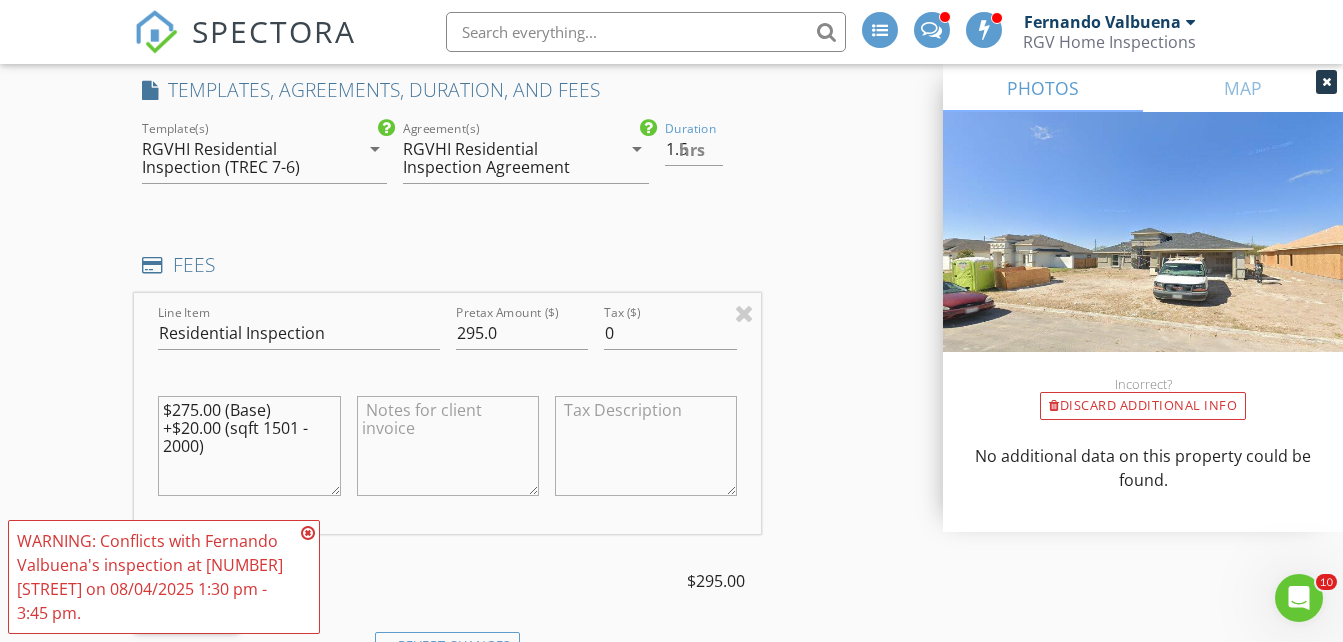 click on "INSPECTOR(S)
check_box_outline_blank   Donnie Quintanilla     check_box   Fernando Valbuena   PRIMARY   check_box_outline_blank   Nick De Santos     Fernando Valbuena arrow_drop_down   check_box_outline_blank Fernando Valbuena specifically requested
Date/Time
08/04/2025 3:30 PM   Does Not Repeat arrow_drop_down
Location
Address Search       Address 3007 S Livingston St   Unit   City Edinburg   State TX   Zip NULL   Hidalgo Hidalgo     Square Feet 1979   Year Built 2025   Foundation Slab arrow_drop_down     Fernando Valbuena     5.4 miles     (11 minutes)
client
check_box Enable Client CC email for this inspection   Client Search     check_box_outline_blank Client is a Company/Organization     First Name Omar   Last Name Rodriguez   Email orodriguez46@yahoo.com   CC Email   Phone 956-929-6063         Tags         Notes   Private Notes          check_box" at bounding box center [671, 645] 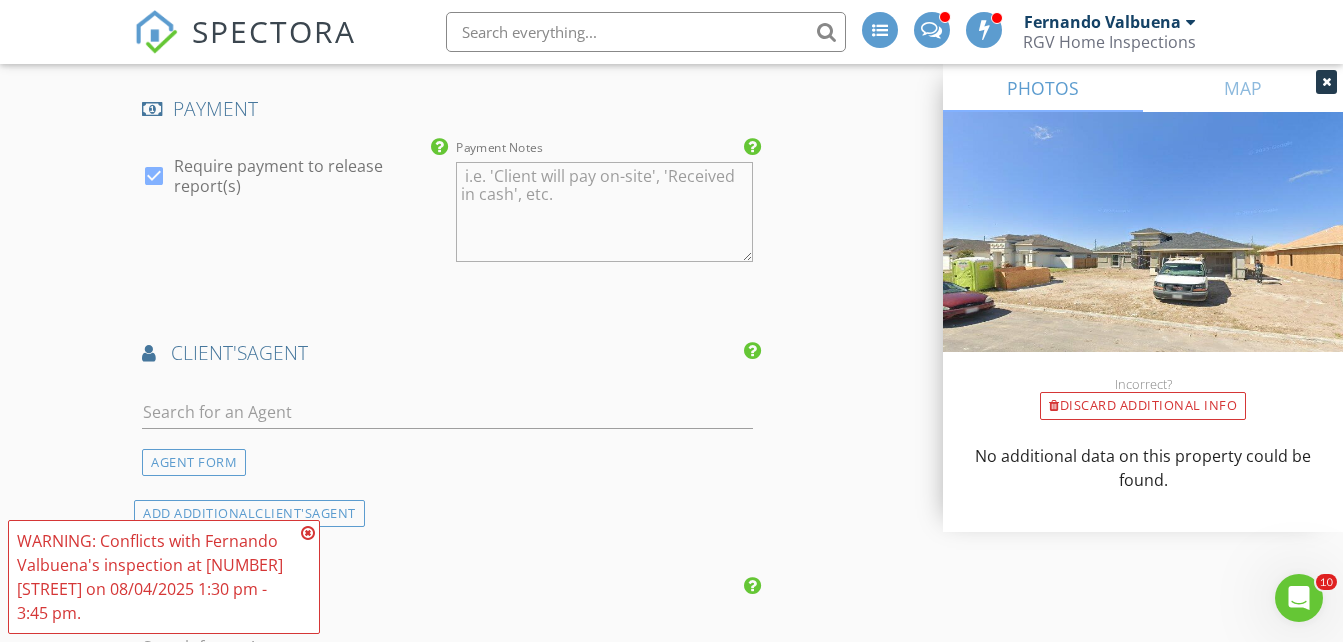 scroll, scrollTop: 2400, scrollLeft: 0, axis: vertical 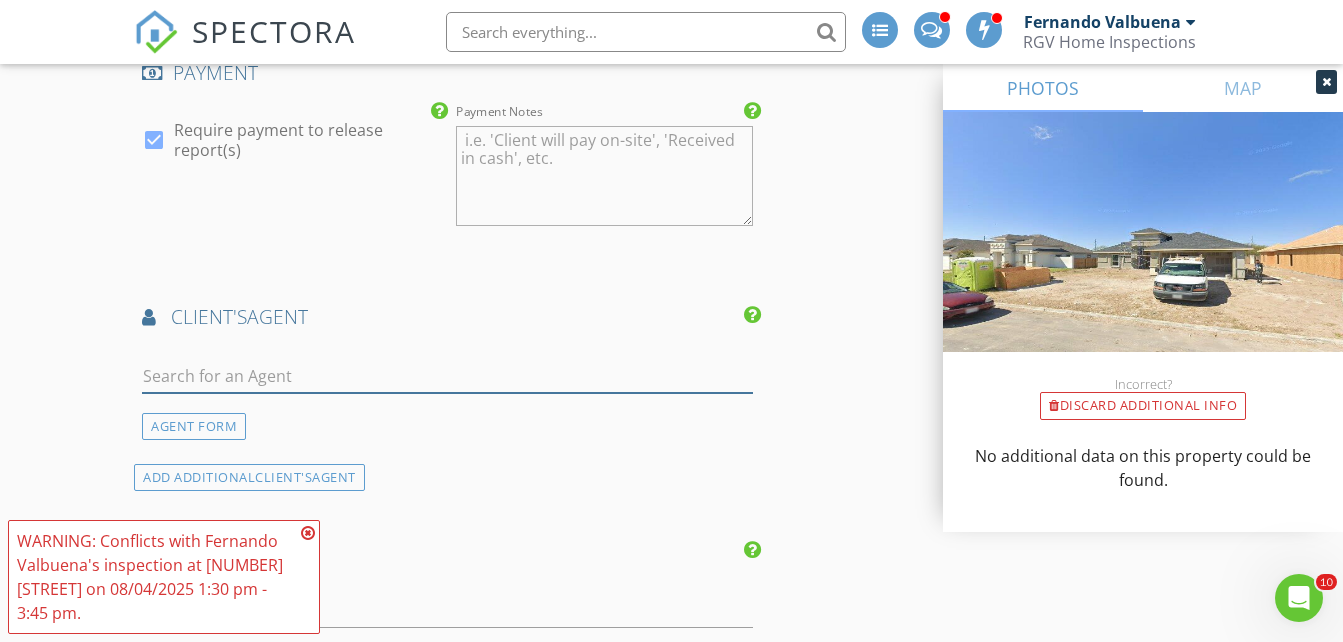 click at bounding box center (447, 376) 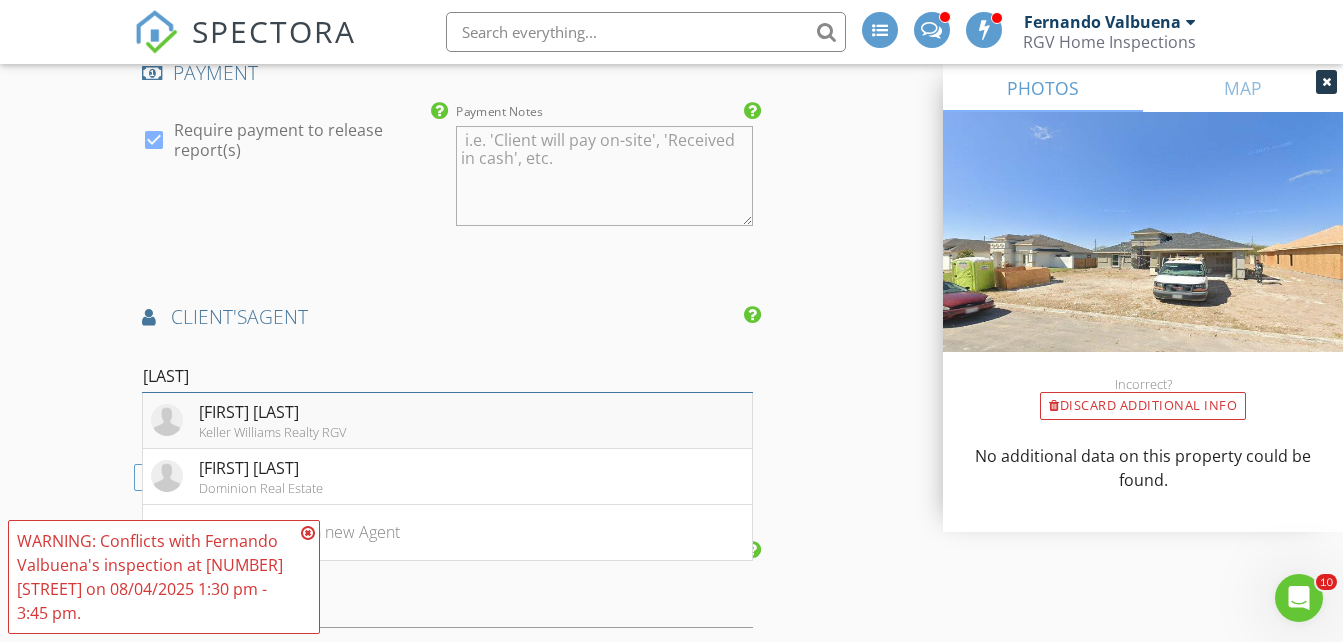 type on "reyes" 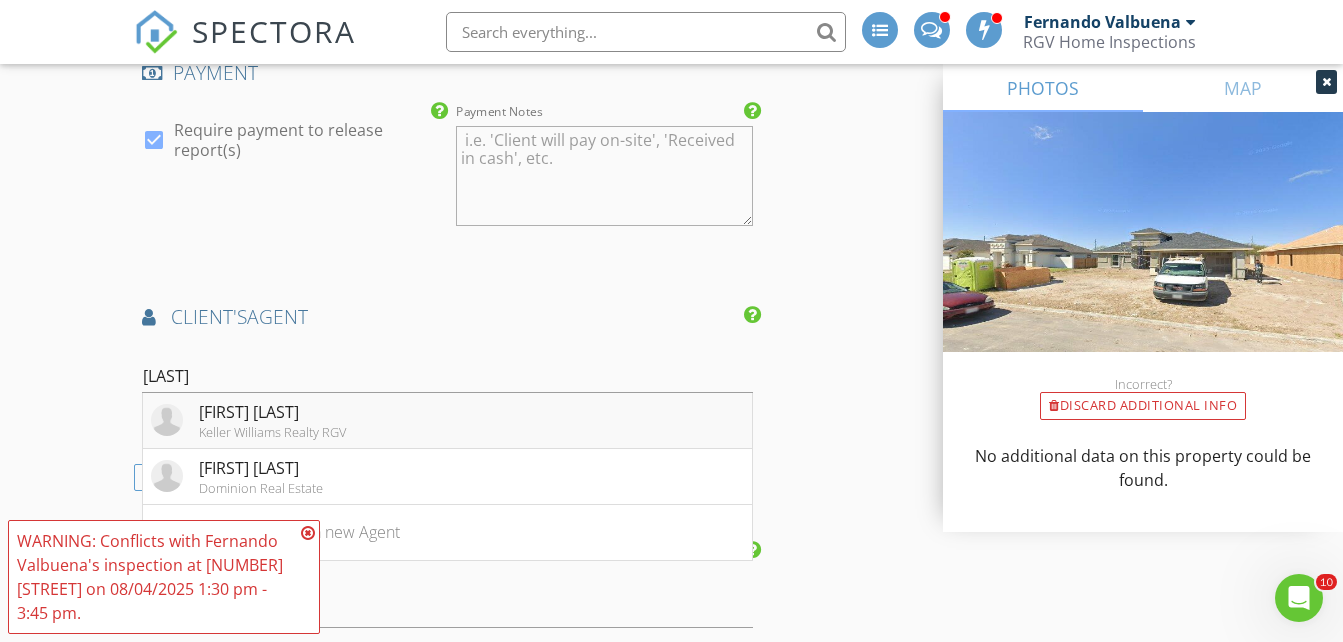 click on "Reyes Flores" at bounding box center (272, 412) 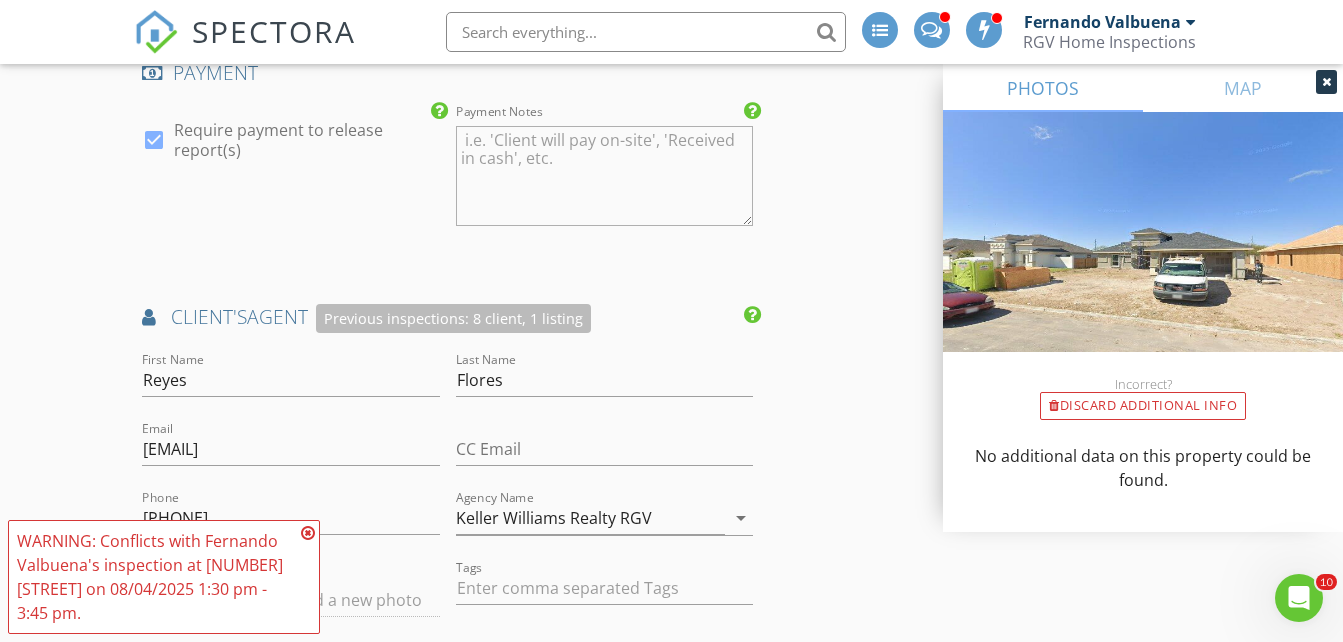 click on "INSPECTOR(S)
check_box_outline_blank   Donnie Quintanilla     check_box   Fernando Valbuena   PRIMARY   check_box_outline_blank   Nick De Santos     Fernando Valbuena arrow_drop_down   check_box_outline_blank Fernando Valbuena specifically requested
Date/Time
08/04/2025 3:30 PM   Does Not Repeat arrow_drop_down
Location
Address Search       Address 3007 S Livingston St   Unit   City Edinburg   State TX   Zip NULL   Hidalgo Hidalgo     Square Feet 1979   Year Built 2025   Foundation Slab arrow_drop_down     Fernando Valbuena     5.4 miles     (11 minutes)
client
check_box Enable Client CC email for this inspection   Client Search     check_box_outline_blank Client is a Company/Organization     First Name Omar   Last Name Rodriguez   Email orodriguez46@yahoo.com   CC Email   Phone 956-929-6063         Tags         Notes   Private Notes          check_box" at bounding box center (671, 35) 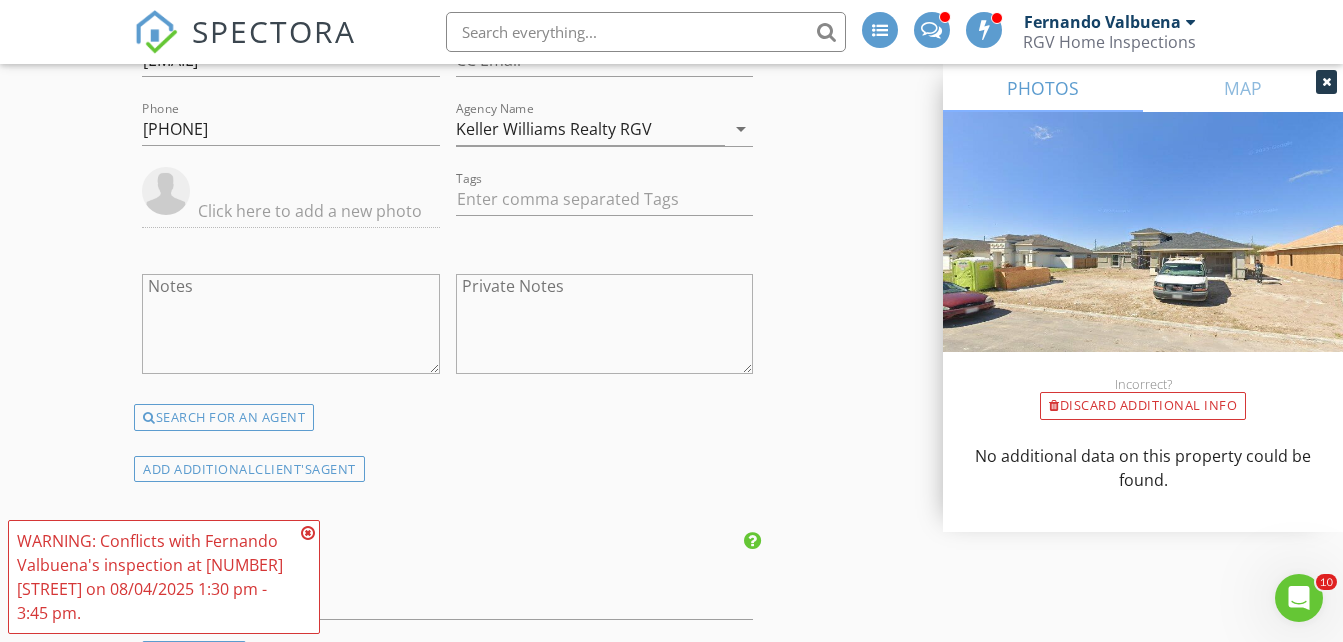 scroll, scrollTop: 2800, scrollLeft: 0, axis: vertical 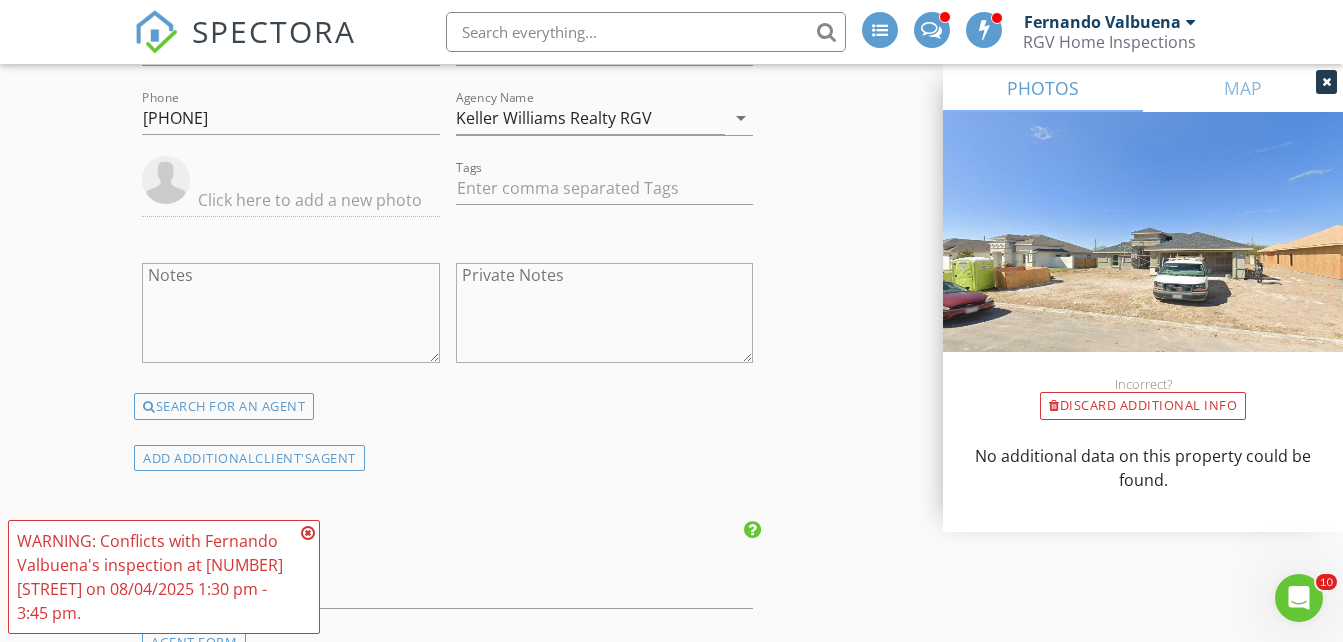 click at bounding box center [308, 533] 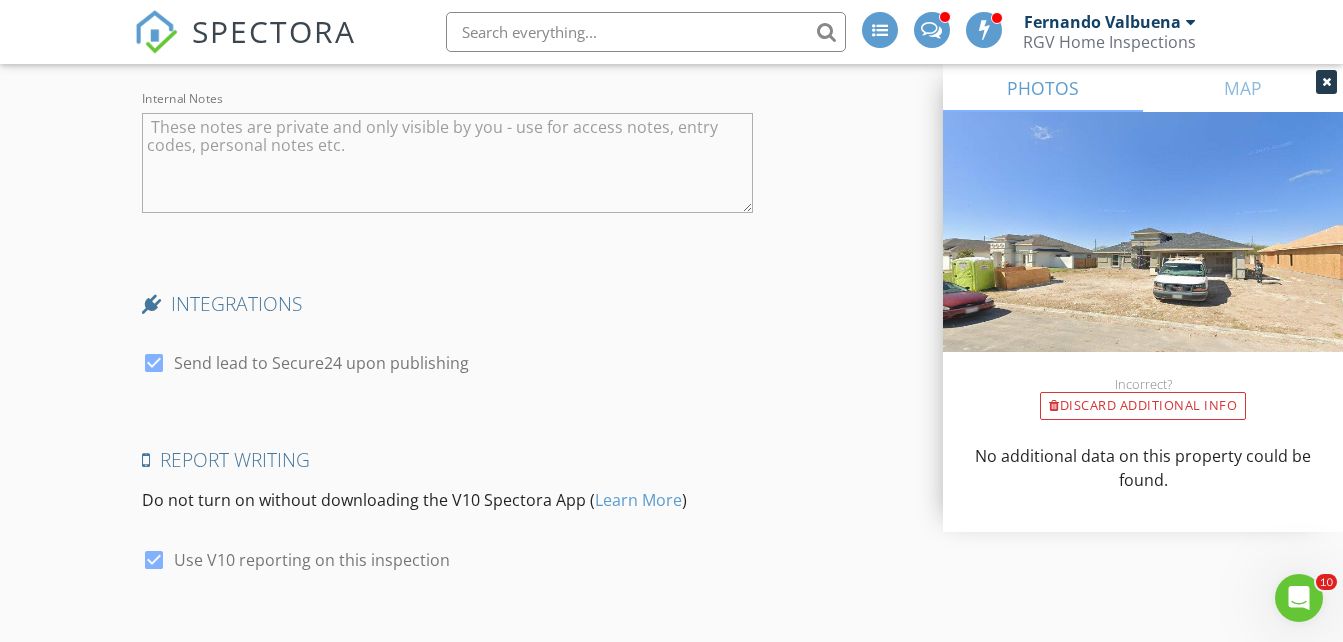 scroll, scrollTop: 4036, scrollLeft: 0, axis: vertical 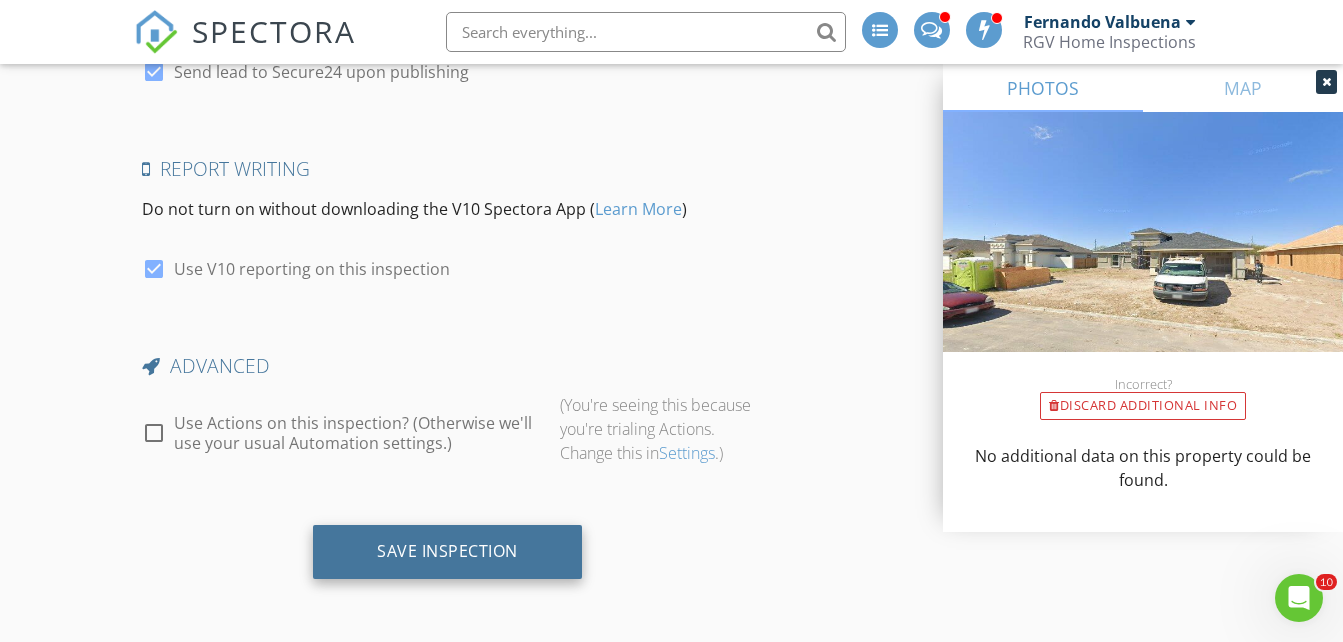 click on "Save Inspection" at bounding box center [447, 551] 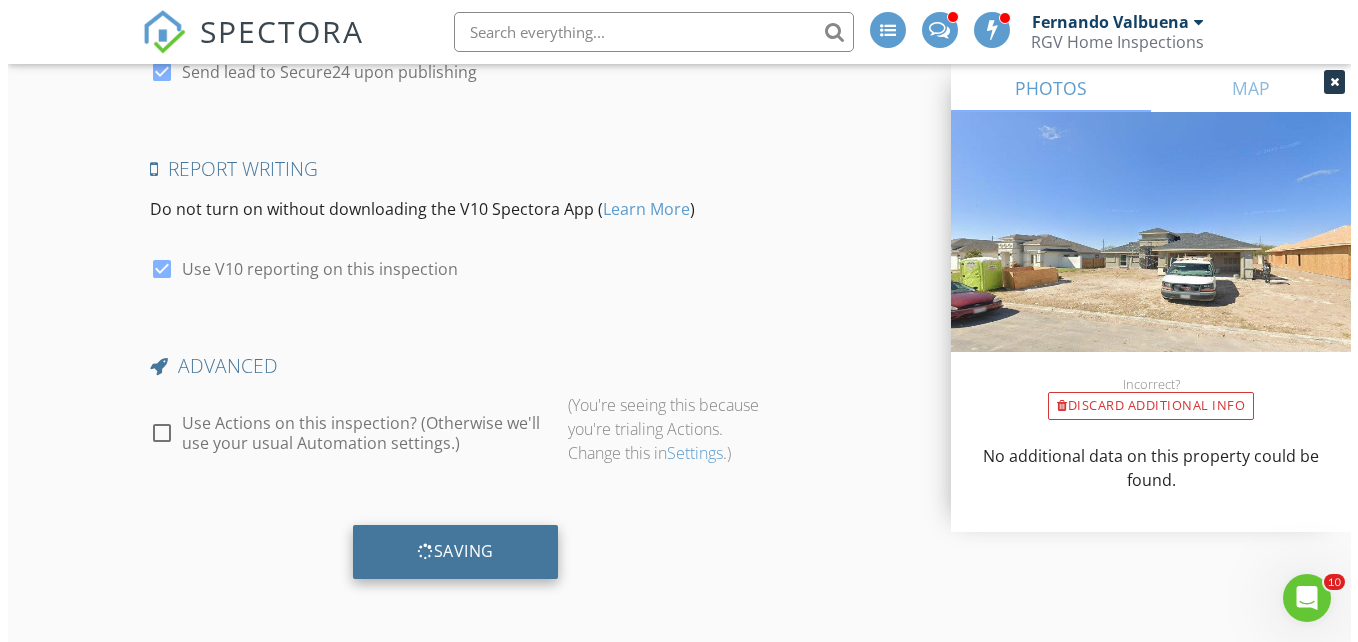scroll, scrollTop: 4024, scrollLeft: 0, axis: vertical 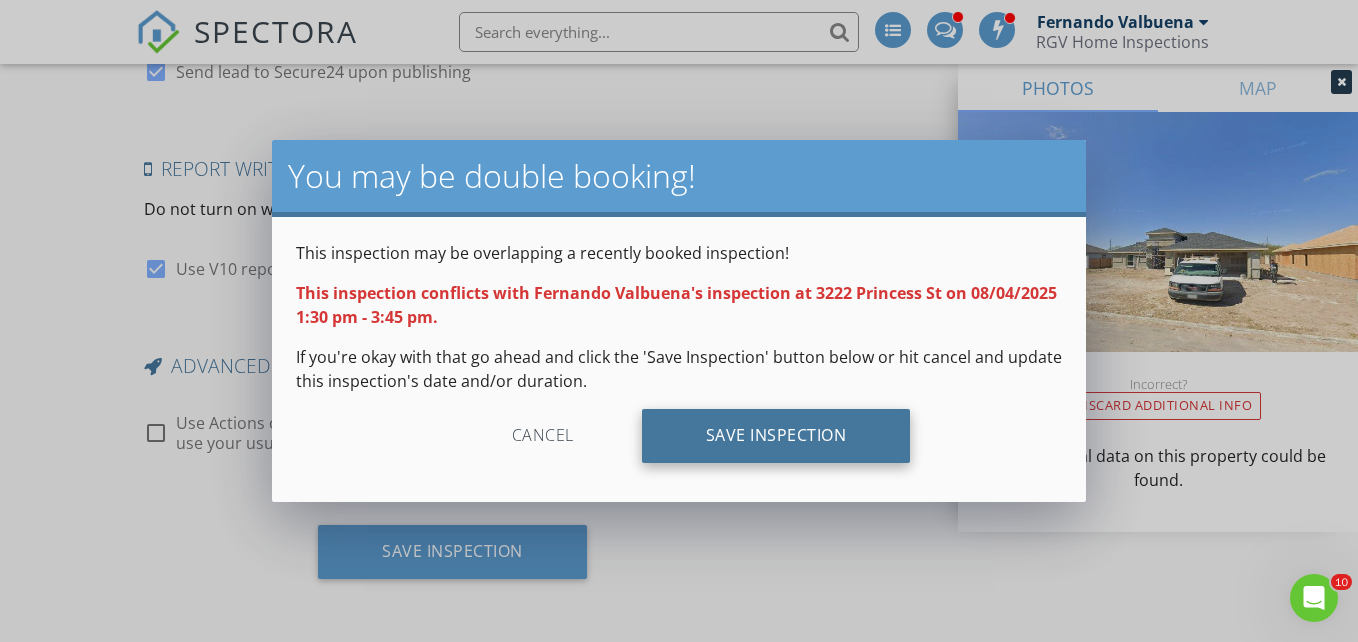 click on "Save Inspection" at bounding box center [776, 436] 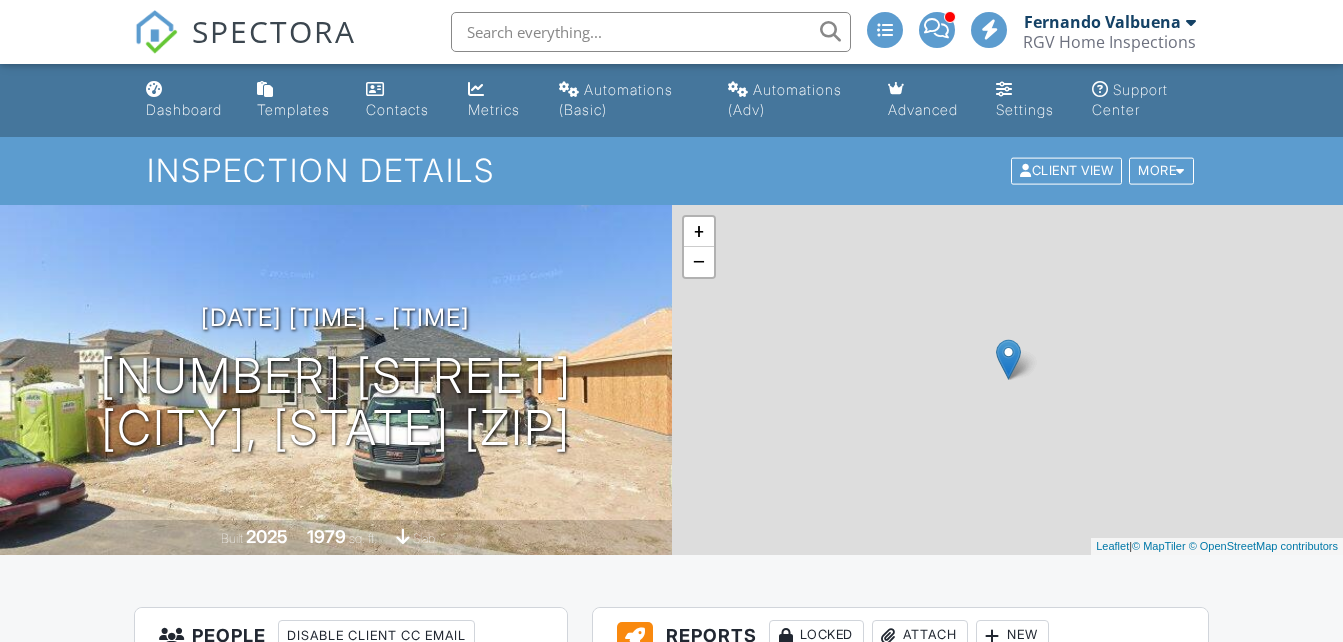 scroll, scrollTop: 0, scrollLeft: 0, axis: both 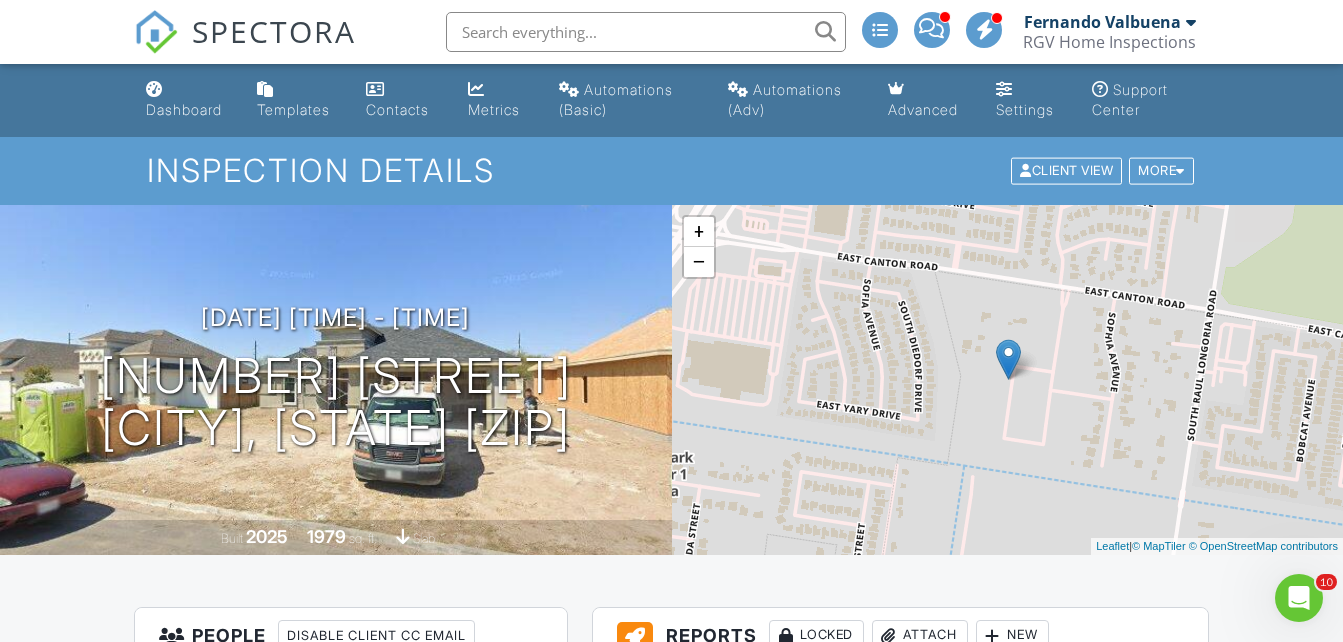 click on "SPECTORA" at bounding box center [274, 31] 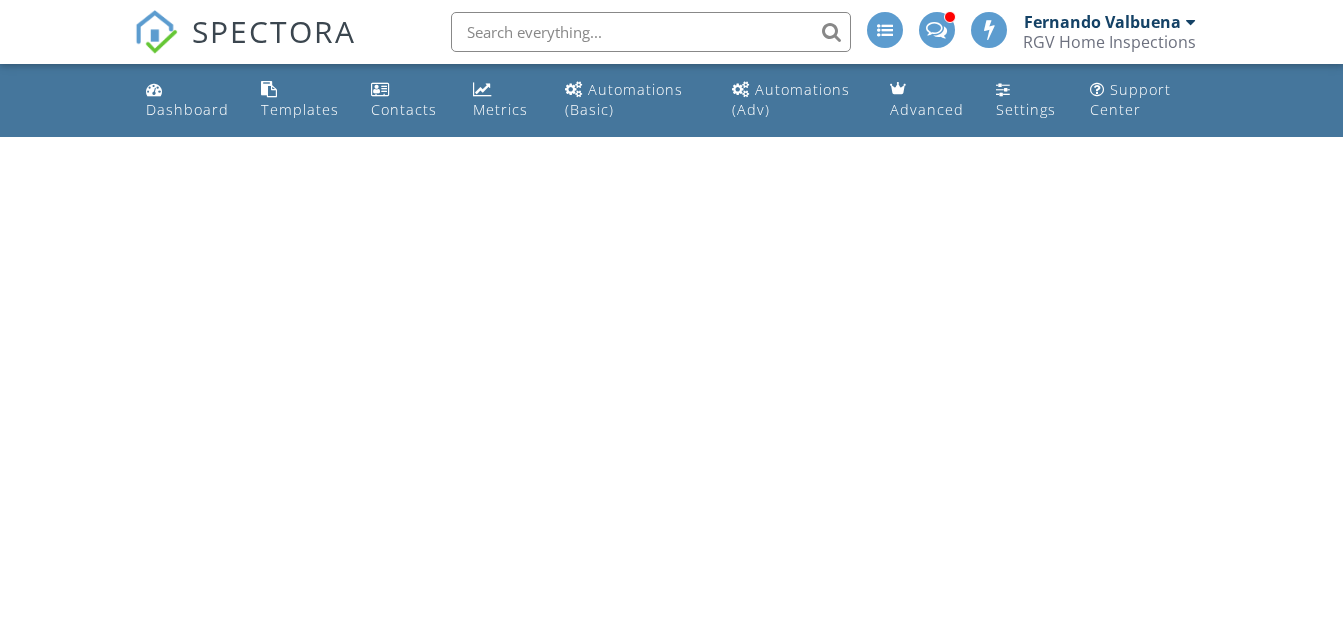 scroll, scrollTop: 0, scrollLeft: 0, axis: both 